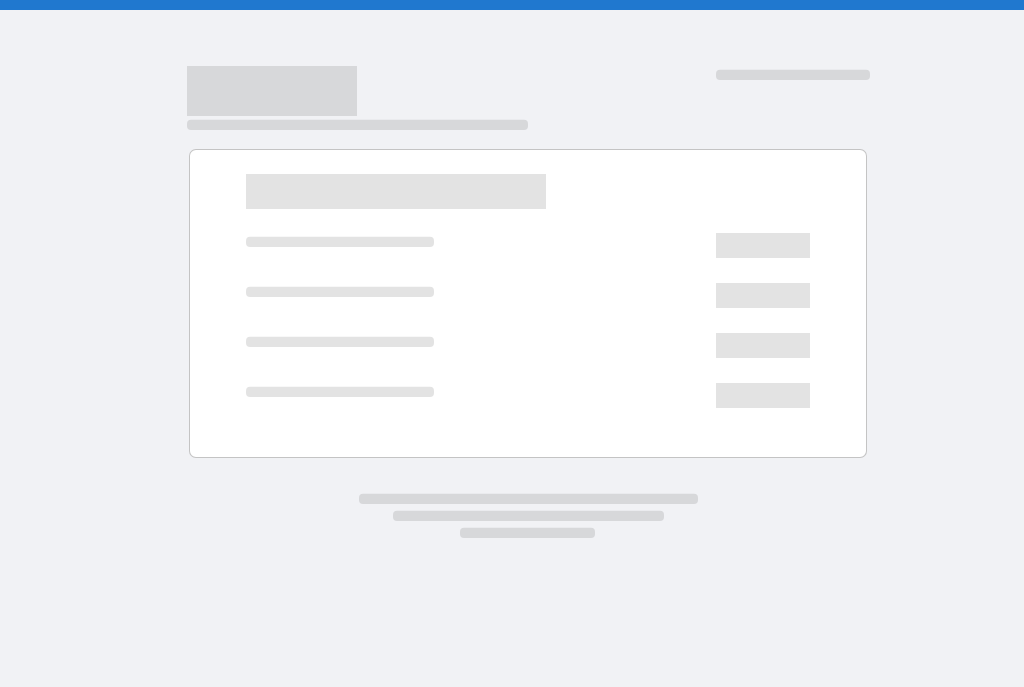 scroll, scrollTop: 0, scrollLeft: 0, axis: both 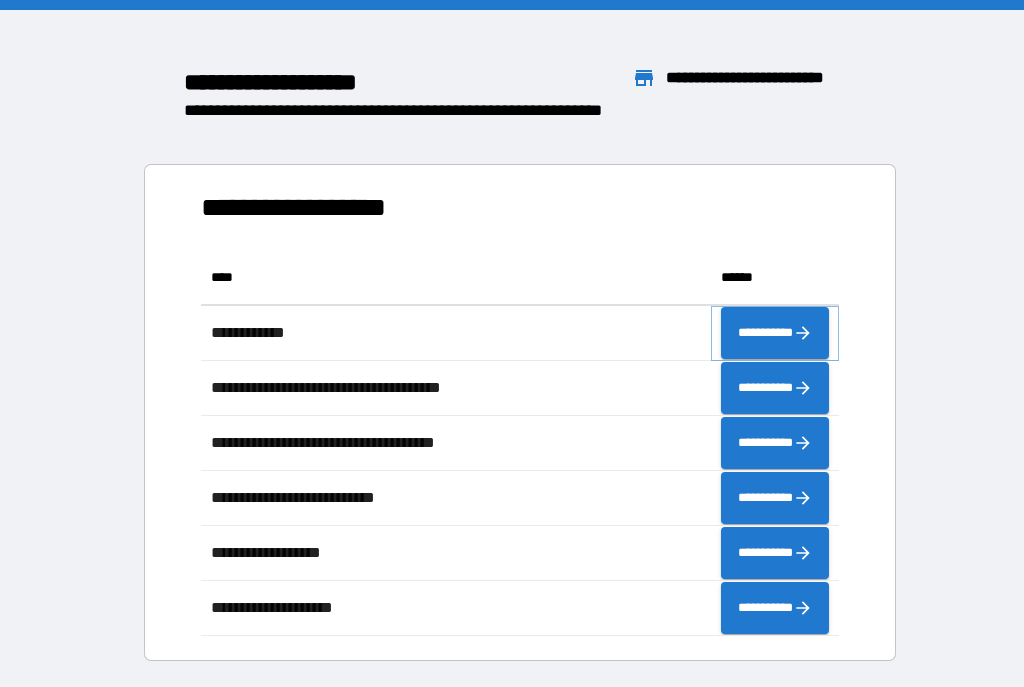 click 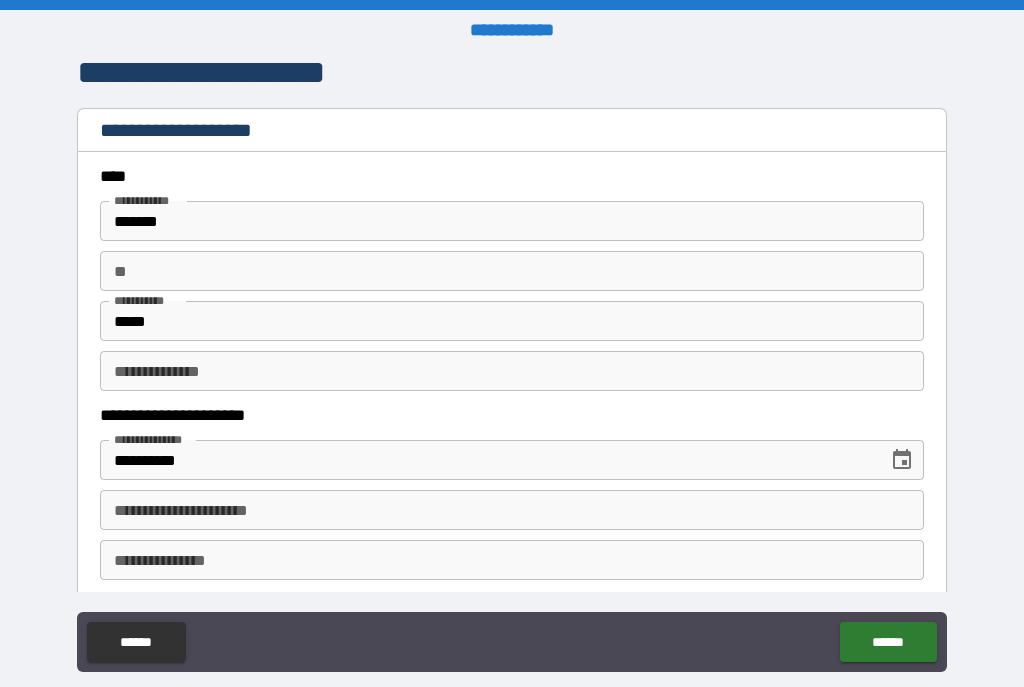 click on "**********" at bounding box center (512, 510) 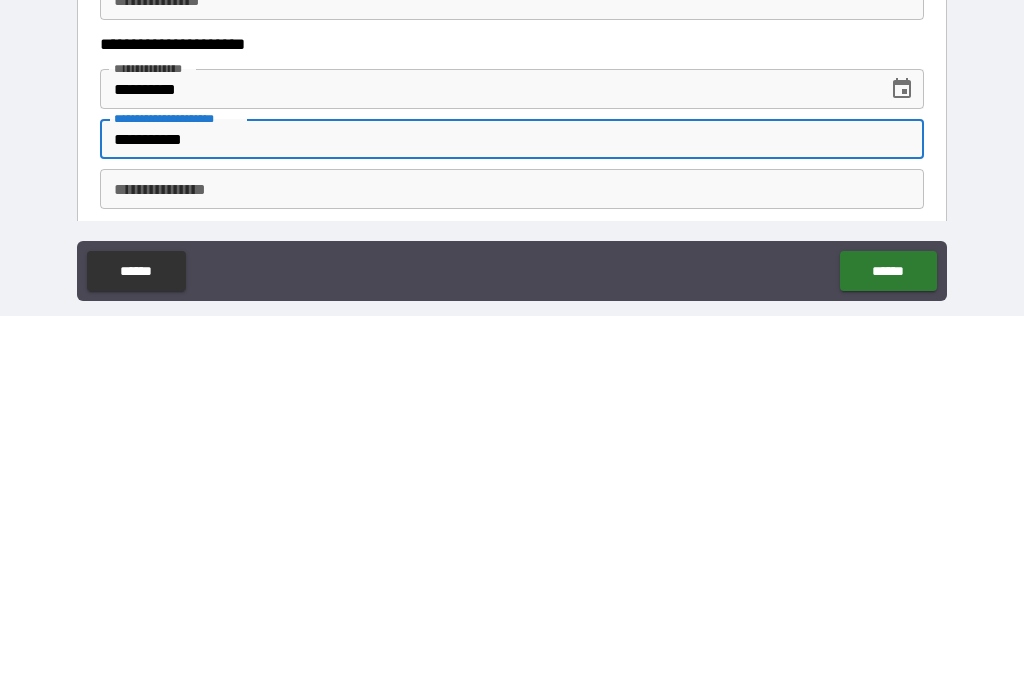 type on "**********" 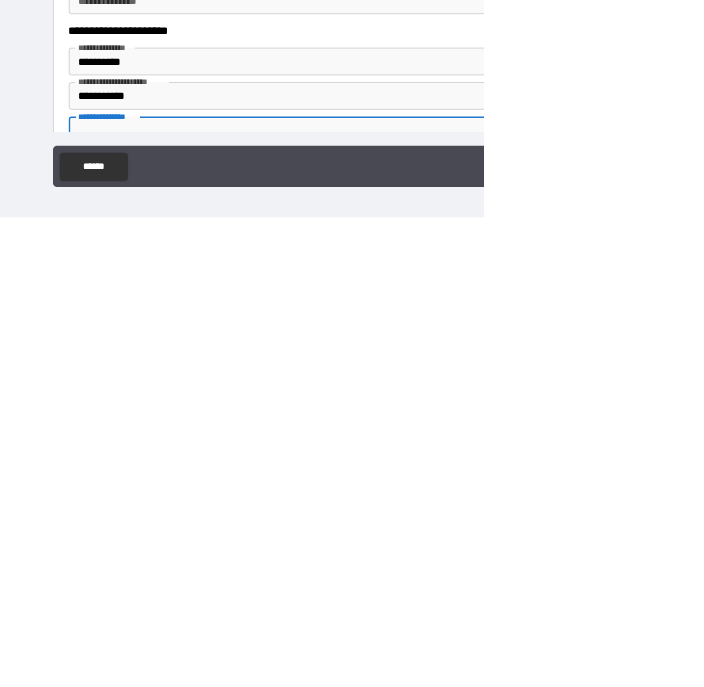 scroll, scrollTop: 7, scrollLeft: 0, axis: vertical 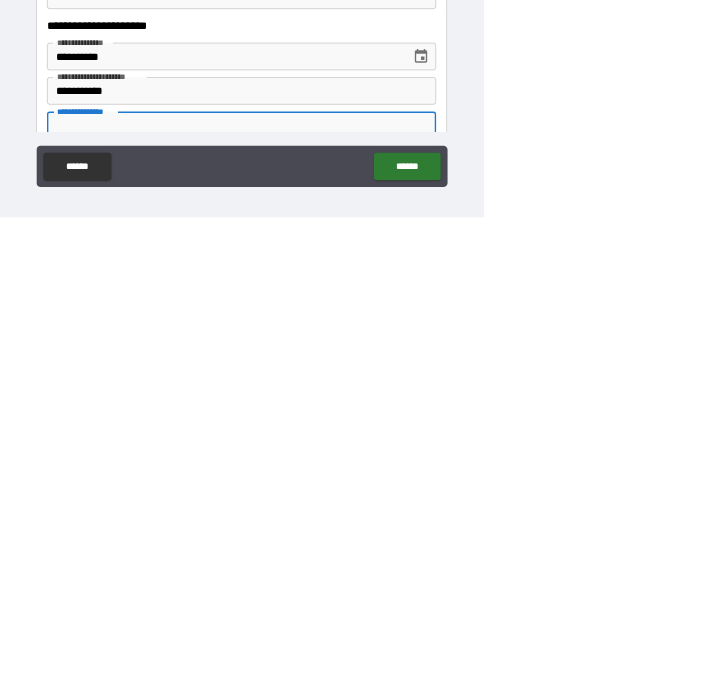 type on "*" 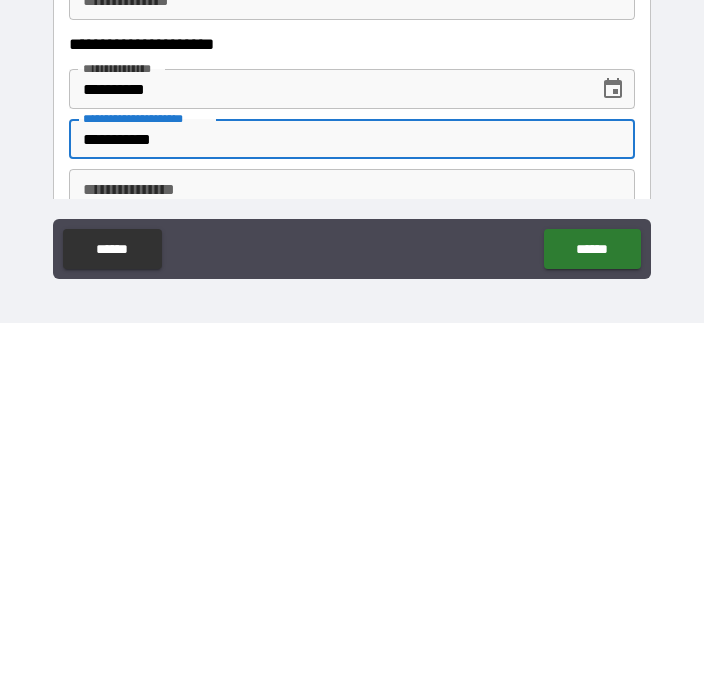 click on "**********" at bounding box center (352, 553) 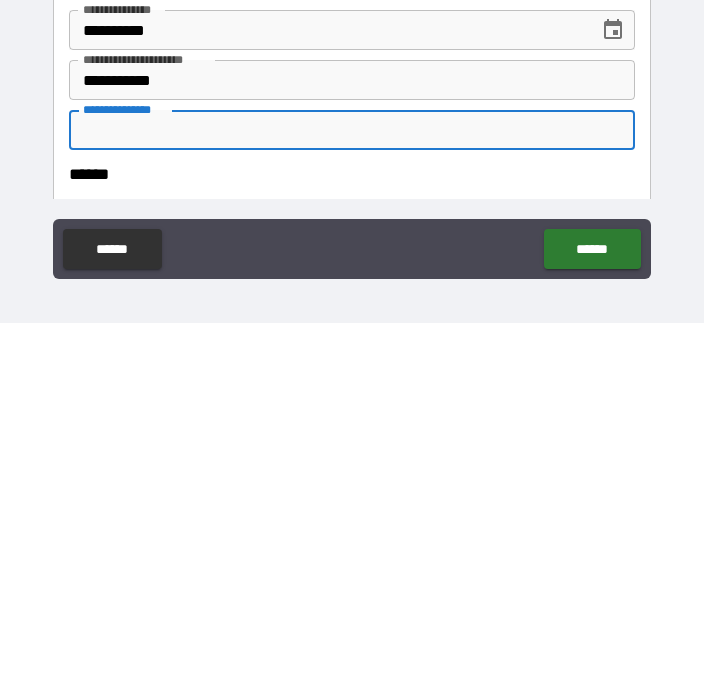 scroll, scrollTop: 63, scrollLeft: 0, axis: vertical 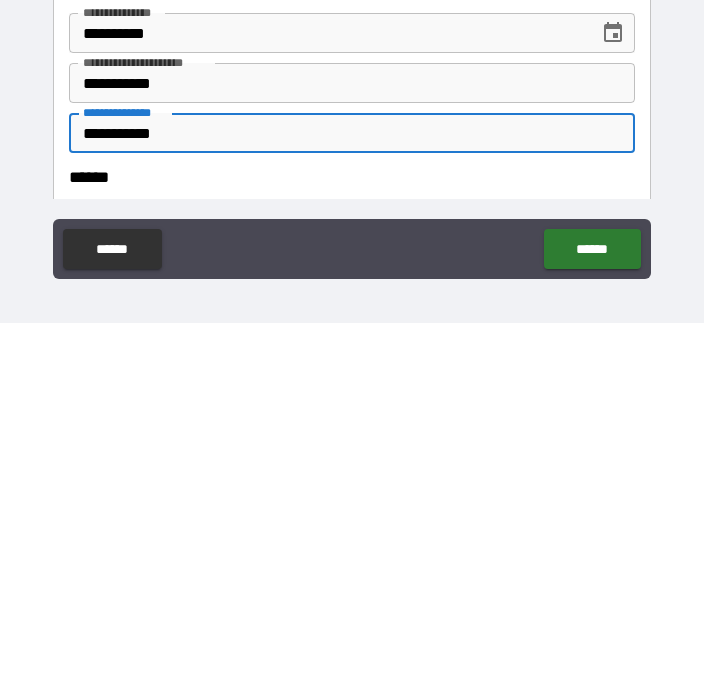 click on "**********" at bounding box center (352, 497) 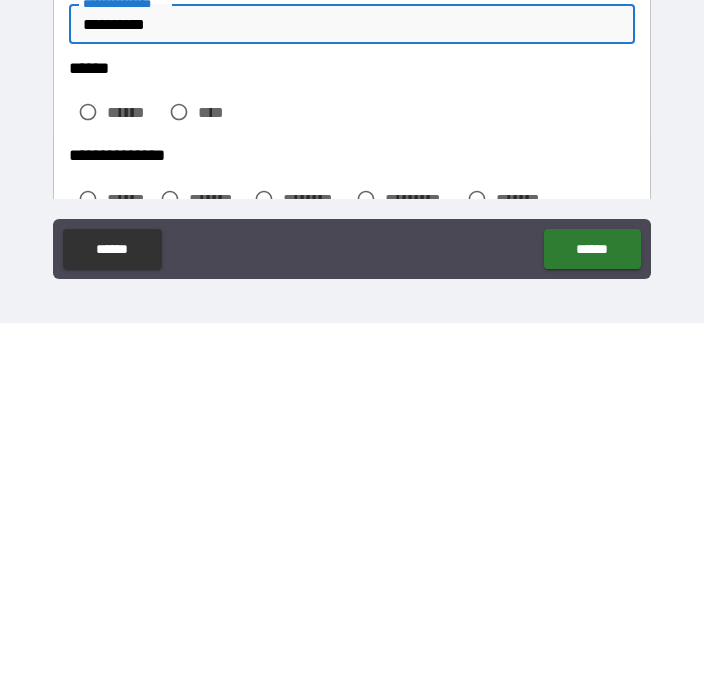 scroll, scrollTop: 172, scrollLeft: 0, axis: vertical 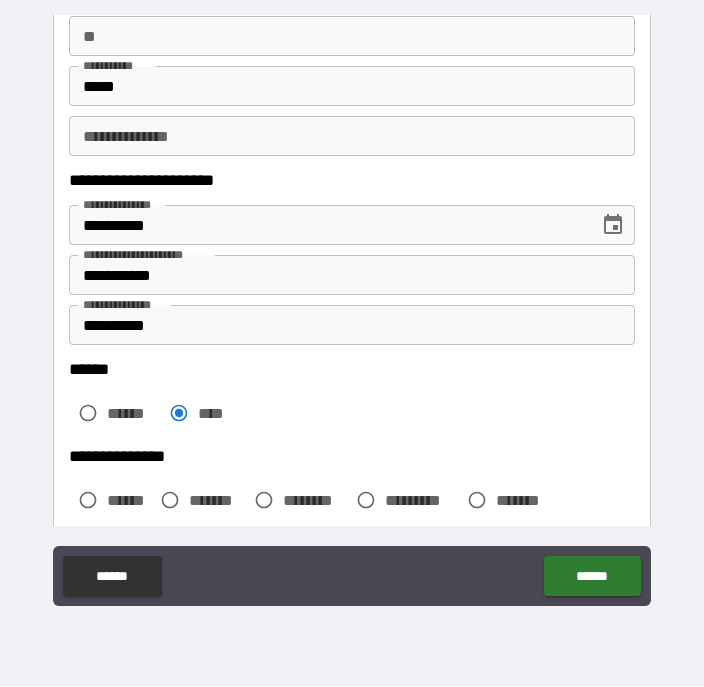 click on "**********" at bounding box center (352, 137) 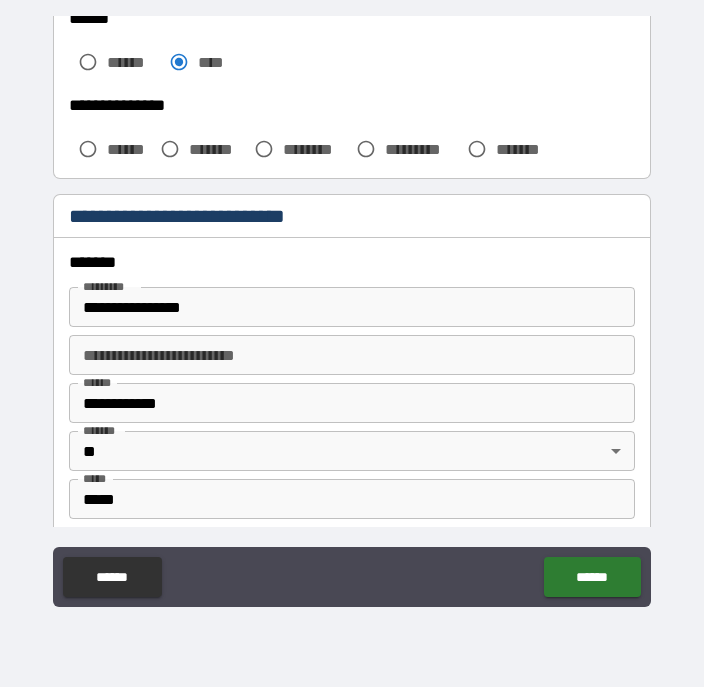 scroll, scrollTop: 557, scrollLeft: 0, axis: vertical 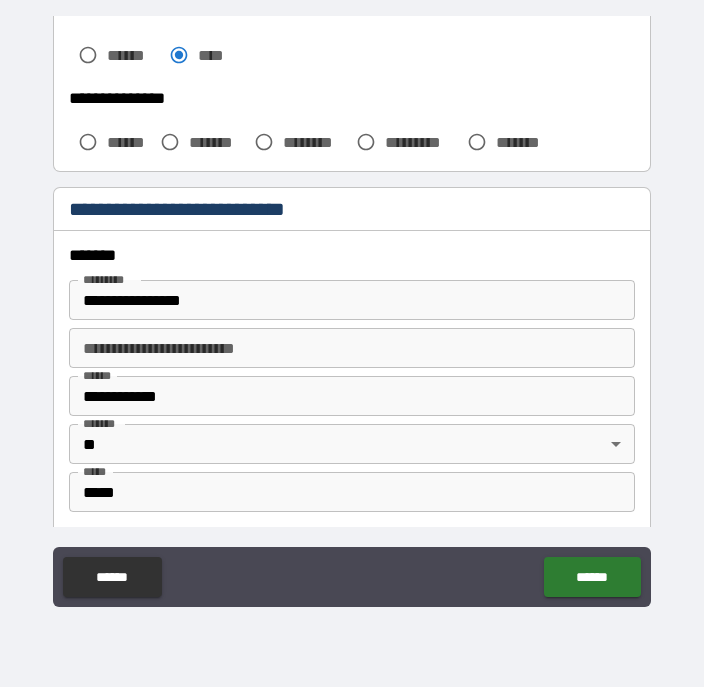 type on "****" 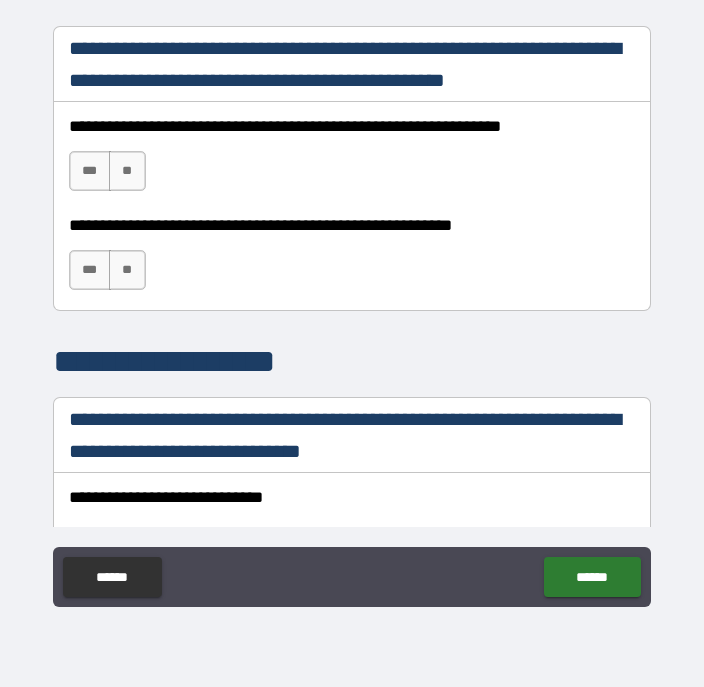 scroll, scrollTop: 1361, scrollLeft: 0, axis: vertical 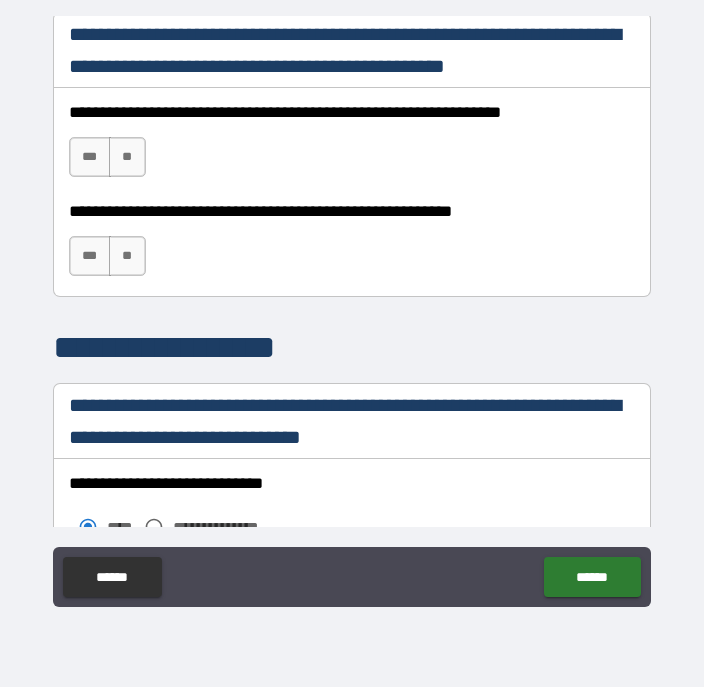 click on "***" at bounding box center [90, 157] 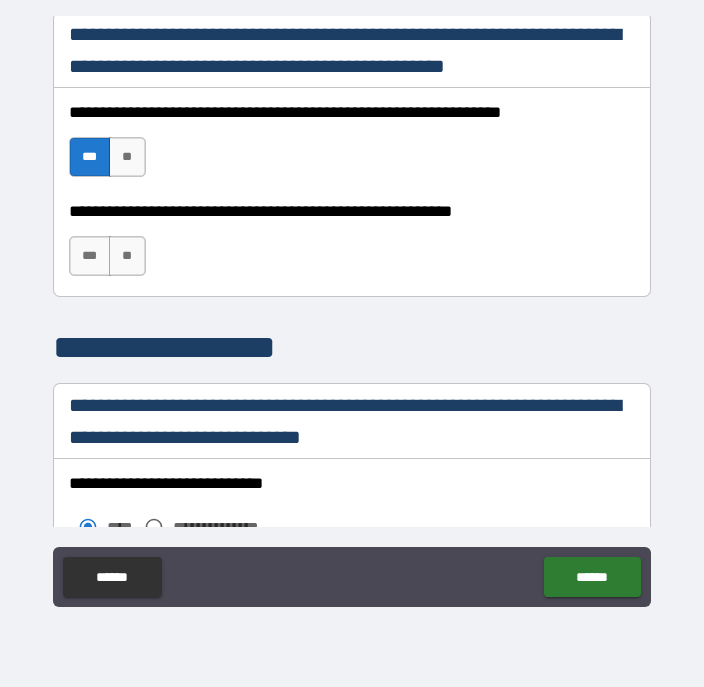 click on "**" at bounding box center (127, 256) 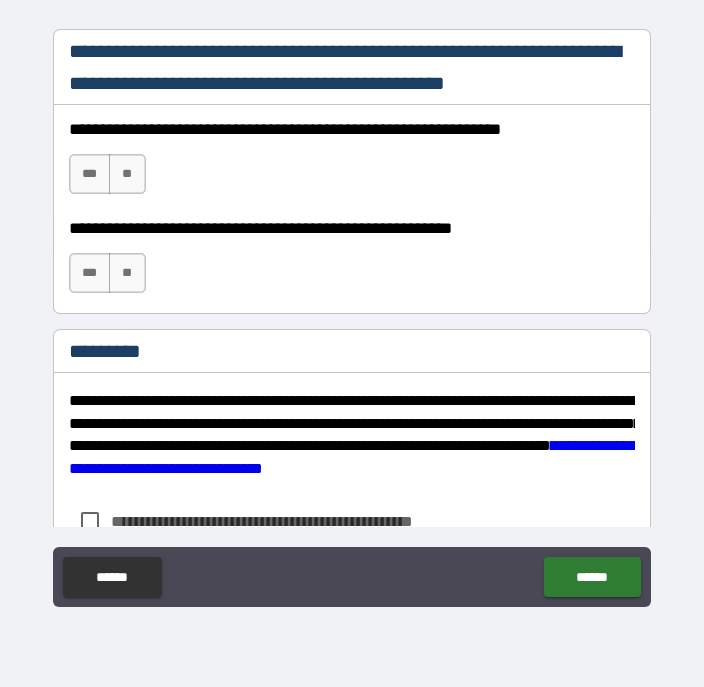 scroll, scrollTop: 2985, scrollLeft: 0, axis: vertical 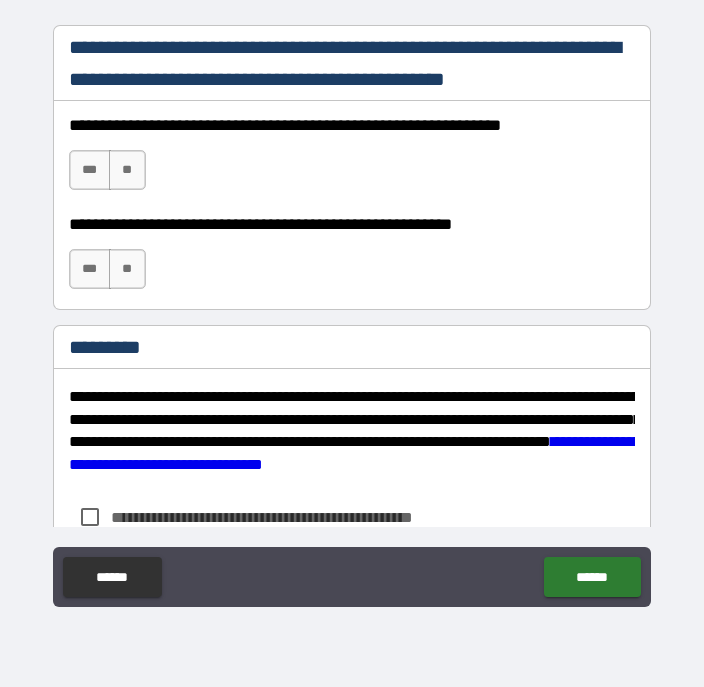 click on "***" at bounding box center [90, 170] 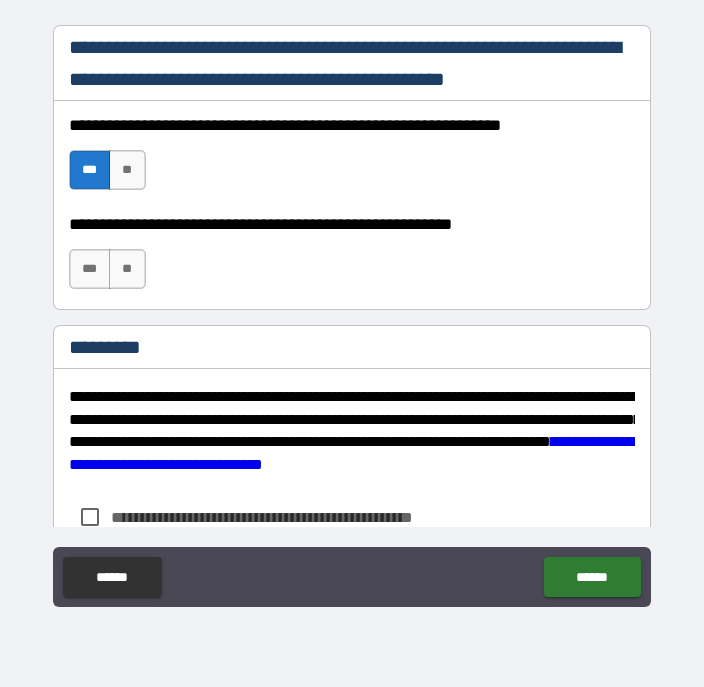 click on "**" at bounding box center [127, 269] 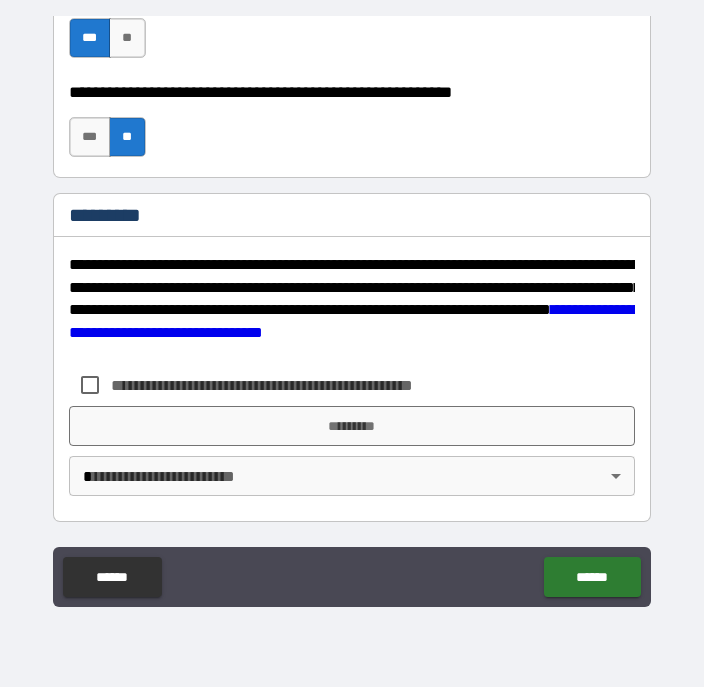 scroll, scrollTop: 3117, scrollLeft: 0, axis: vertical 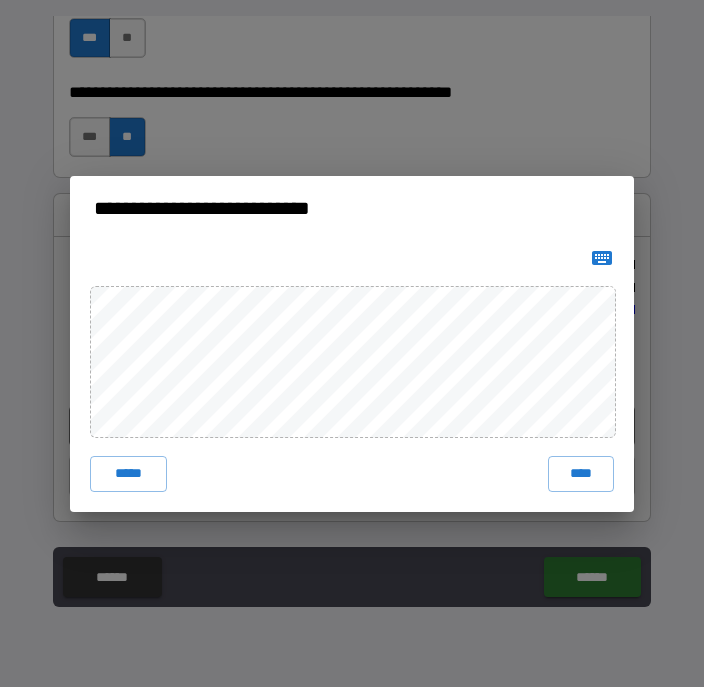 click on "**********" at bounding box center (351, 208) 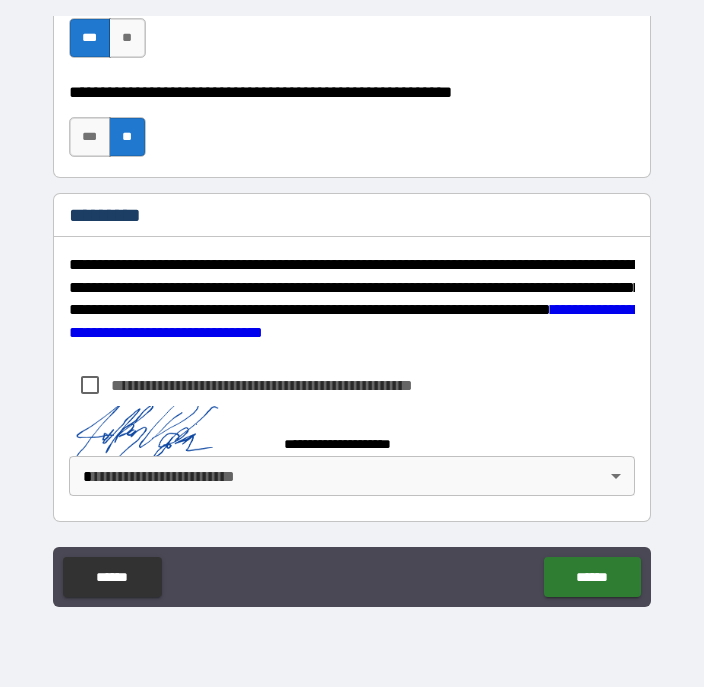 scroll, scrollTop: 3107, scrollLeft: 0, axis: vertical 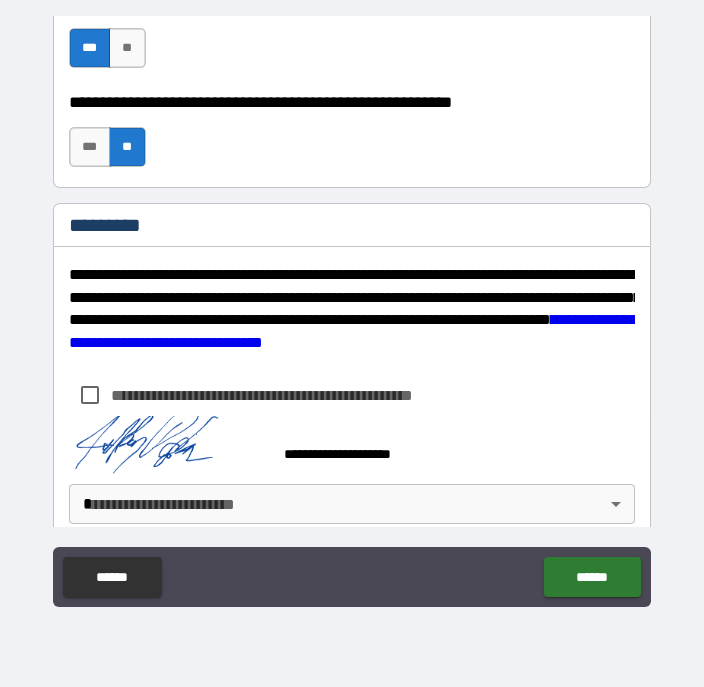 click on "**********" at bounding box center (352, 325) 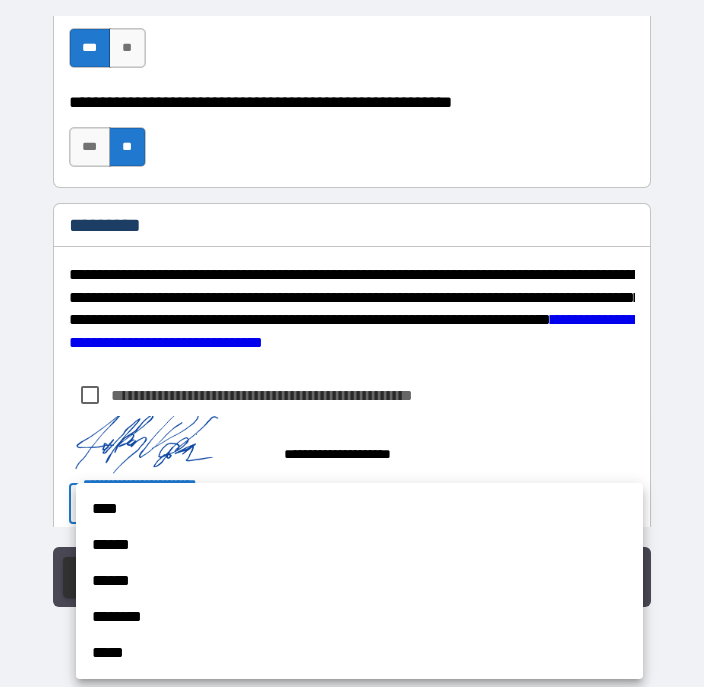 click on "****" at bounding box center (359, 509) 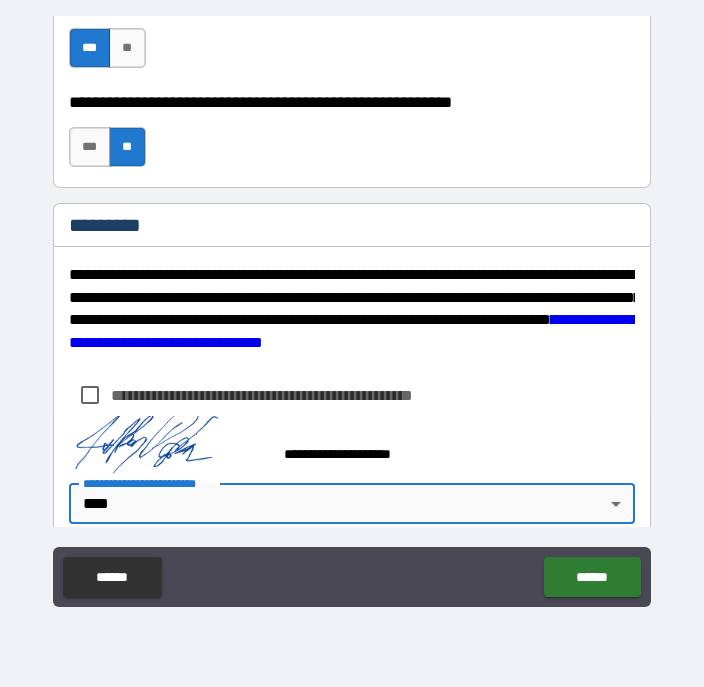 type on "*" 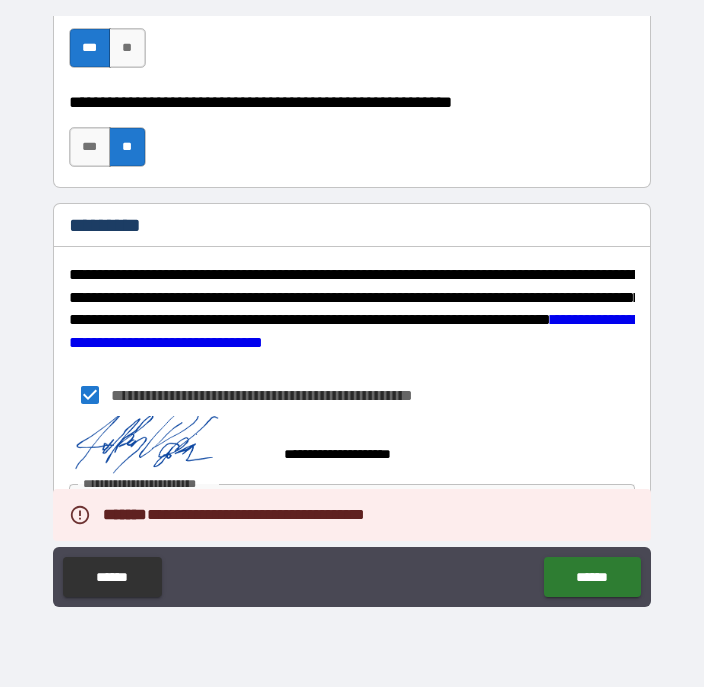 click on "******" at bounding box center [592, 577] 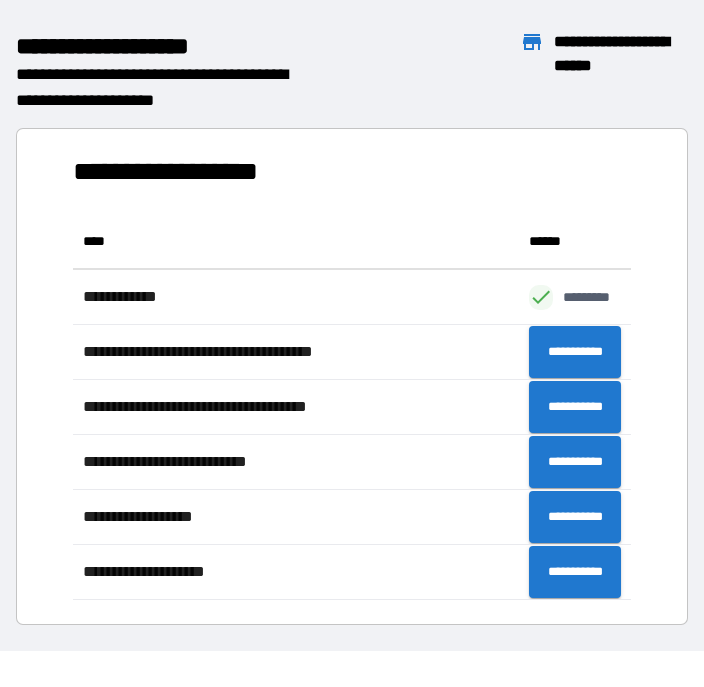 scroll, scrollTop: 386, scrollLeft: 558, axis: both 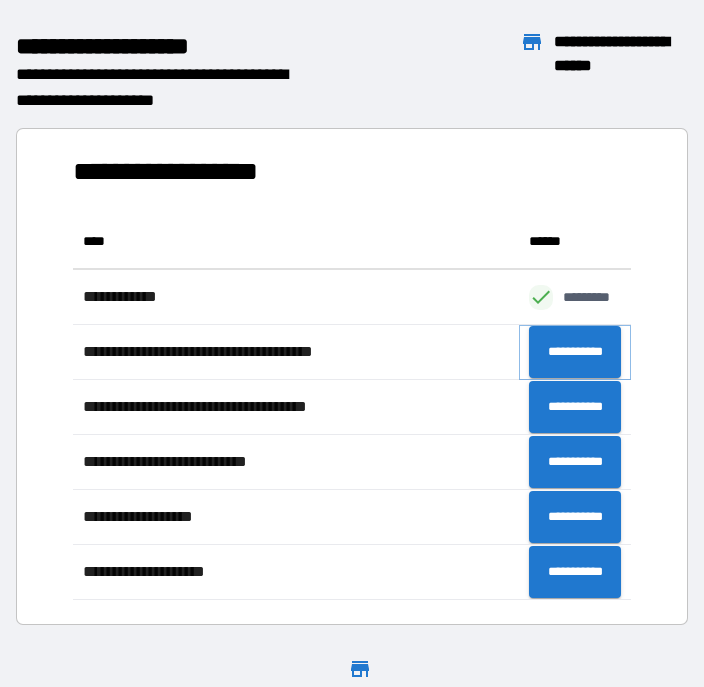 click on "**********" at bounding box center (575, 352) 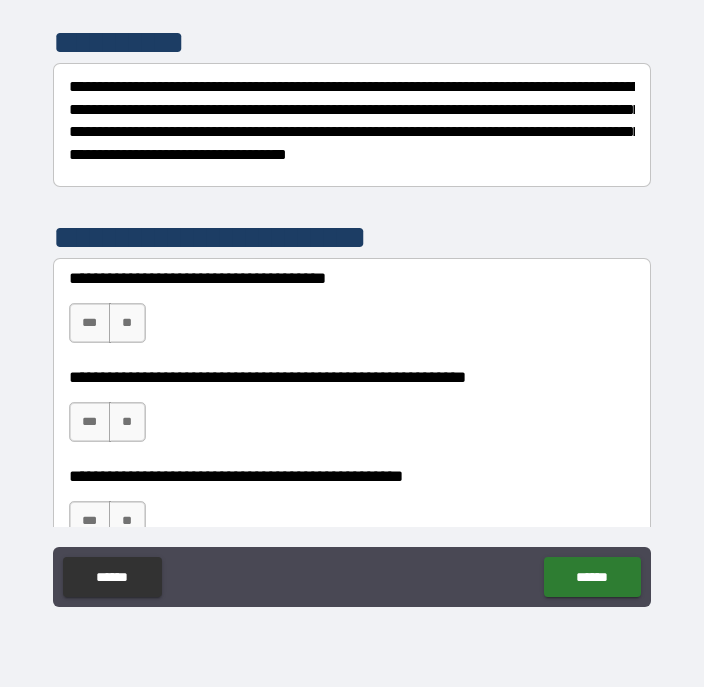 scroll, scrollTop: 271, scrollLeft: 0, axis: vertical 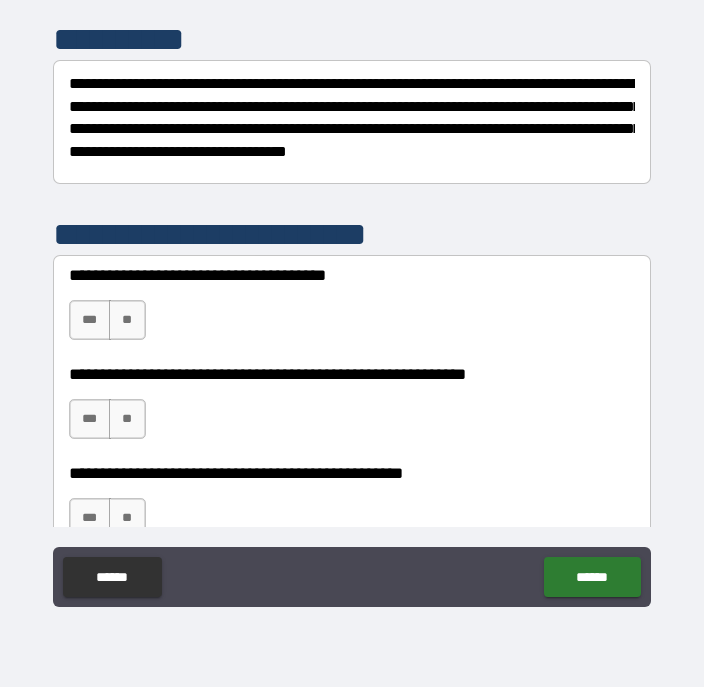 click on "***" at bounding box center [90, 320] 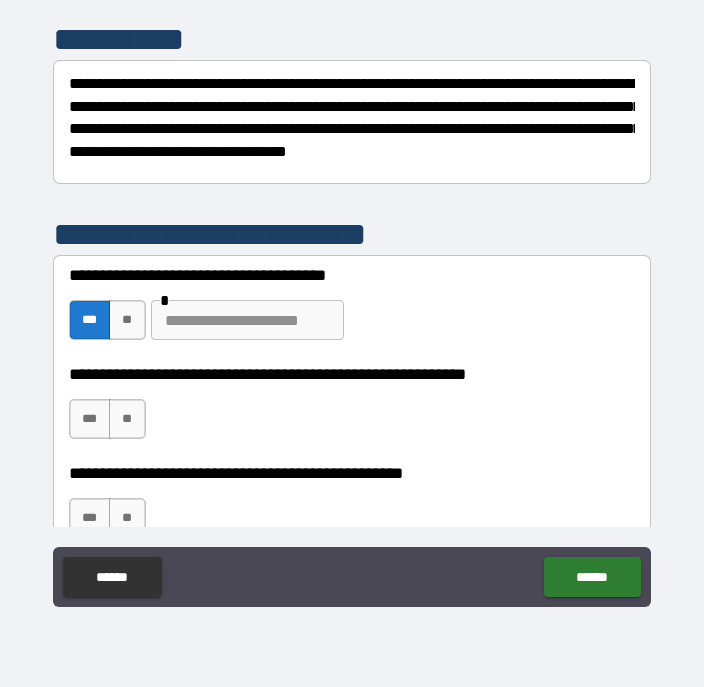 click at bounding box center (247, 320) 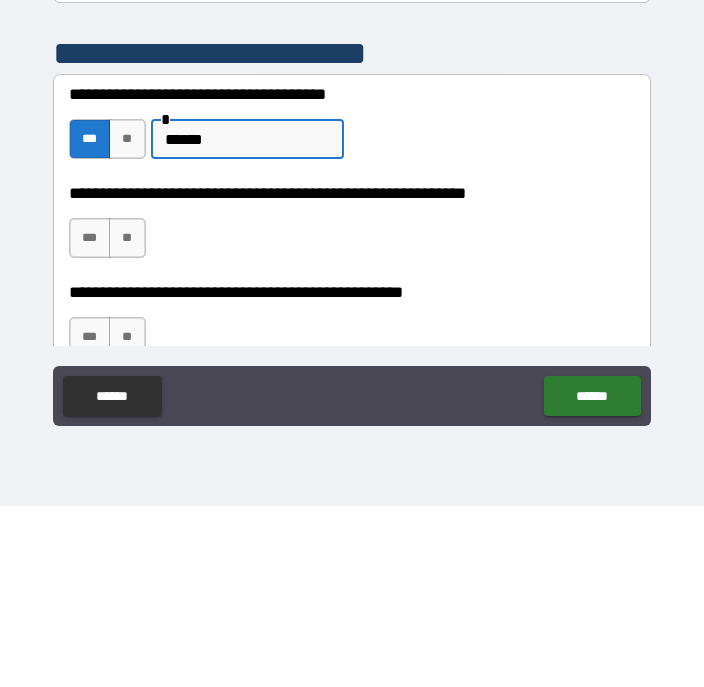 type on "*****" 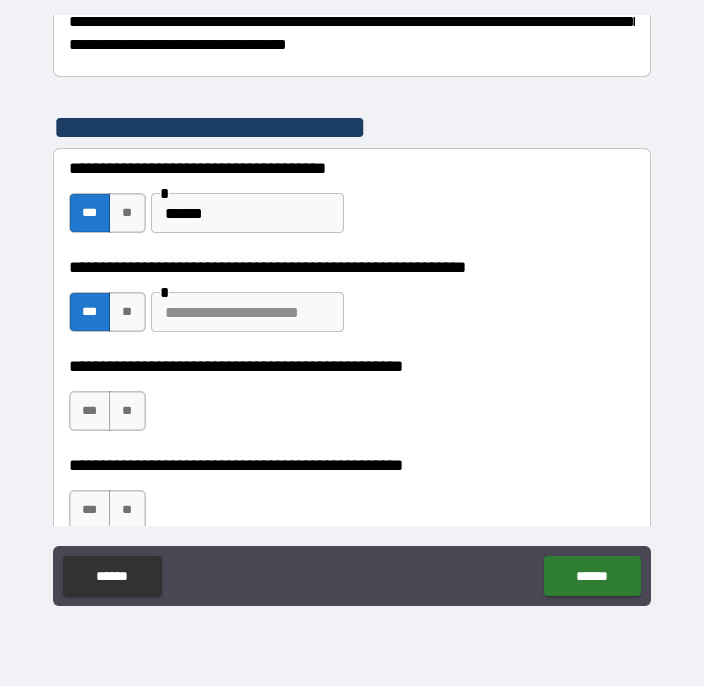 scroll, scrollTop: 378, scrollLeft: 0, axis: vertical 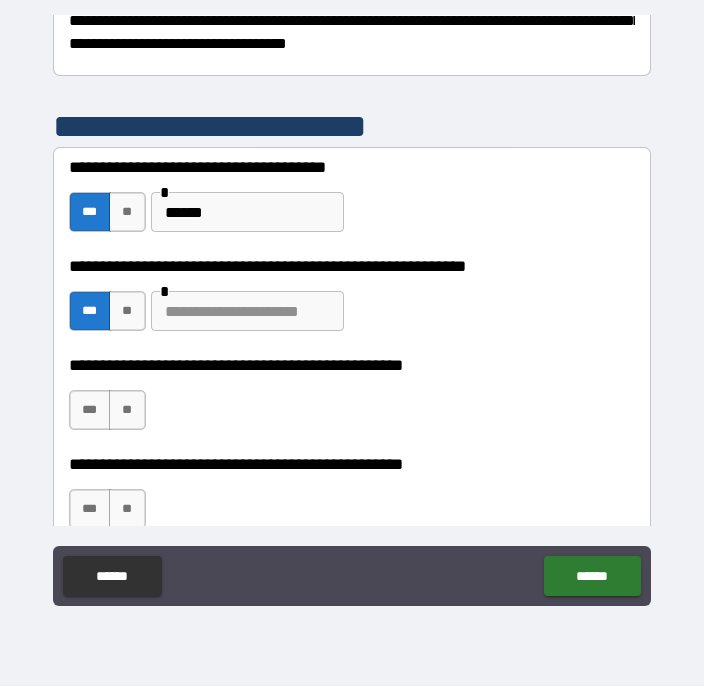 click on "**" at bounding box center [127, 411] 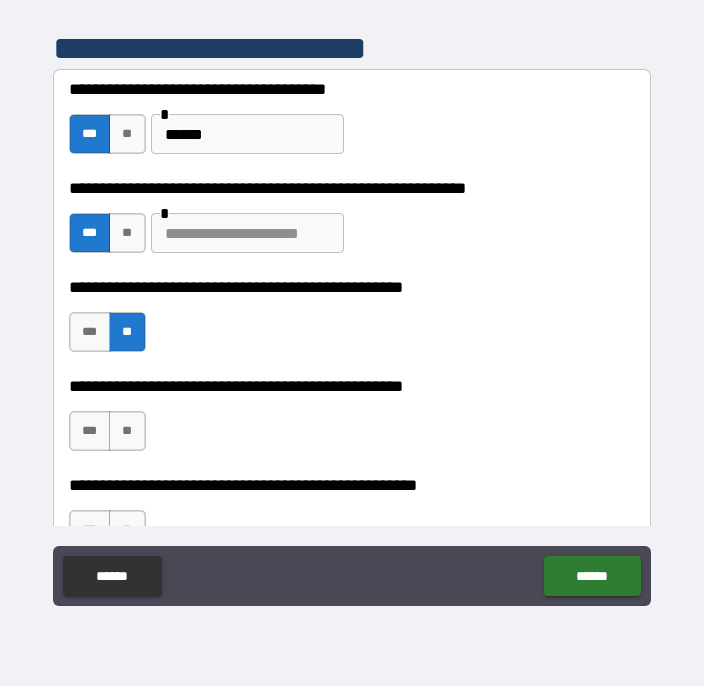 scroll, scrollTop: 458, scrollLeft: 0, axis: vertical 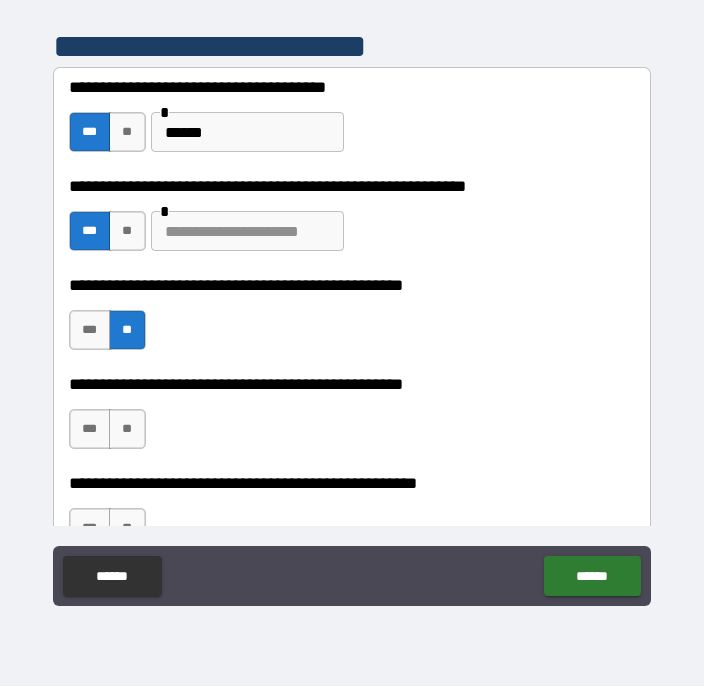 click on "***" at bounding box center (90, 430) 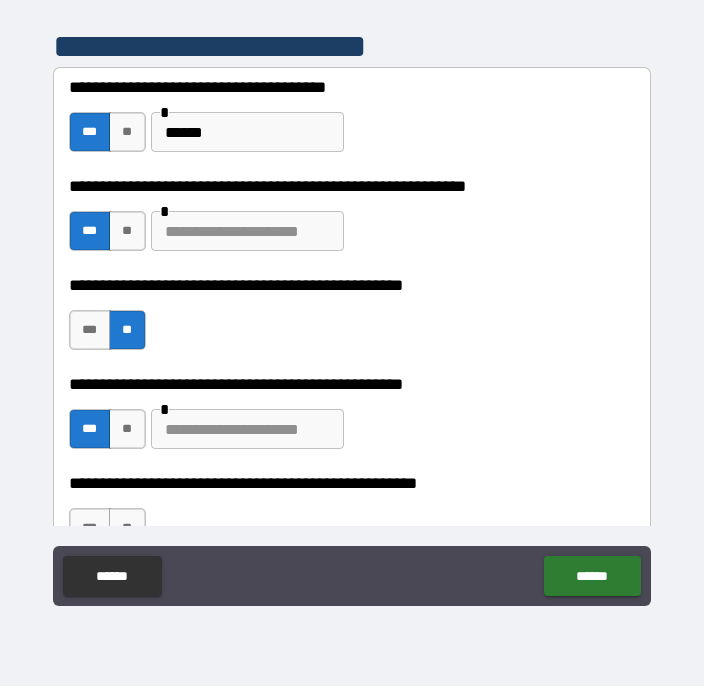 click on "***" at bounding box center (90, 430) 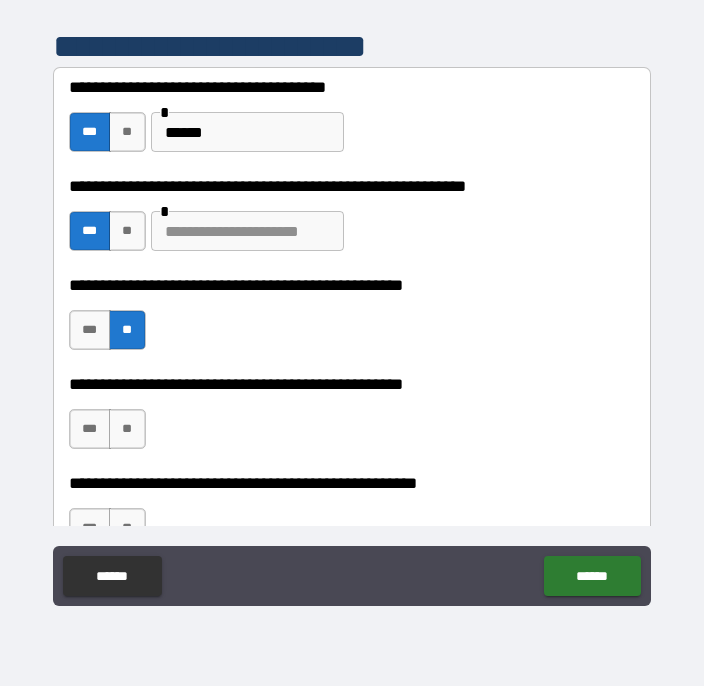 click on "***" at bounding box center (90, 430) 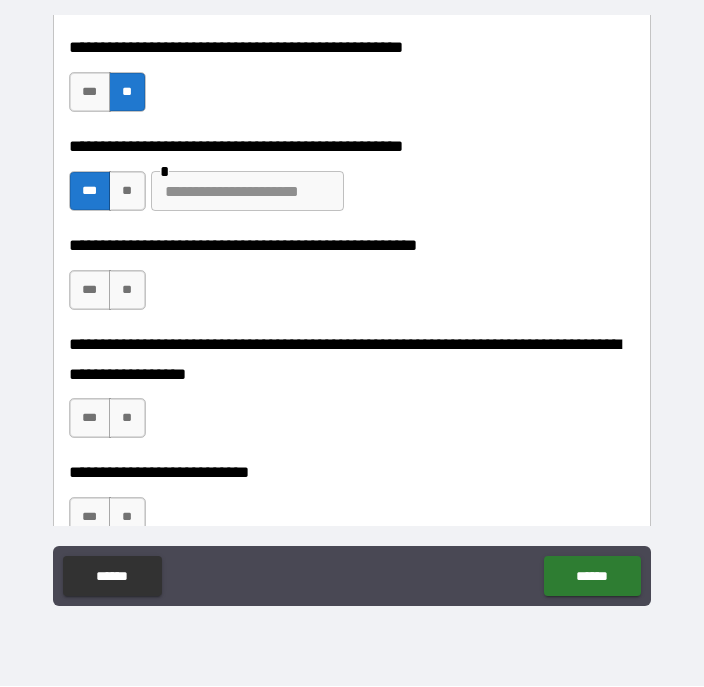 scroll, scrollTop: 696, scrollLeft: 0, axis: vertical 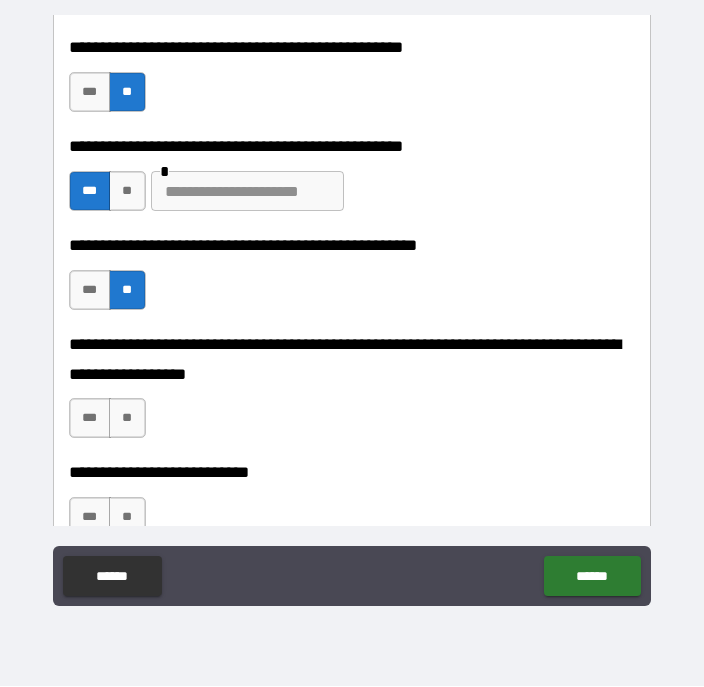 click on "**" at bounding box center [127, 419] 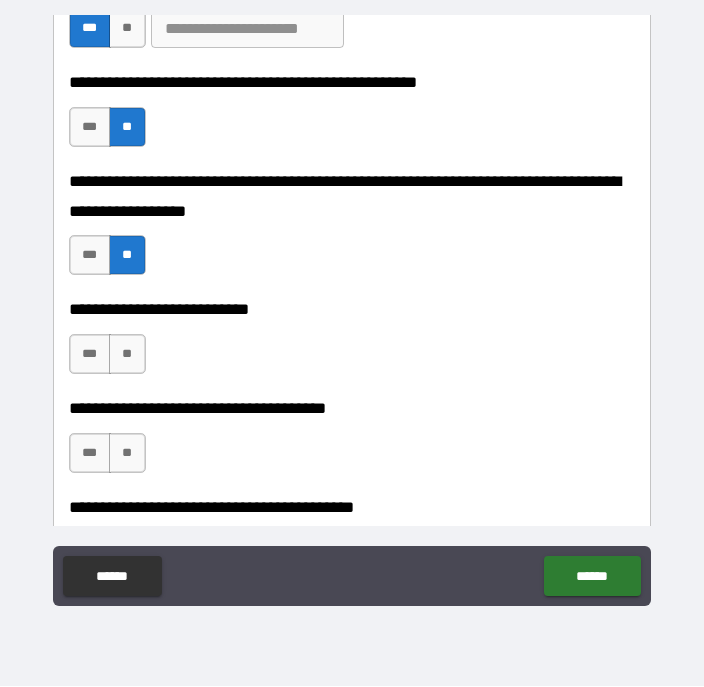scroll, scrollTop: 859, scrollLeft: 0, axis: vertical 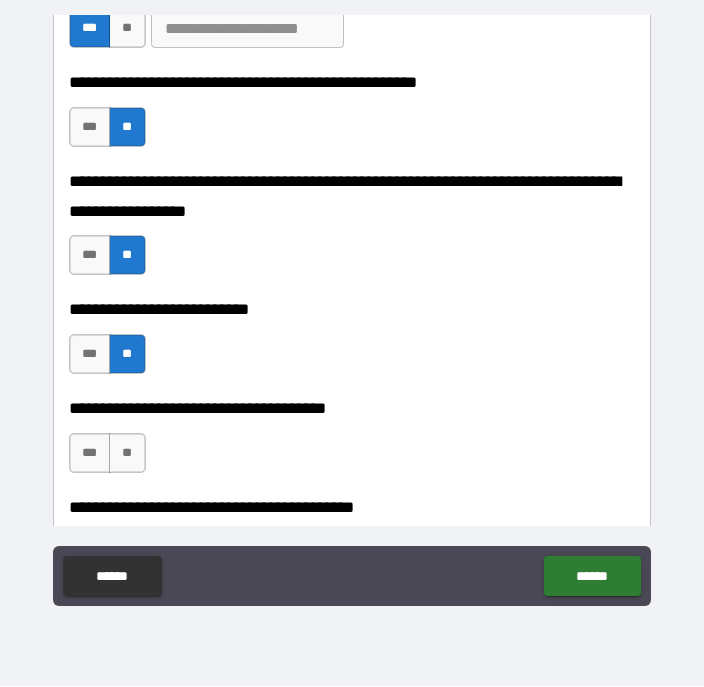 click on "**" at bounding box center [127, 454] 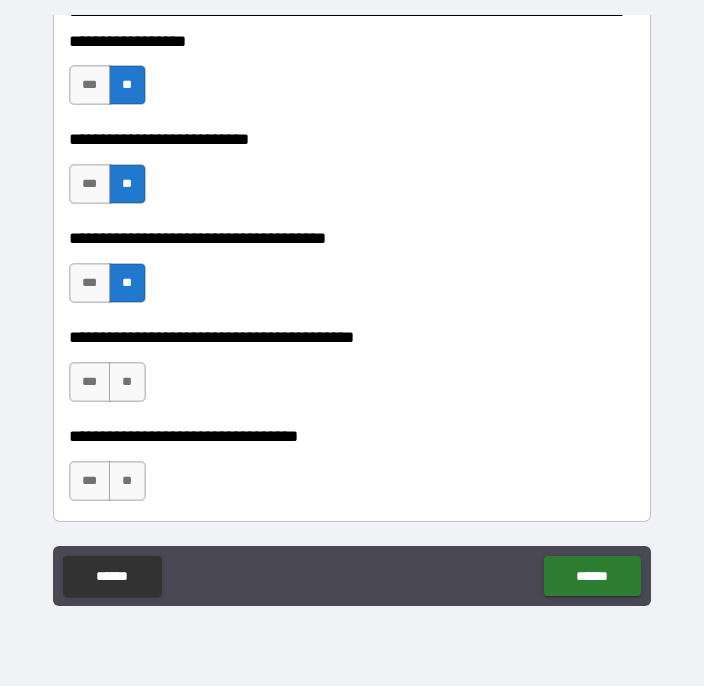 scroll, scrollTop: 1030, scrollLeft: 0, axis: vertical 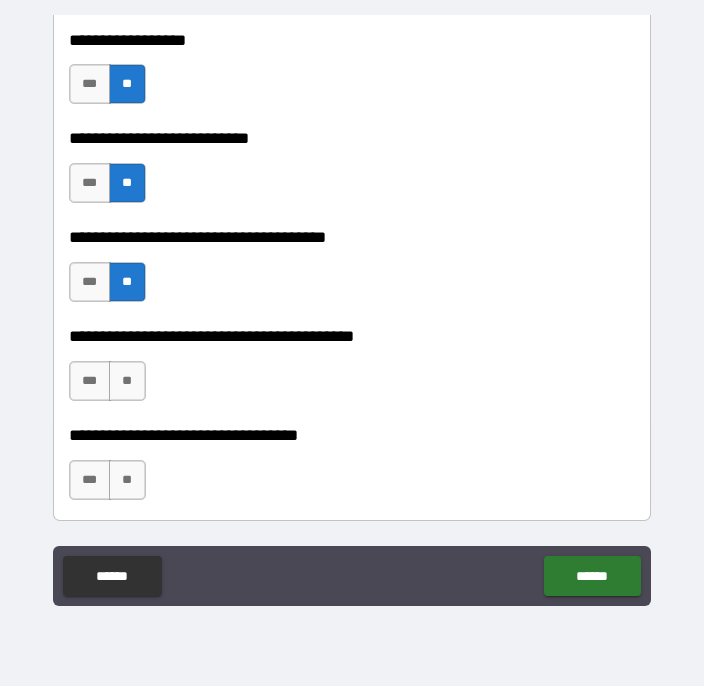 click on "**" at bounding box center (127, 382) 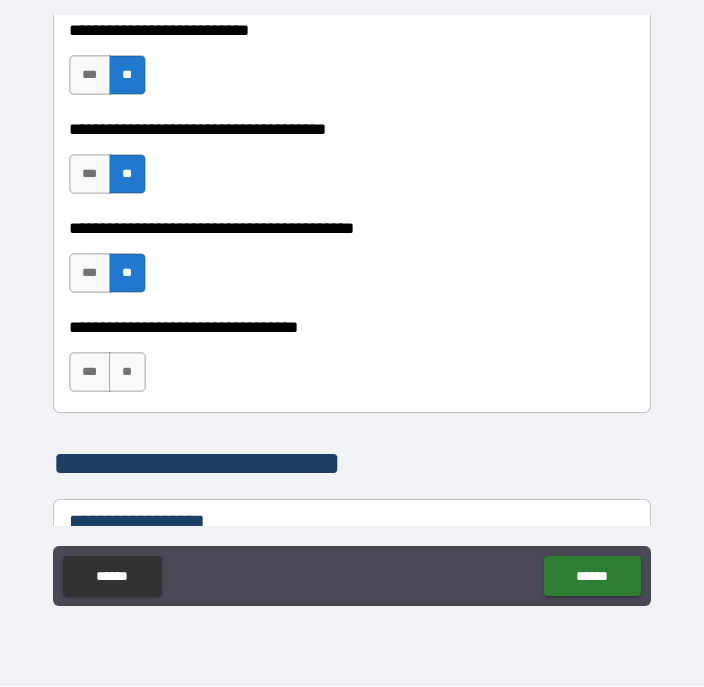 scroll, scrollTop: 1152, scrollLeft: 0, axis: vertical 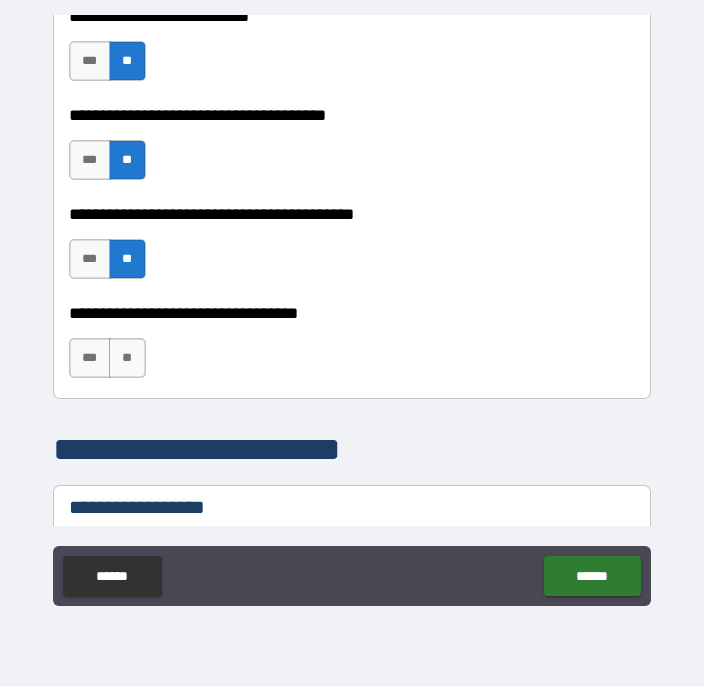 click on "***" at bounding box center (90, 359) 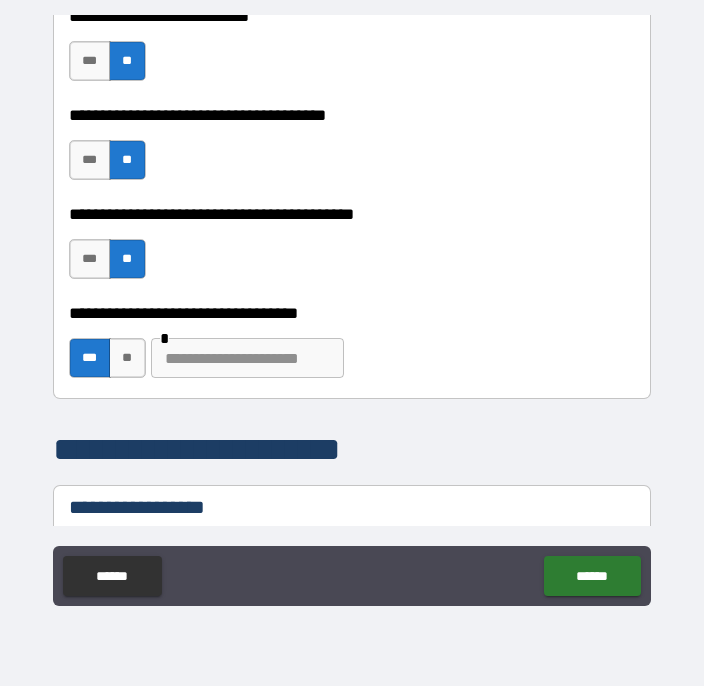click at bounding box center [247, 359] 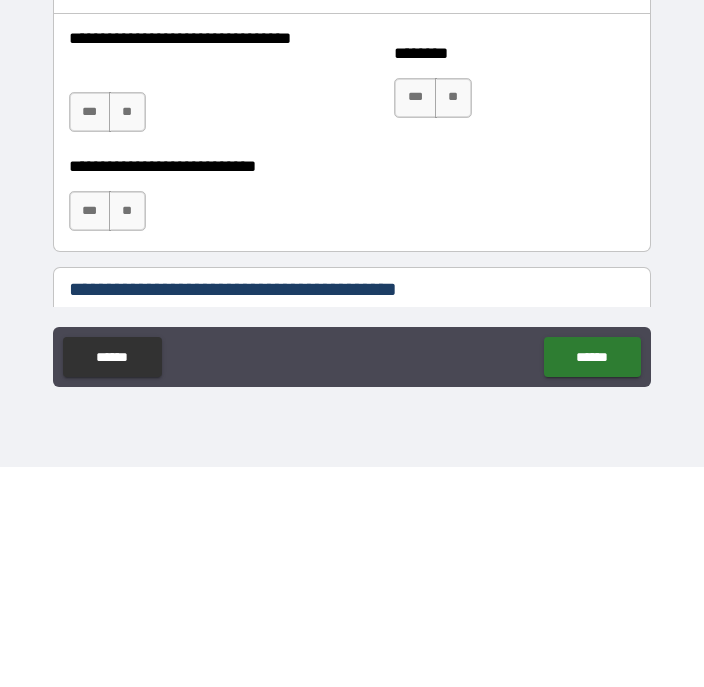 scroll, scrollTop: 1450, scrollLeft: 0, axis: vertical 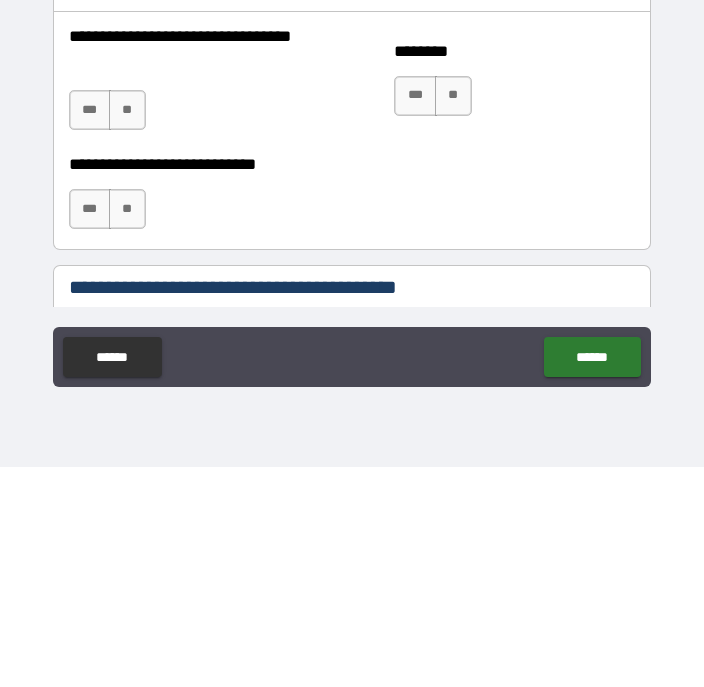 type on "**********" 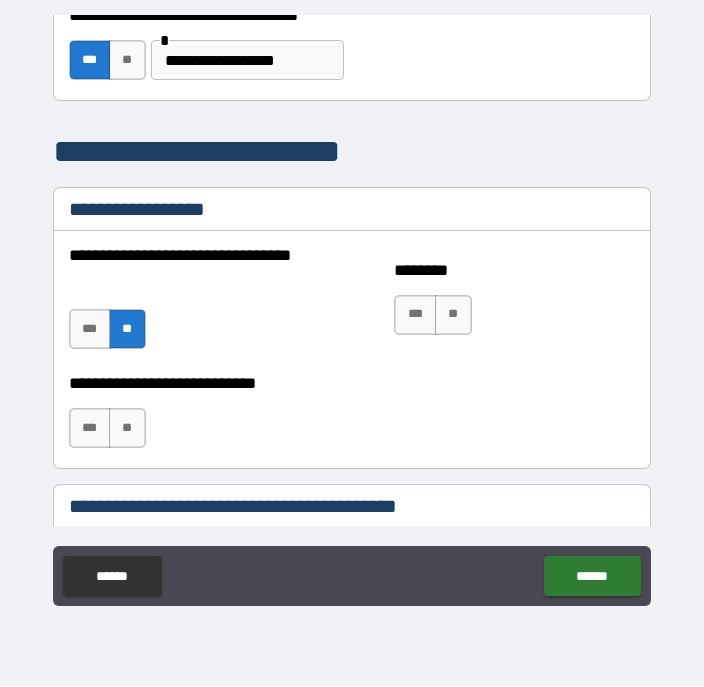 click on "**" at bounding box center [127, 429] 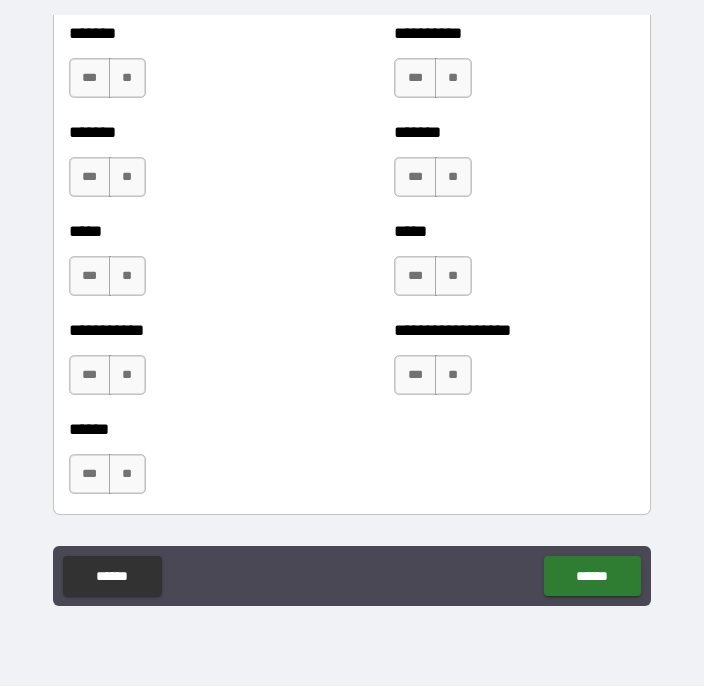 scroll, scrollTop: 1971, scrollLeft: 0, axis: vertical 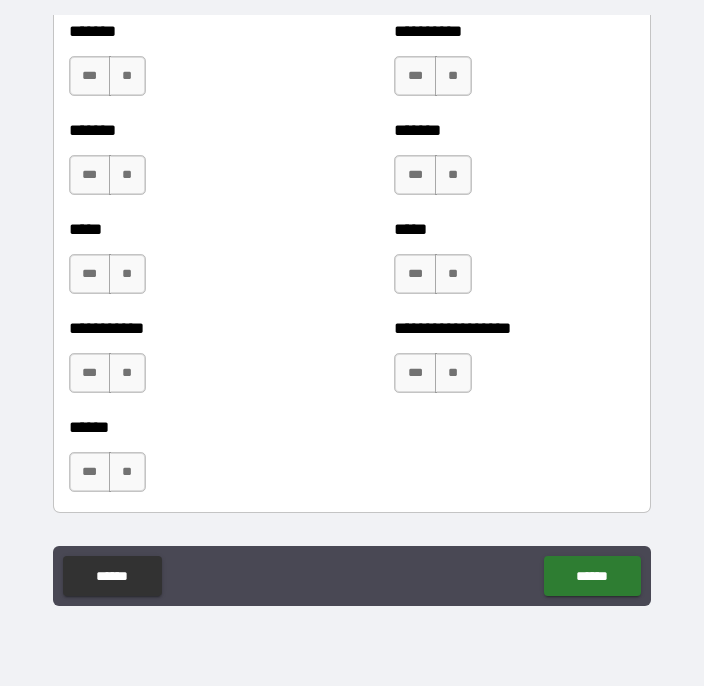 click on "***" at bounding box center [90, 176] 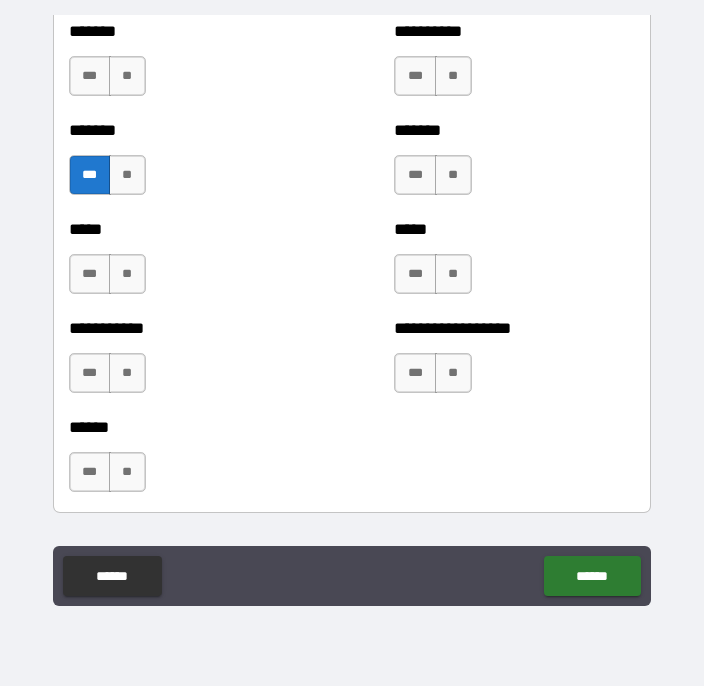 click on "**" at bounding box center (453, 77) 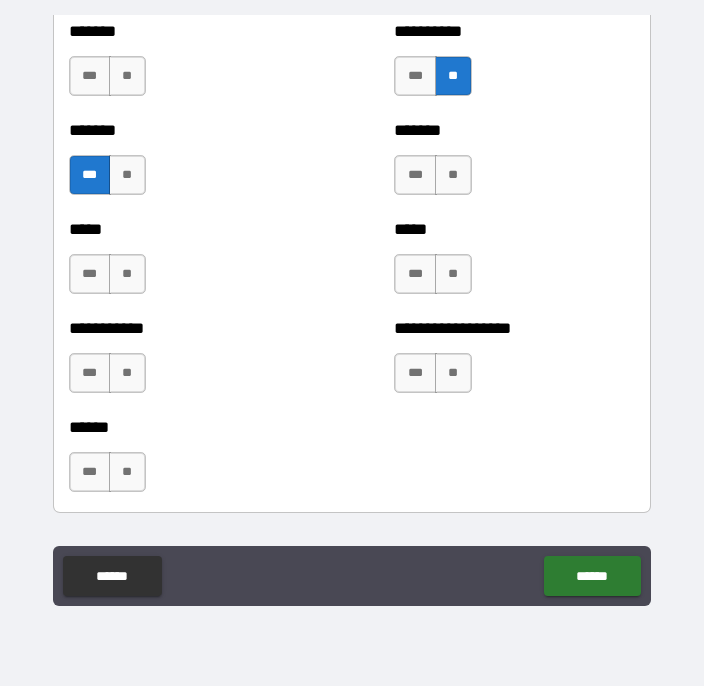 click on "**" at bounding box center (453, 176) 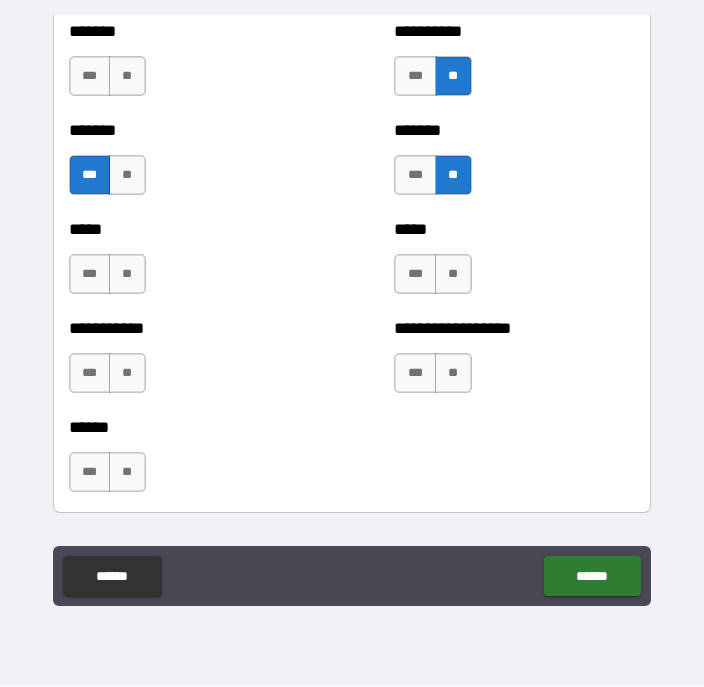 click on "**" at bounding box center (453, 275) 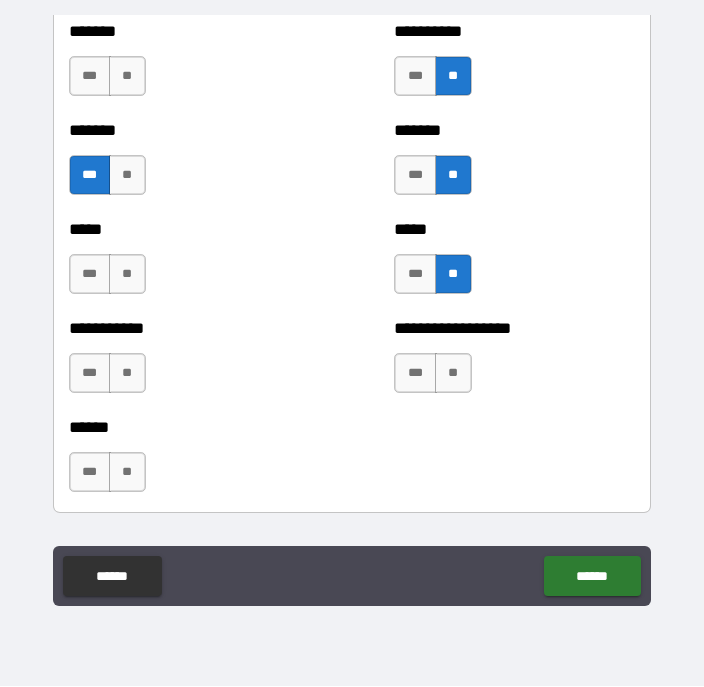 click on "**" at bounding box center (453, 374) 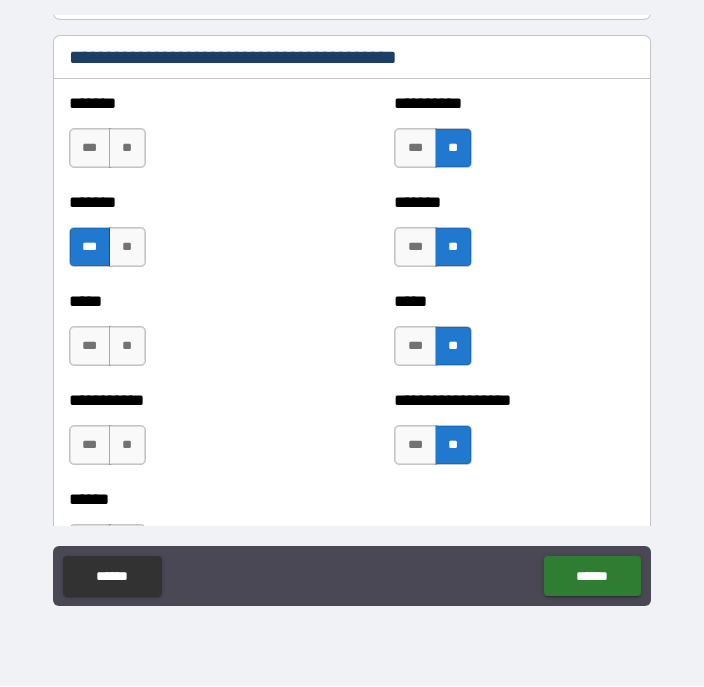 scroll, scrollTop: 1897, scrollLeft: 0, axis: vertical 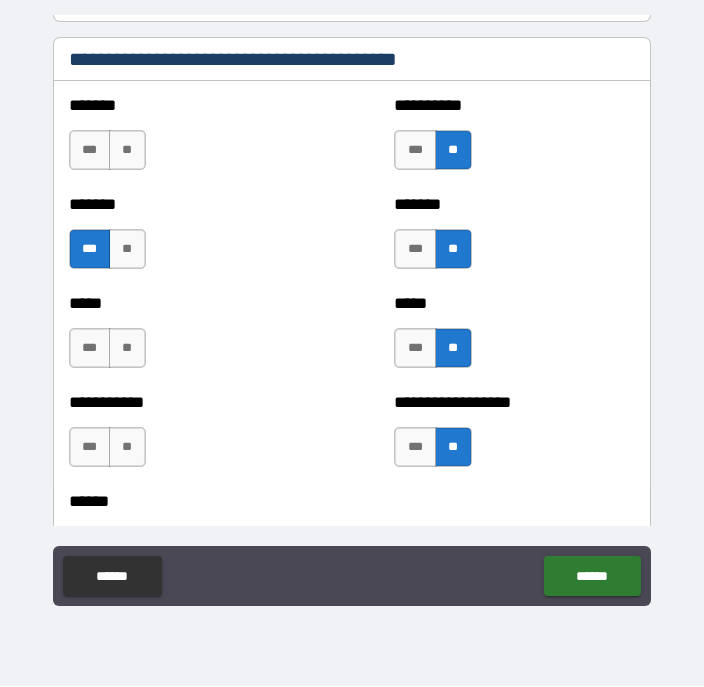 click on "**" at bounding box center [127, 151] 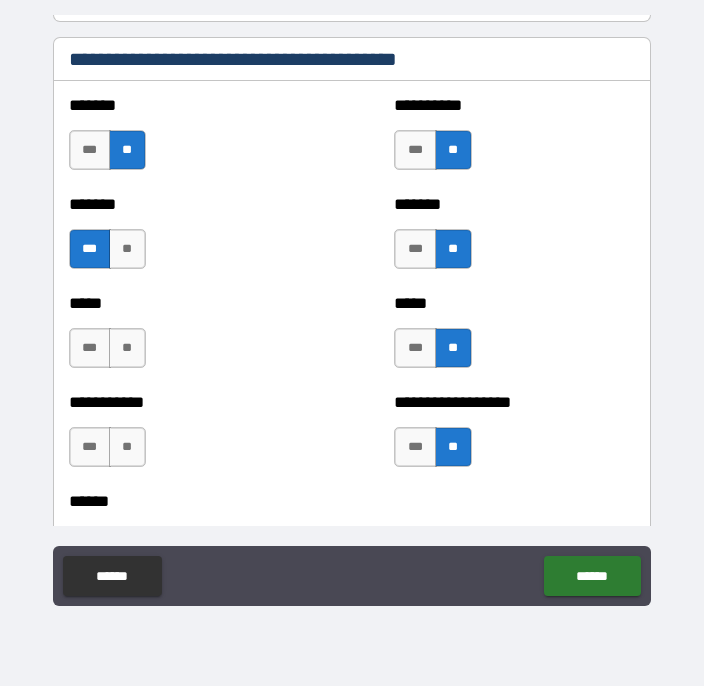 click on "**" at bounding box center [127, 448] 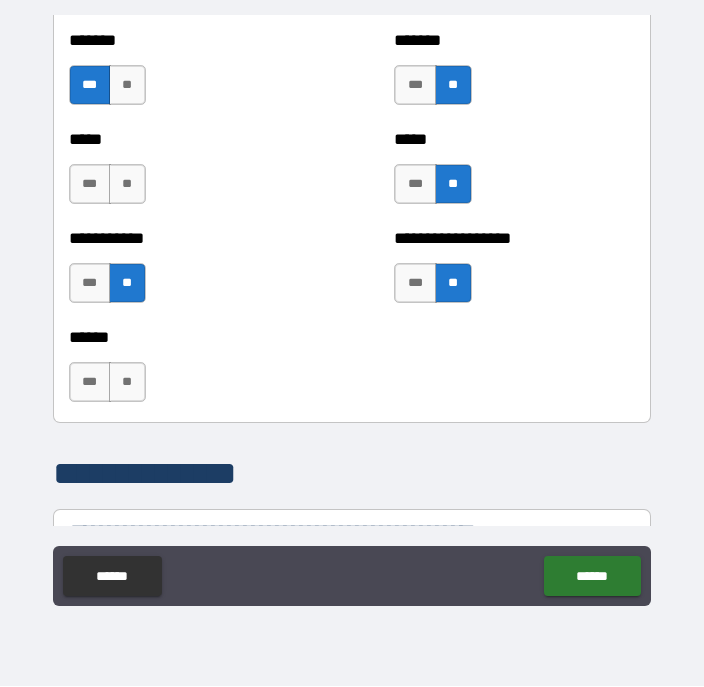 scroll, scrollTop: 2058, scrollLeft: 0, axis: vertical 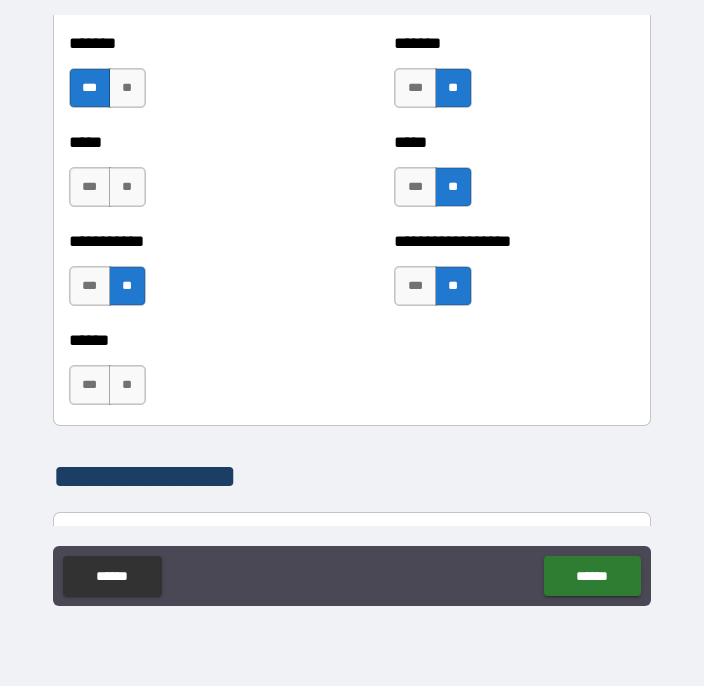click on "****** *** **" at bounding box center [352, 376] 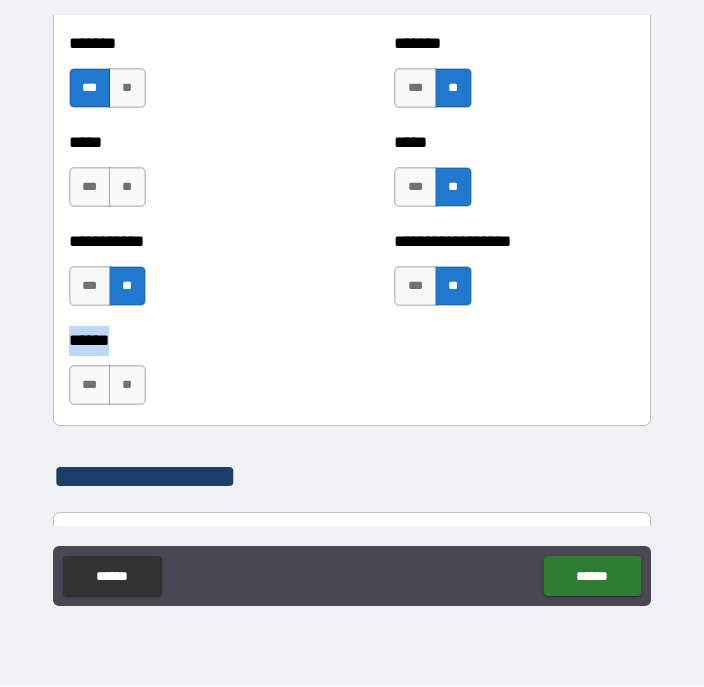 click on "******* *** **" at bounding box center [189, 79] 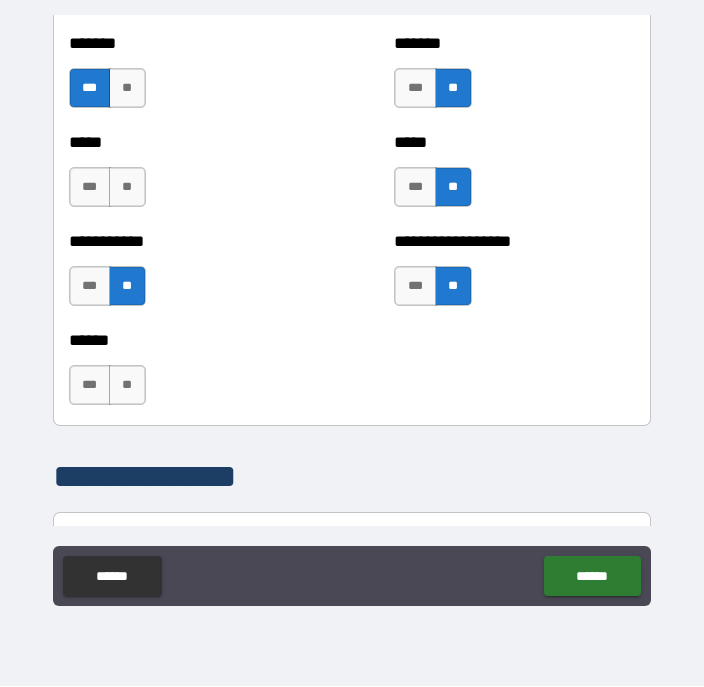 click on "**" at bounding box center [127, 188] 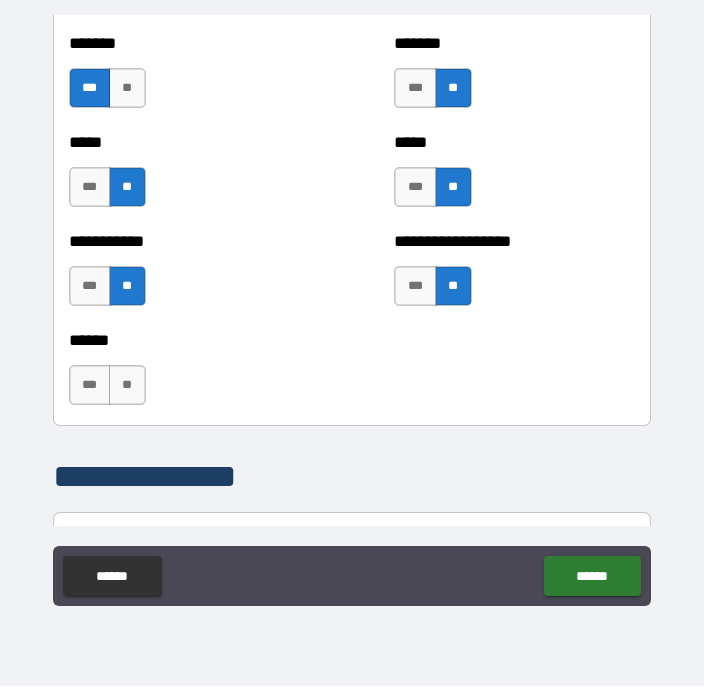 click on "***" at bounding box center [90, 386] 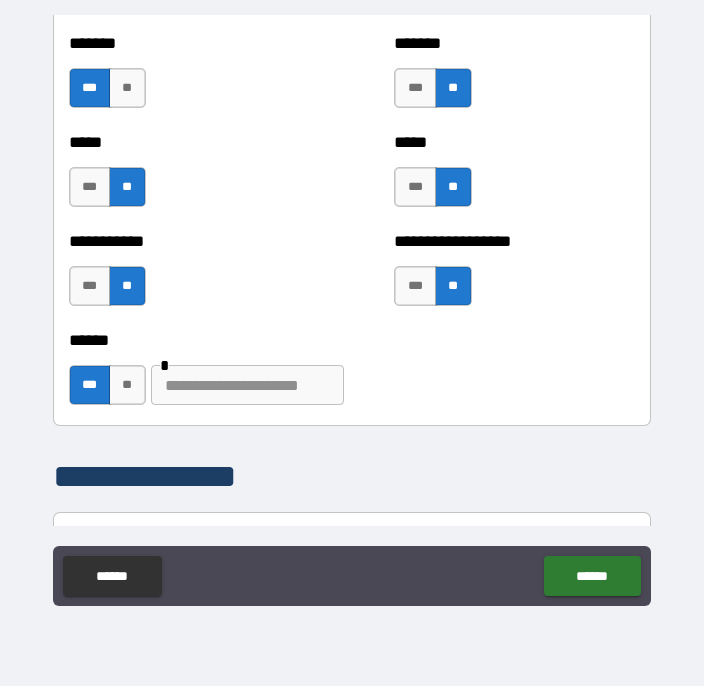 click at bounding box center (247, 386) 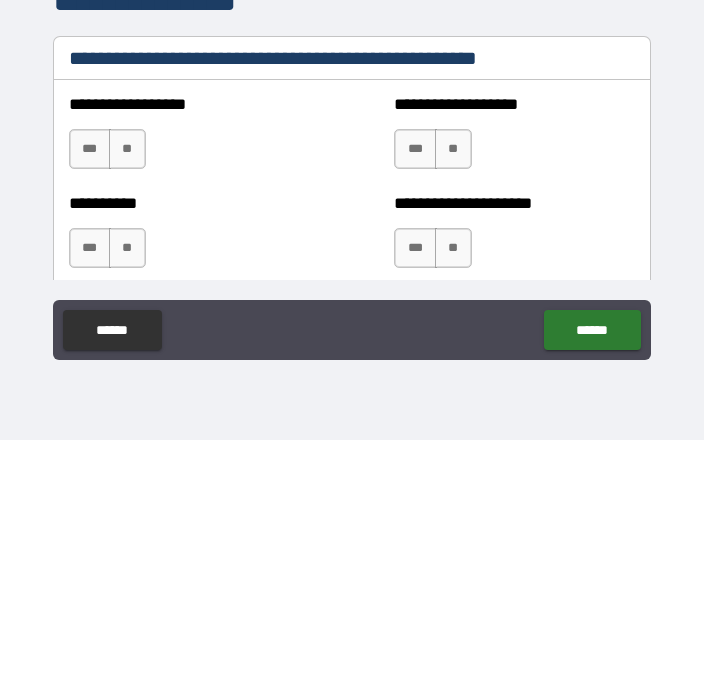 scroll, scrollTop: 2291, scrollLeft: 0, axis: vertical 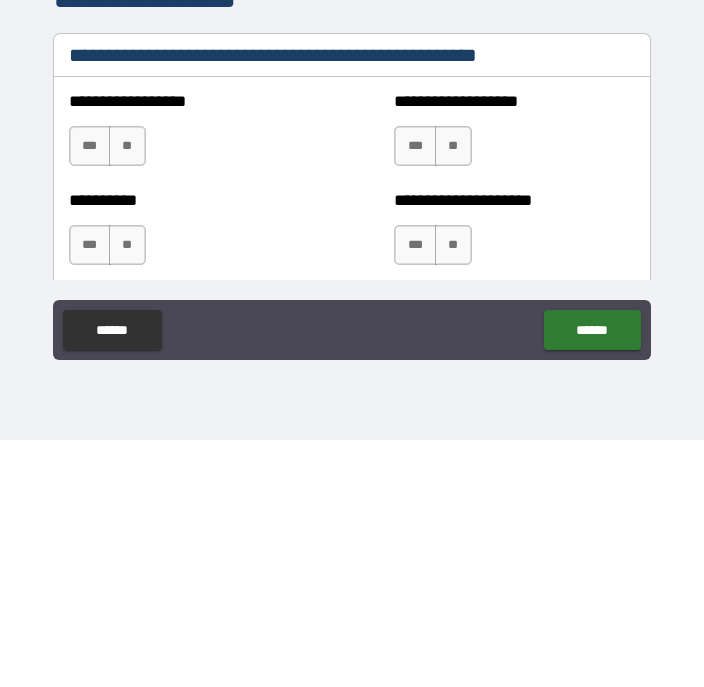 type on "*********" 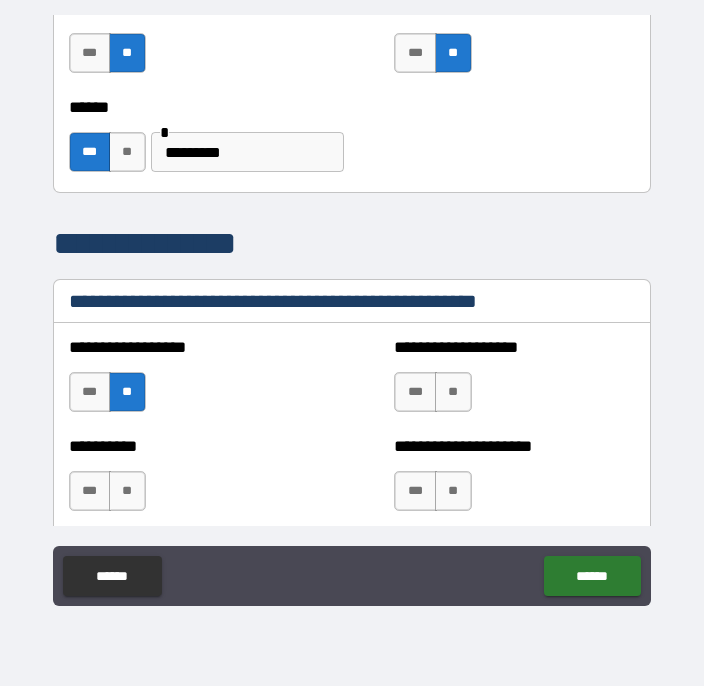 click on "**" at bounding box center [453, 393] 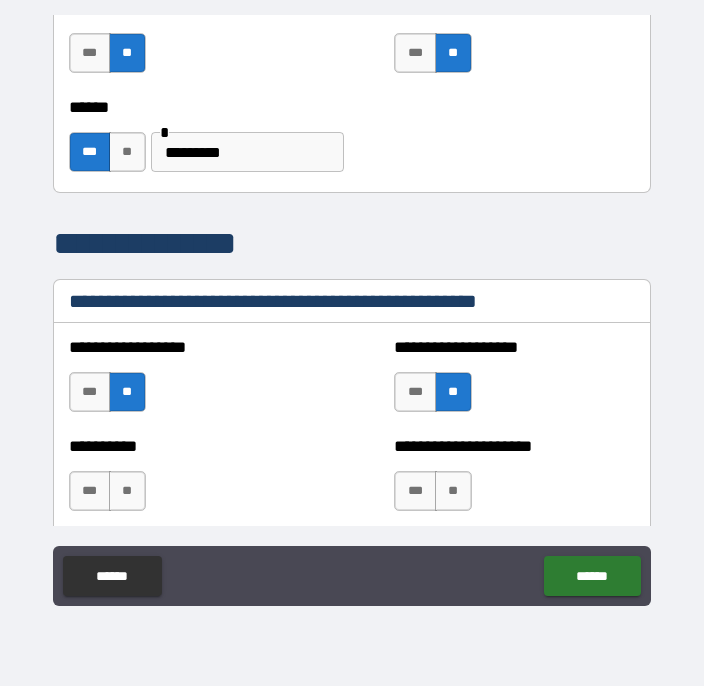click on "**" at bounding box center (453, 492) 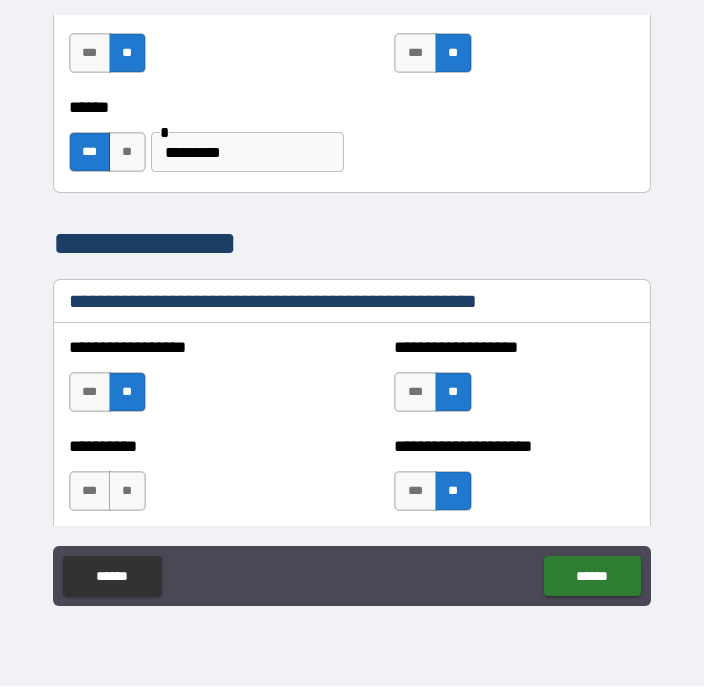click on "**" at bounding box center (127, 492) 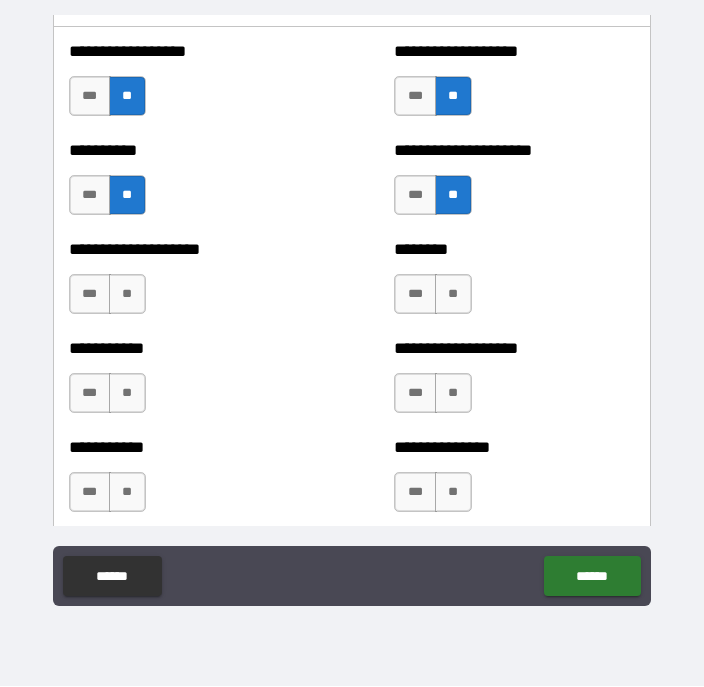 scroll, scrollTop: 2589, scrollLeft: 0, axis: vertical 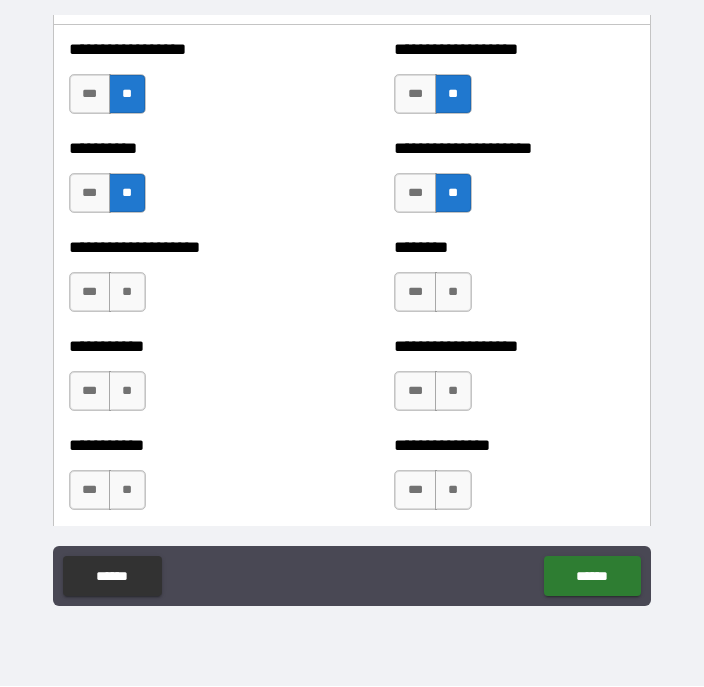 click on "**" at bounding box center (127, 293) 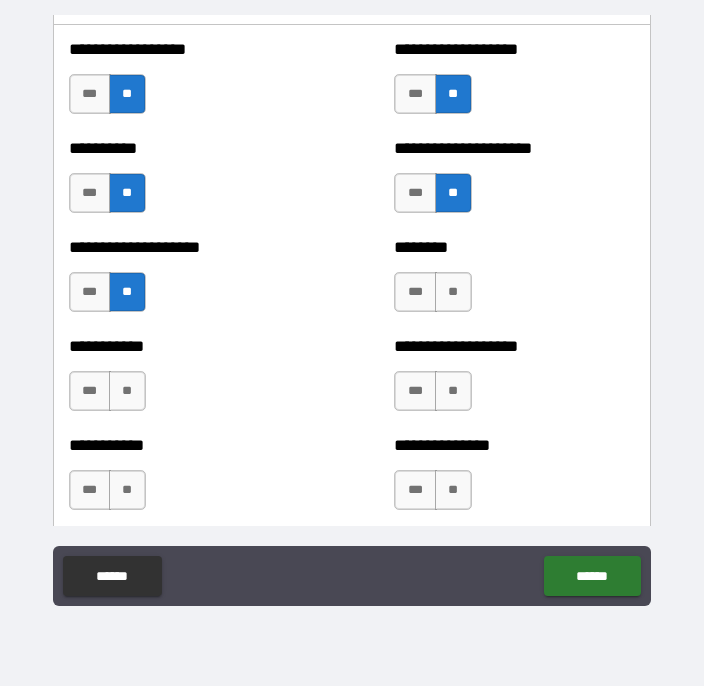 click on "***" at bounding box center (415, 293) 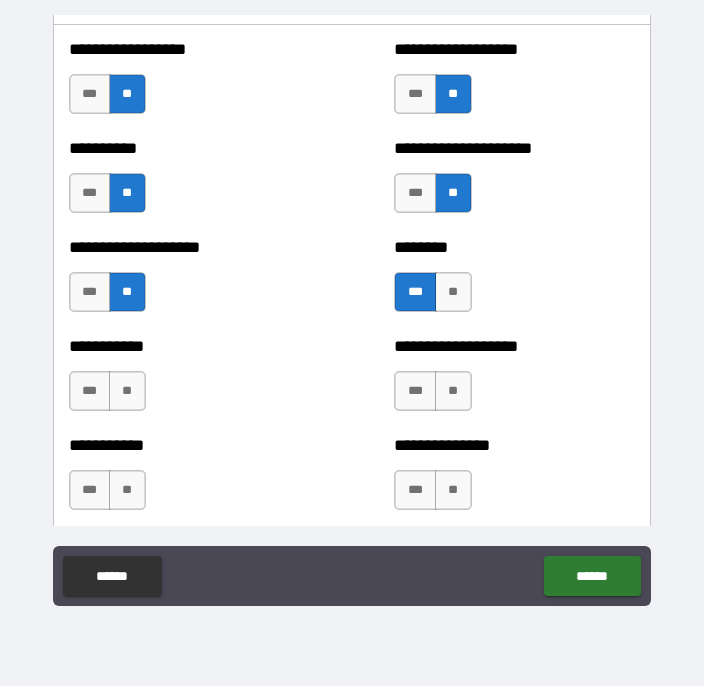 click on "**" at bounding box center (127, 392) 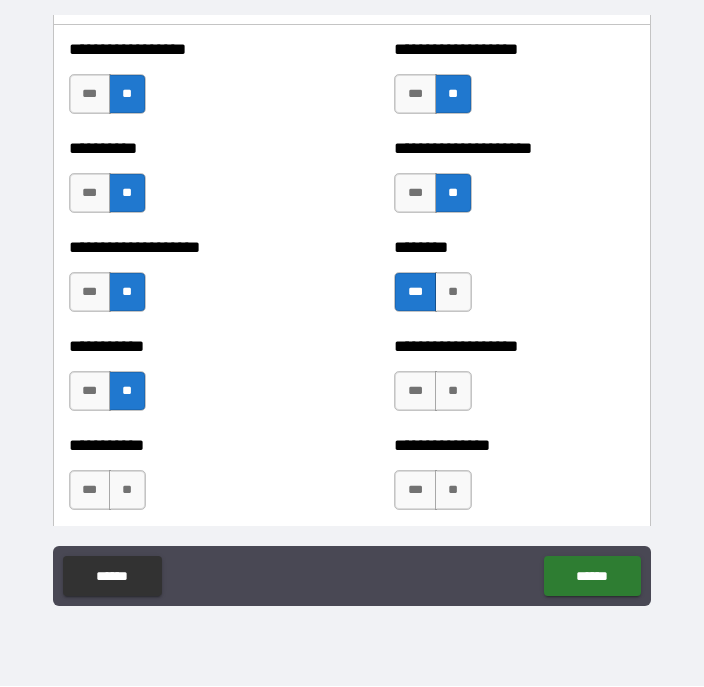 click on "**" at bounding box center (453, 392) 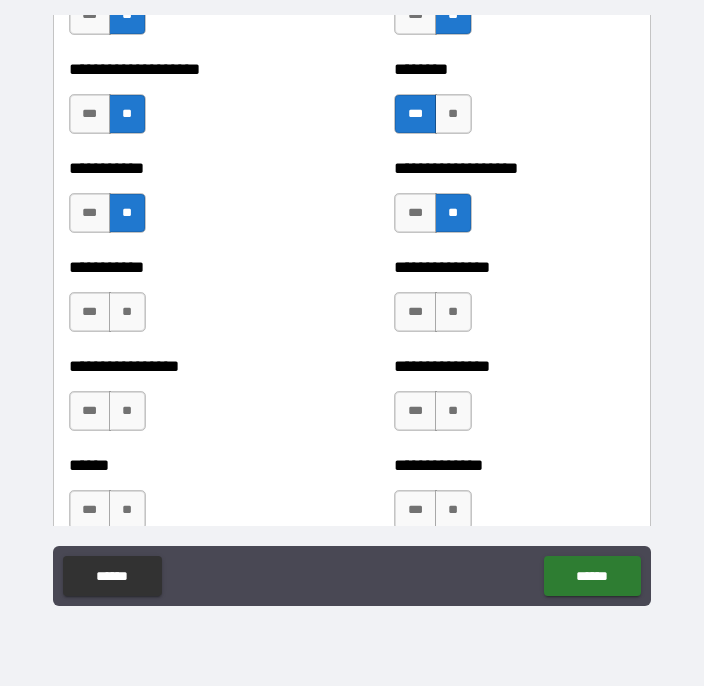 scroll, scrollTop: 2768, scrollLeft: 0, axis: vertical 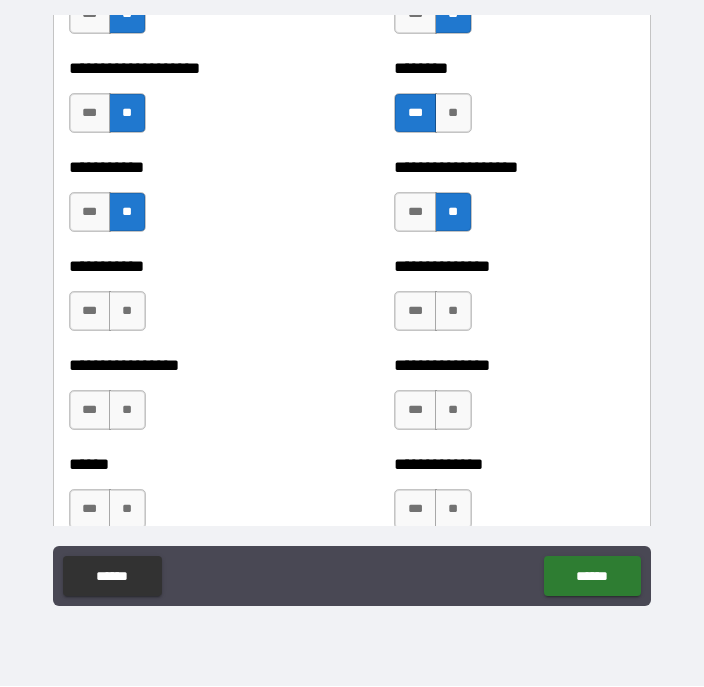 click on "**" at bounding box center [127, 312] 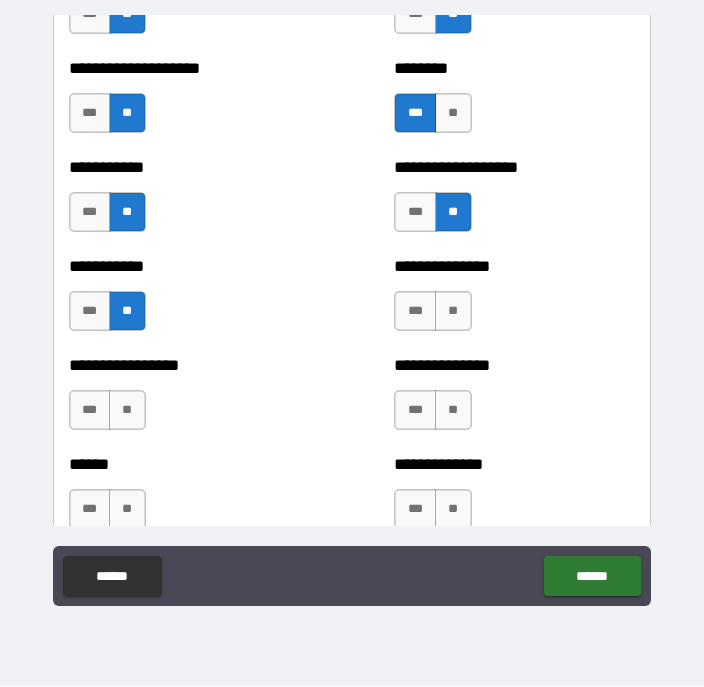 click on "**" at bounding box center (453, 312) 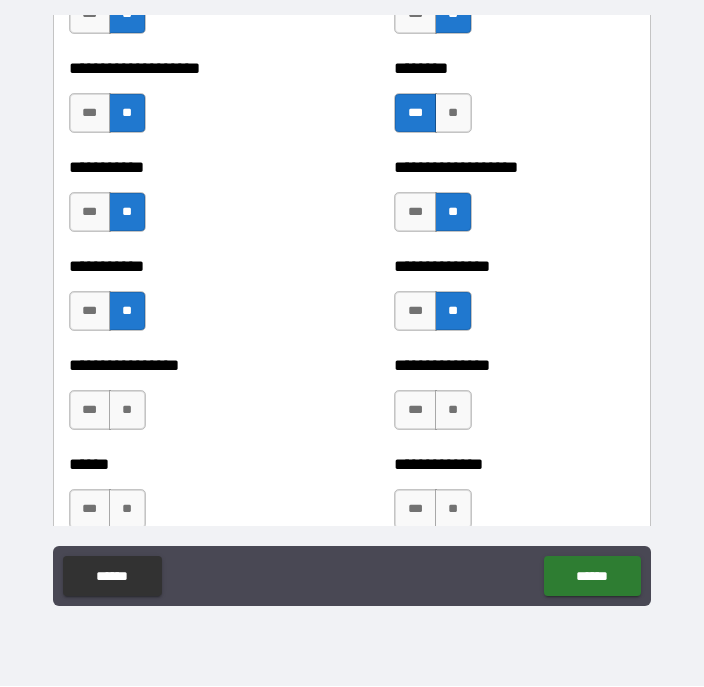 click on "**" at bounding box center [127, 411] 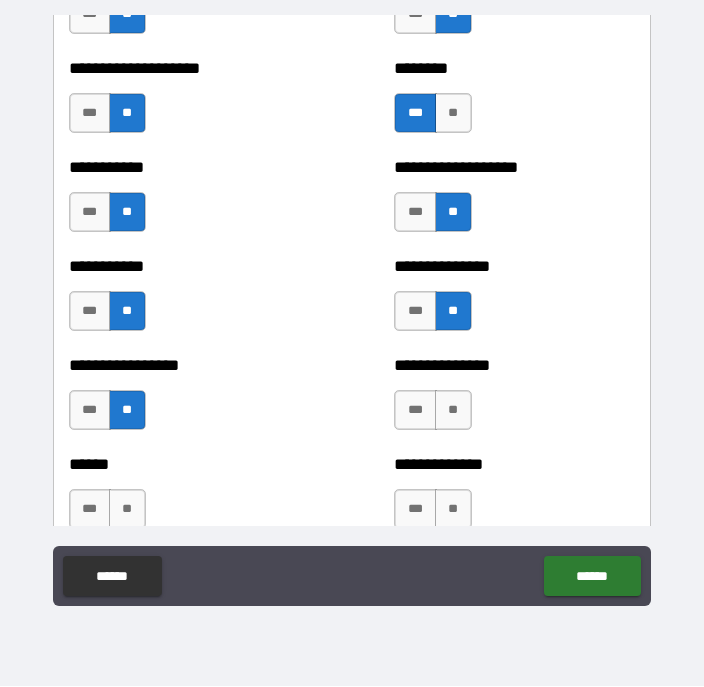 click on "**" at bounding box center (453, 411) 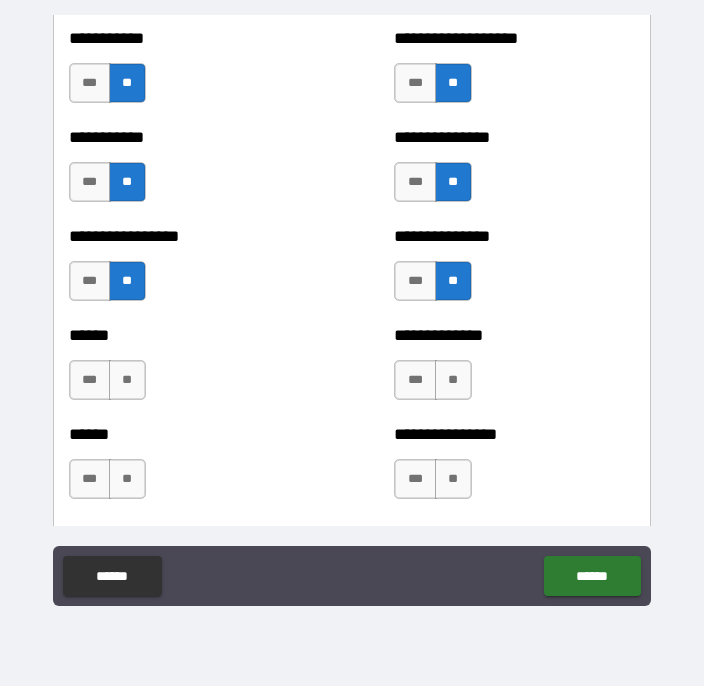 scroll, scrollTop: 2899, scrollLeft: 0, axis: vertical 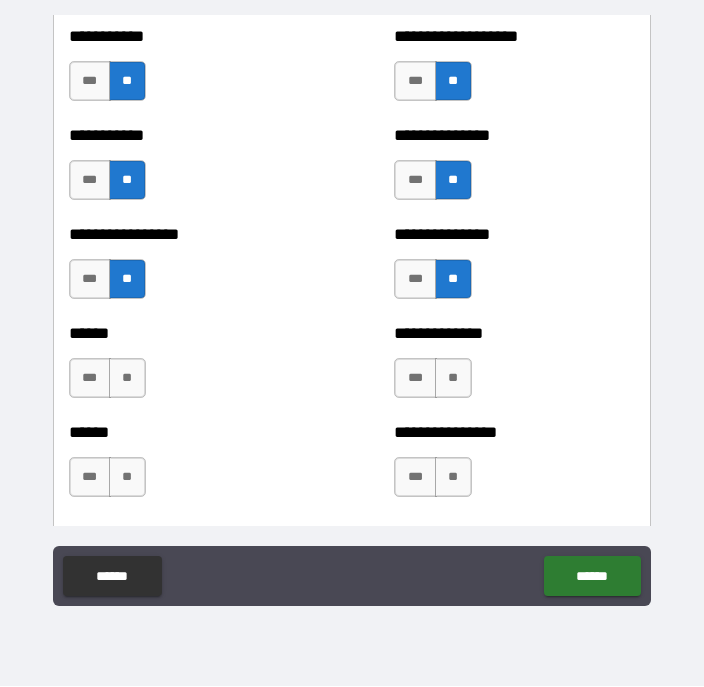 click on "**" at bounding box center [127, 379] 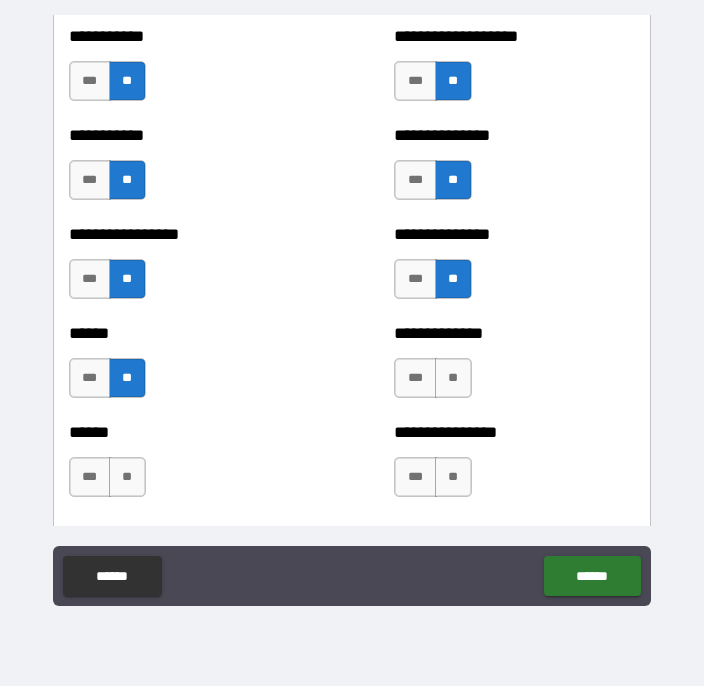 click on "**" at bounding box center [453, 379] 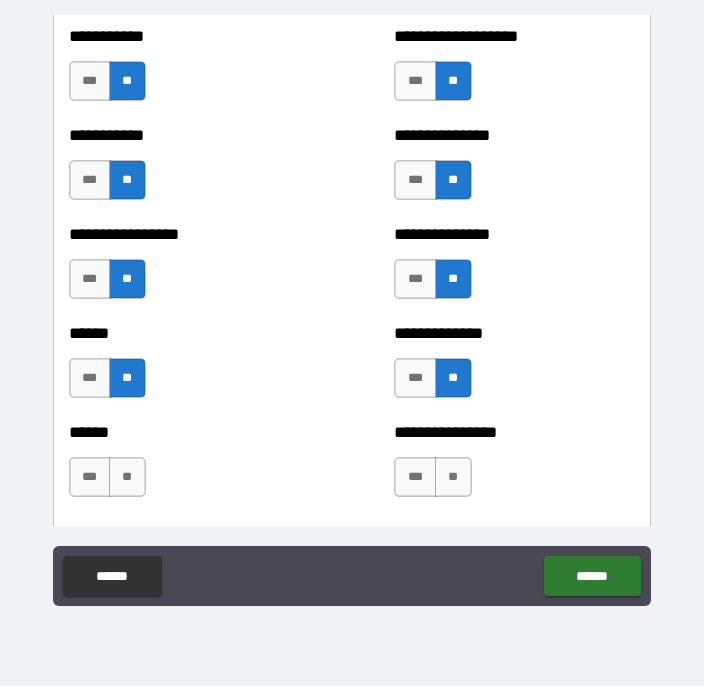 click on "**" at bounding box center (127, 478) 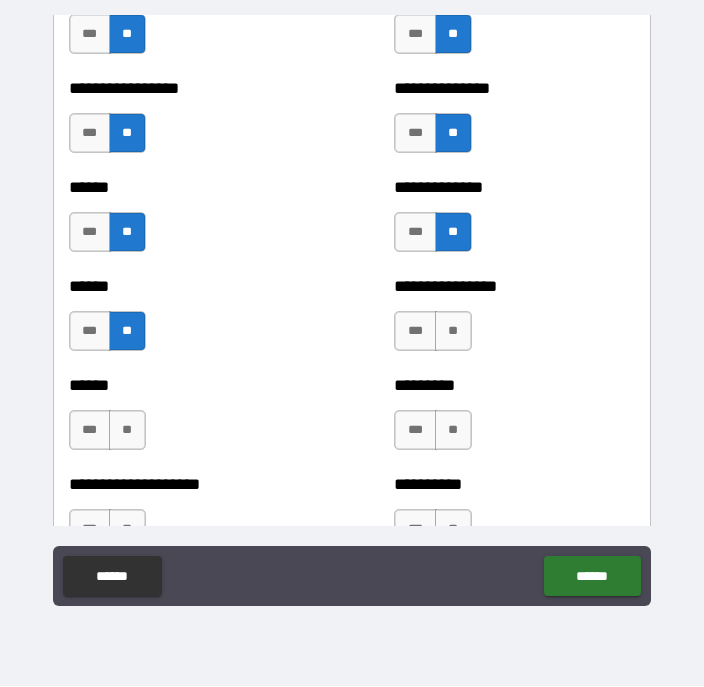 scroll, scrollTop: 3082, scrollLeft: 0, axis: vertical 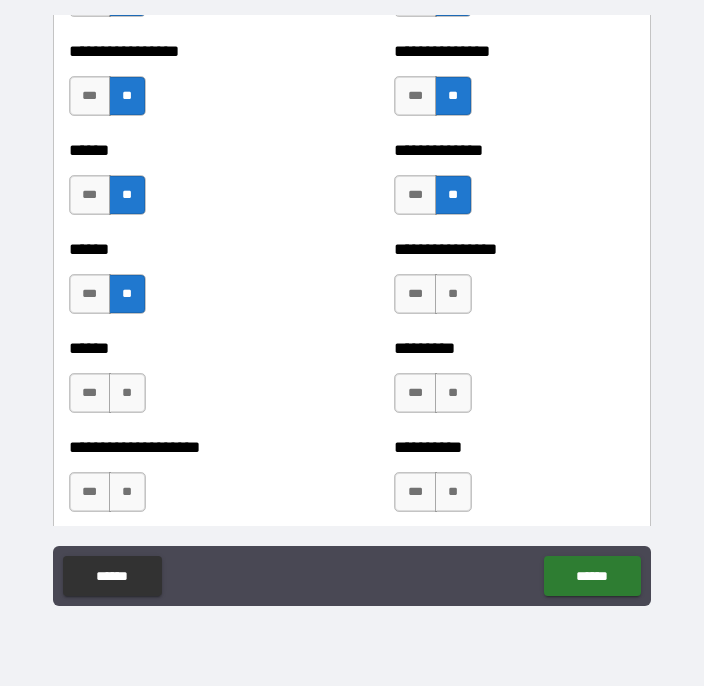 click on "**" at bounding box center (453, 295) 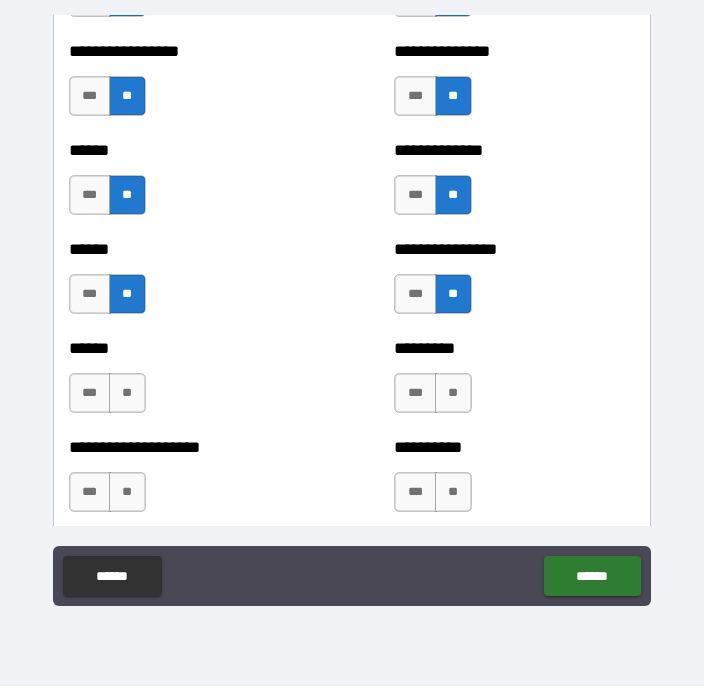 click on "***" at bounding box center [90, 394] 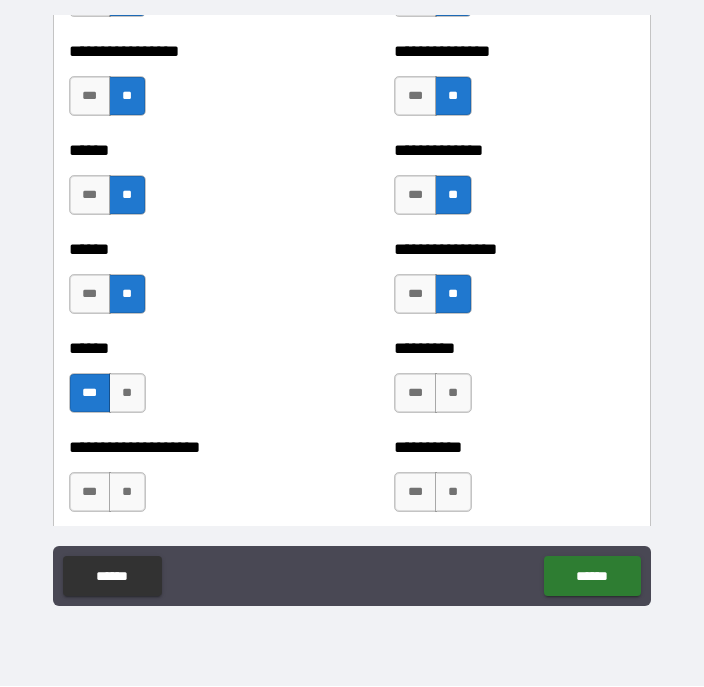 click on "***" at bounding box center (90, 493) 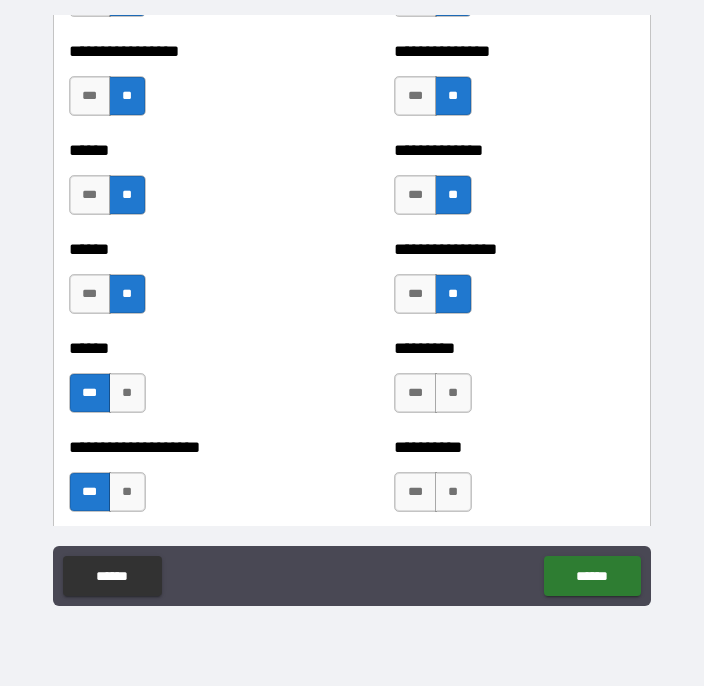 click on "**" at bounding box center (453, 394) 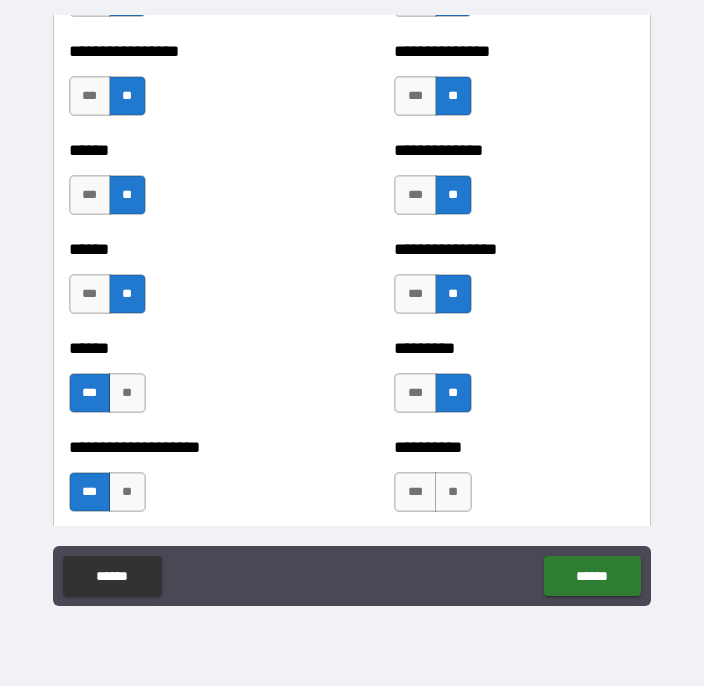 click on "**" at bounding box center [453, 493] 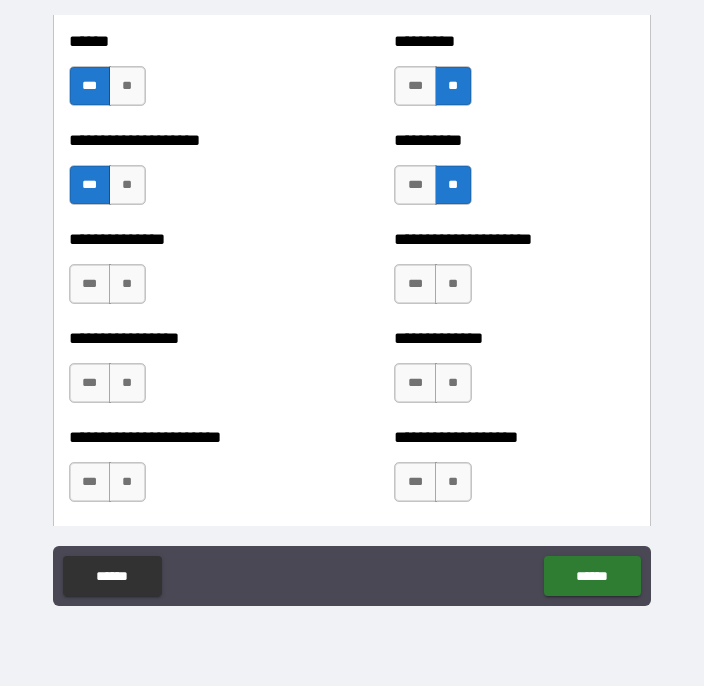 scroll, scrollTop: 3395, scrollLeft: 0, axis: vertical 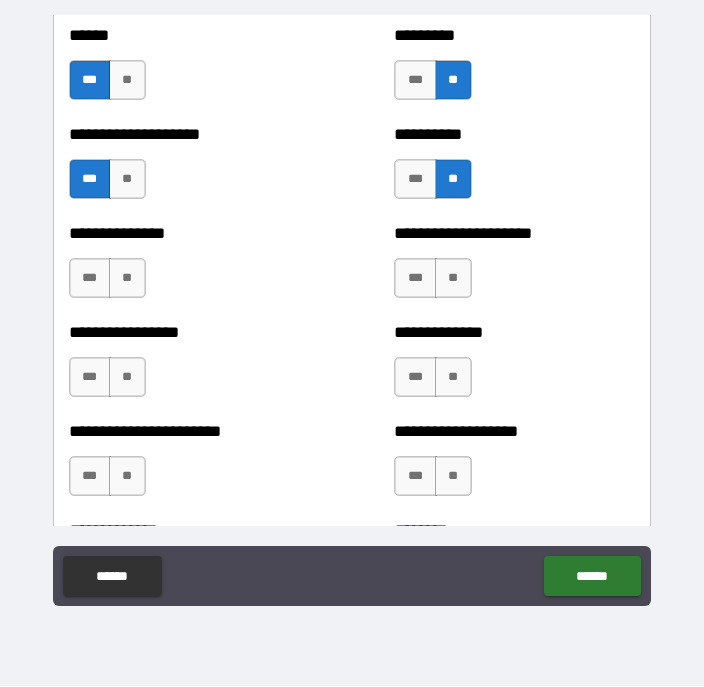 click on "**" at bounding box center (453, 279) 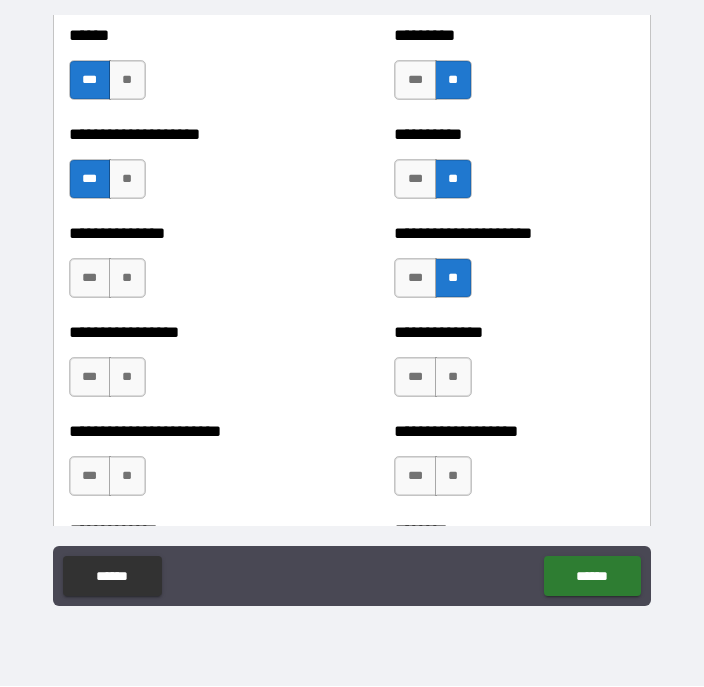 click on "**" at bounding box center (453, 378) 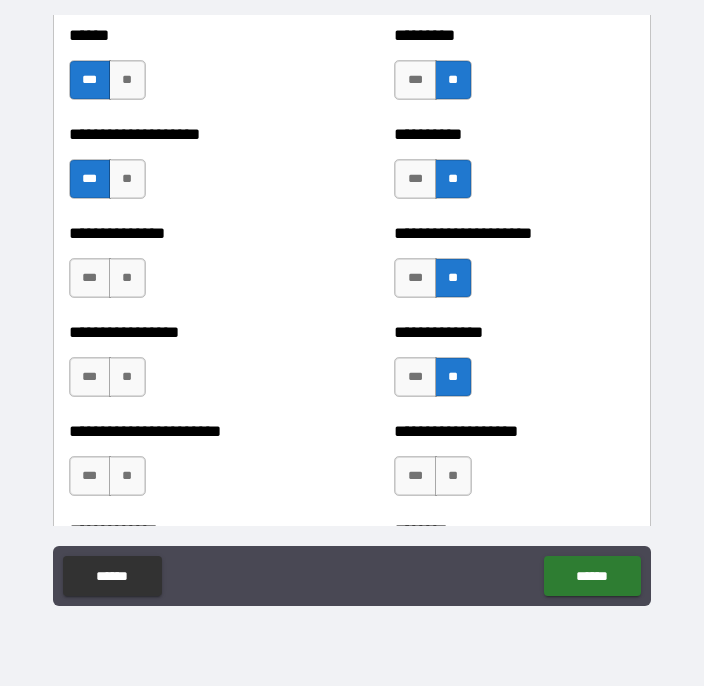 click on "***" at bounding box center (90, 378) 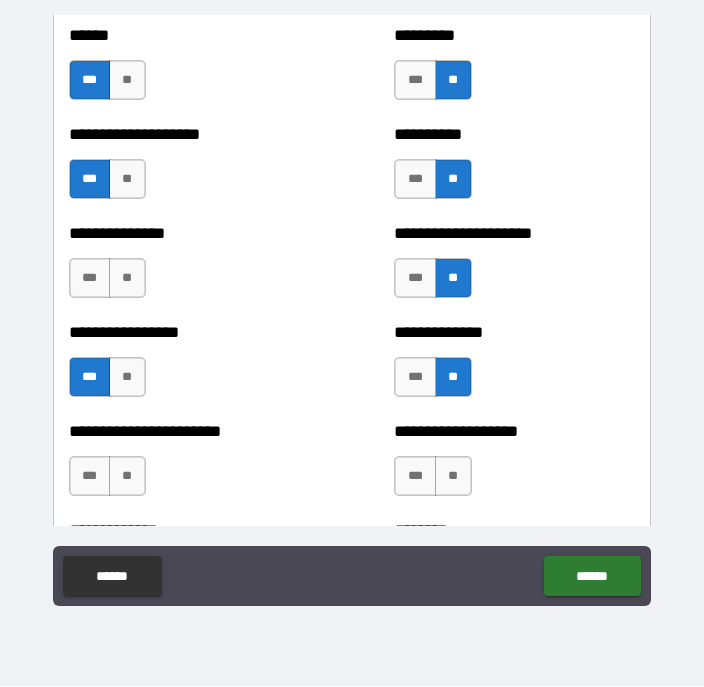 click on "**" at bounding box center [127, 279] 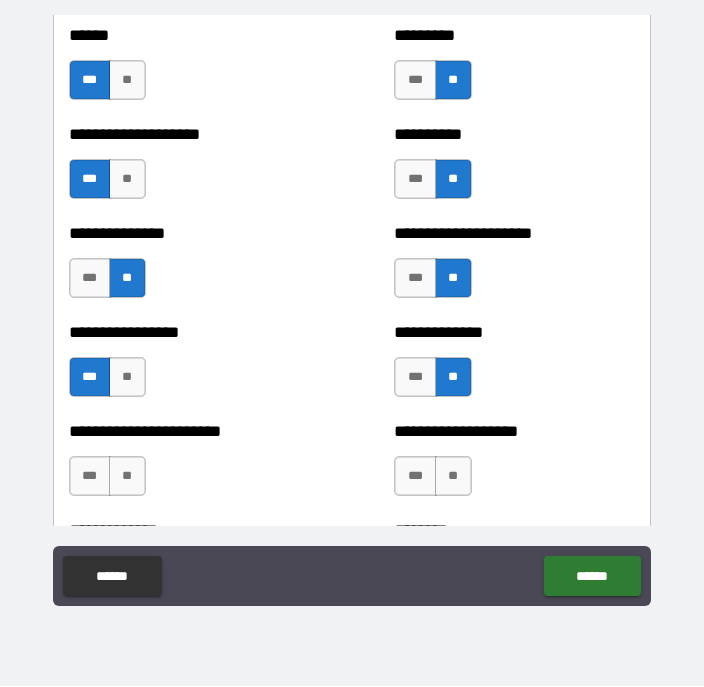 click on "**" at bounding box center [127, 477] 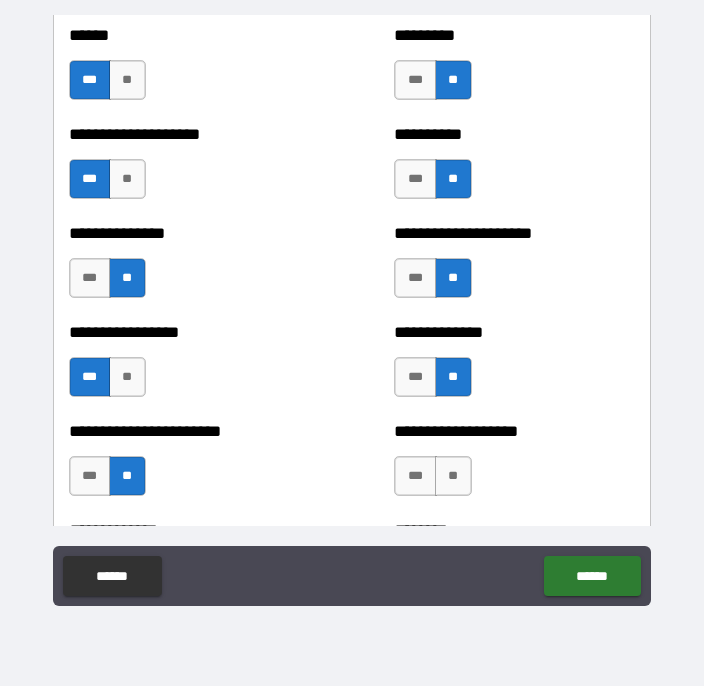 click on "**" at bounding box center [453, 477] 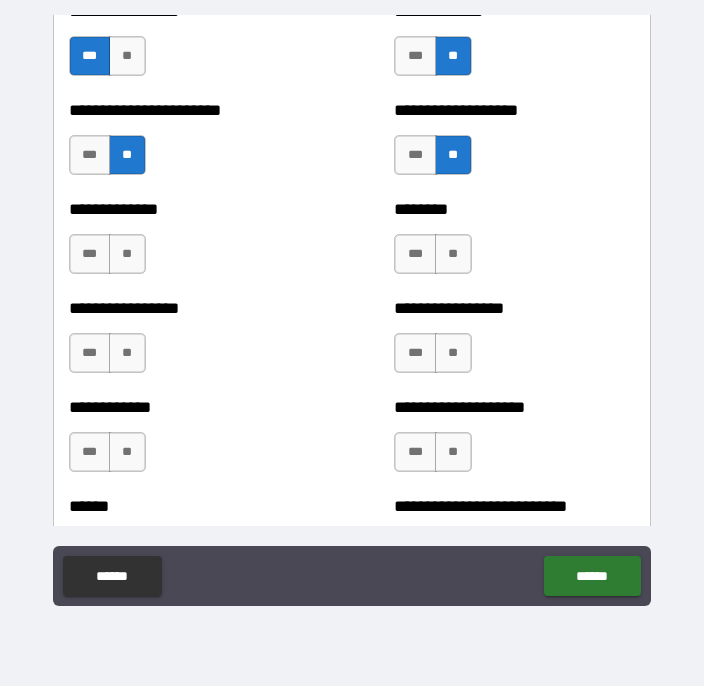 scroll, scrollTop: 3718, scrollLeft: 0, axis: vertical 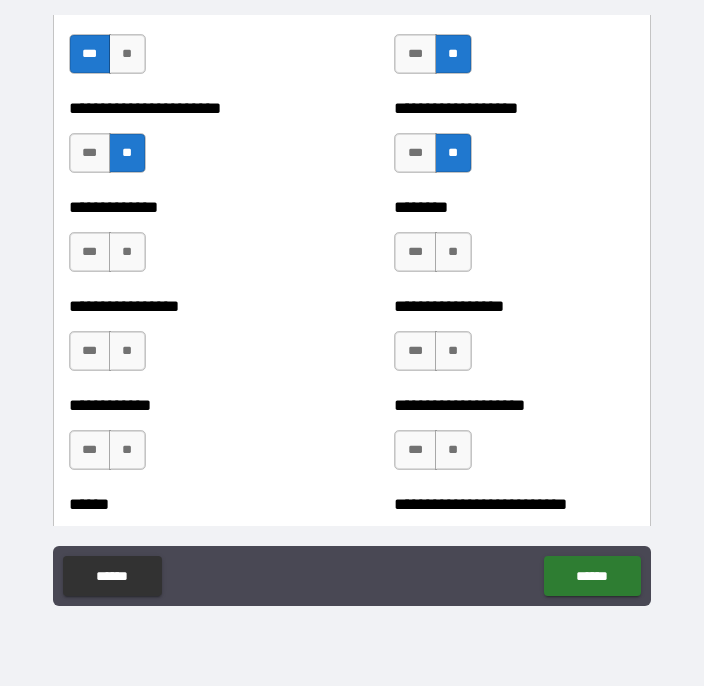 click on "**" at bounding box center [127, 253] 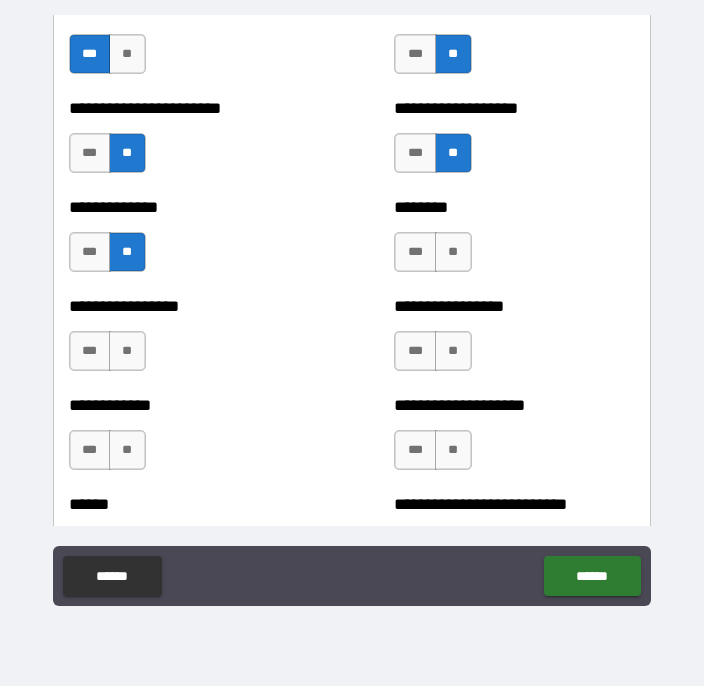 click on "**" at bounding box center [453, 253] 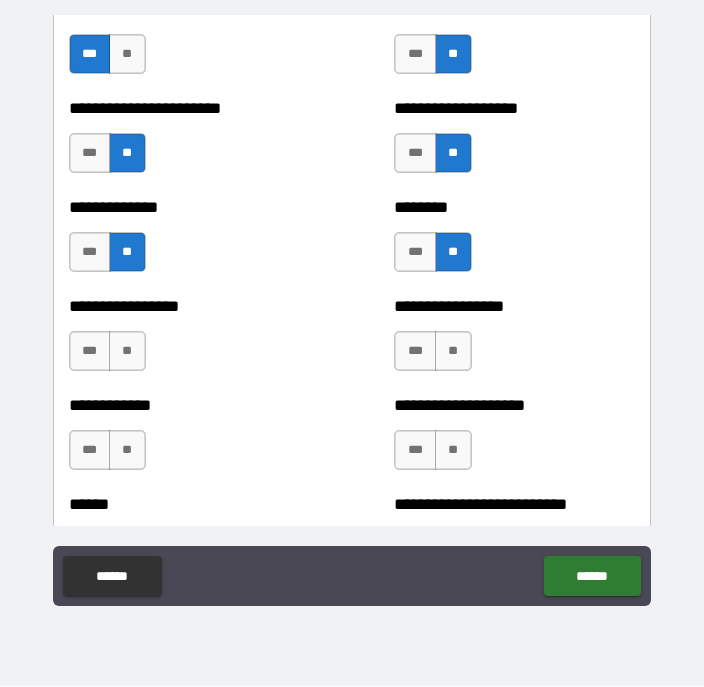 click on "**" at bounding box center (127, 352) 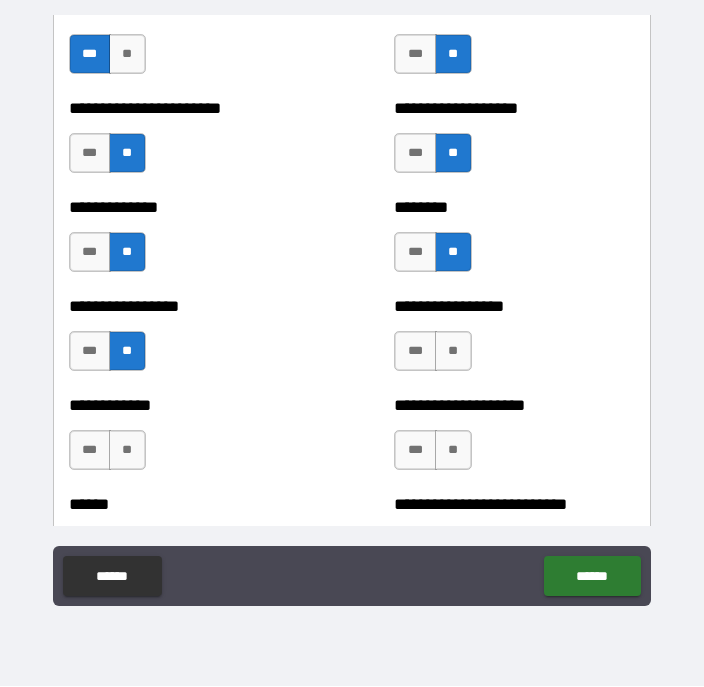 click on "**" at bounding box center [127, 352] 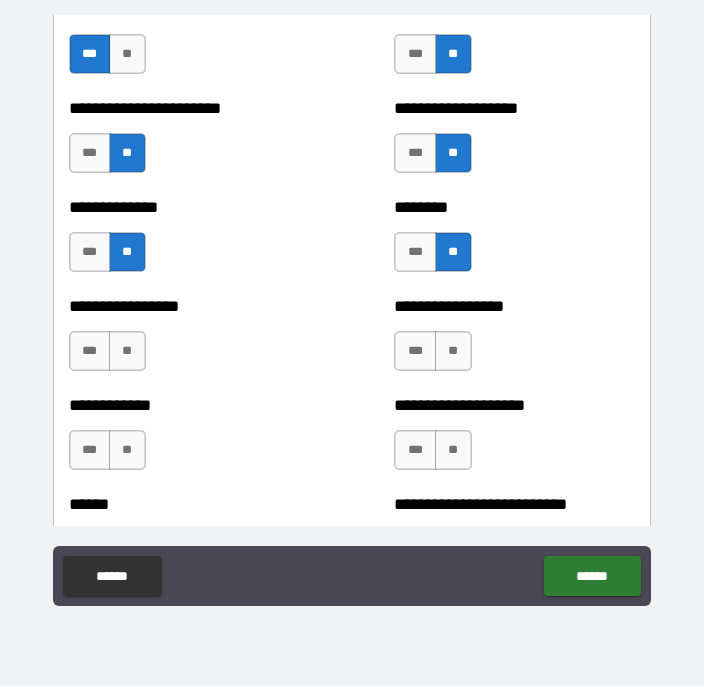 click on "***" at bounding box center [90, 352] 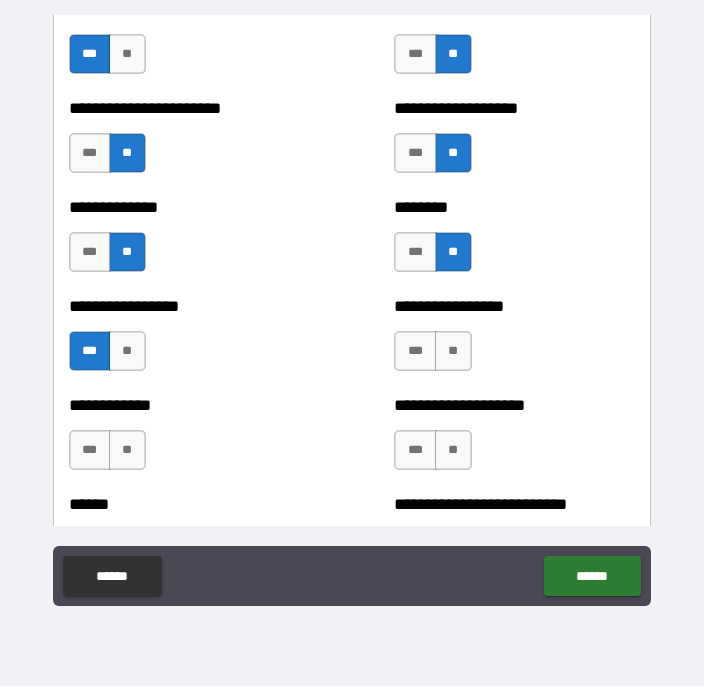 click on "**" at bounding box center (453, 352) 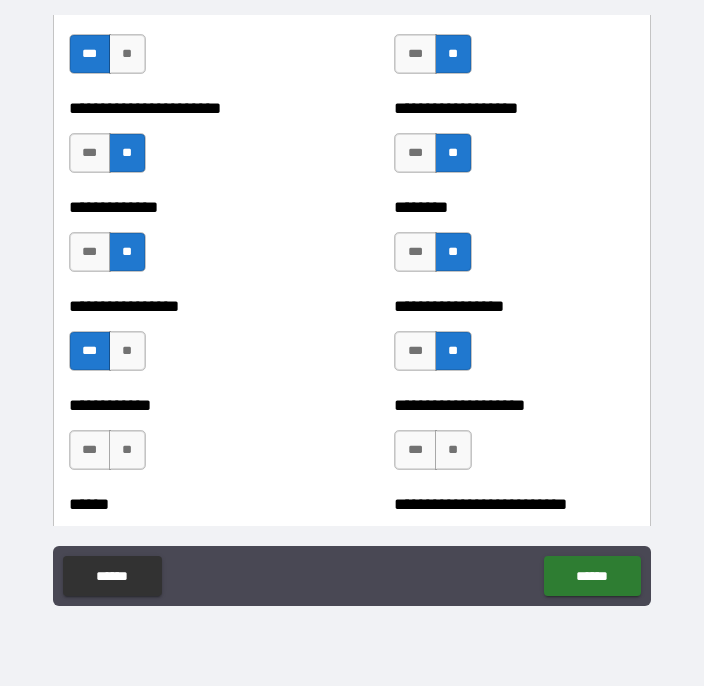 click on "**" at bounding box center [453, 451] 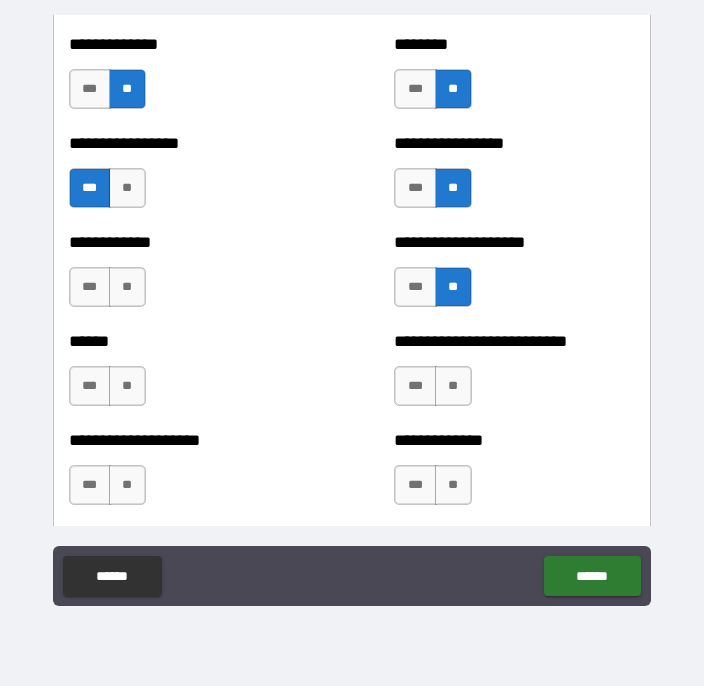 scroll, scrollTop: 3882, scrollLeft: 0, axis: vertical 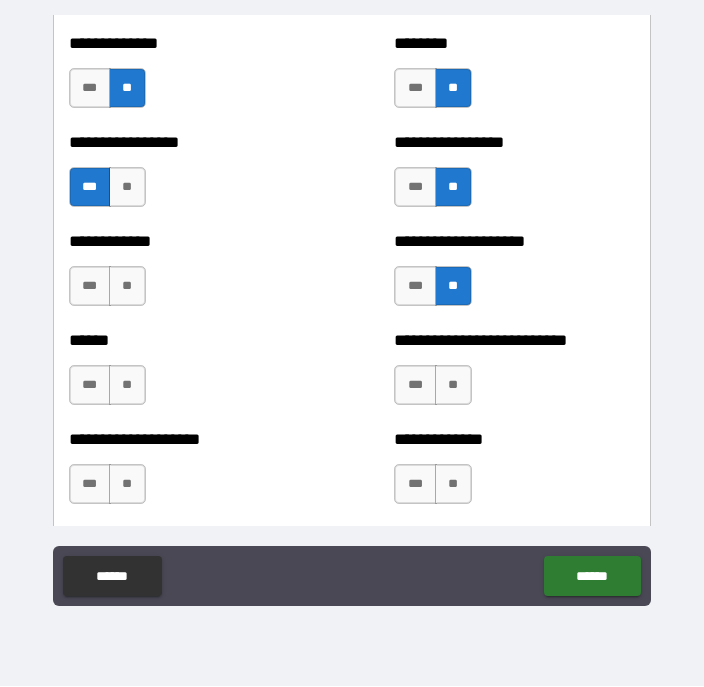 click on "**" at bounding box center [127, 386] 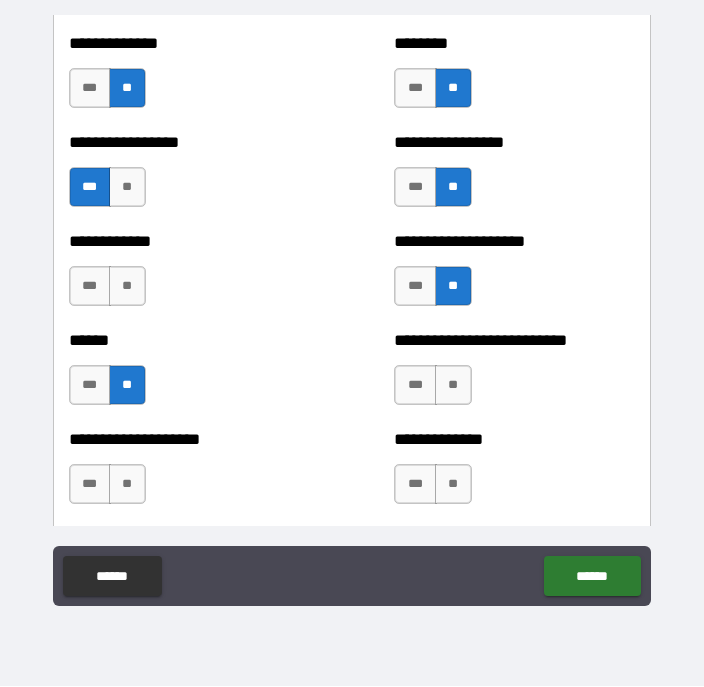 click on "**" at bounding box center (453, 386) 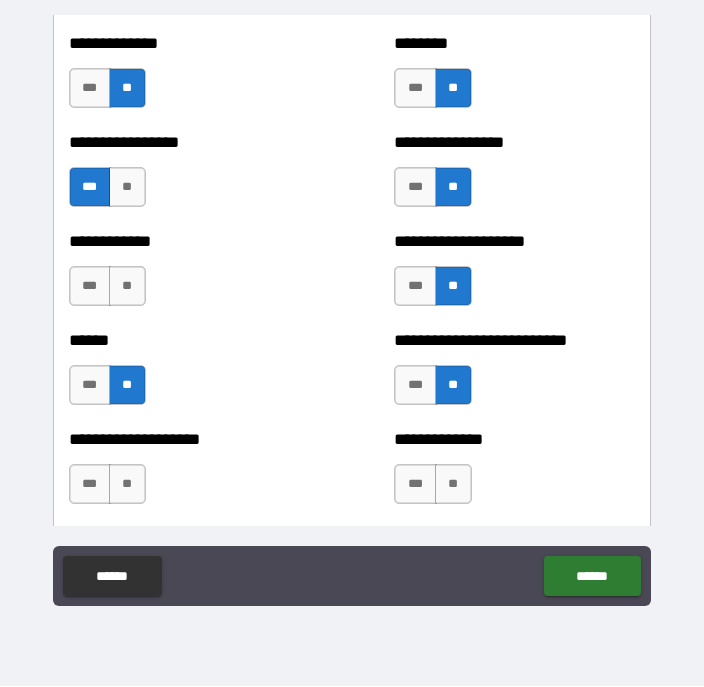 click on "**" at bounding box center (453, 485) 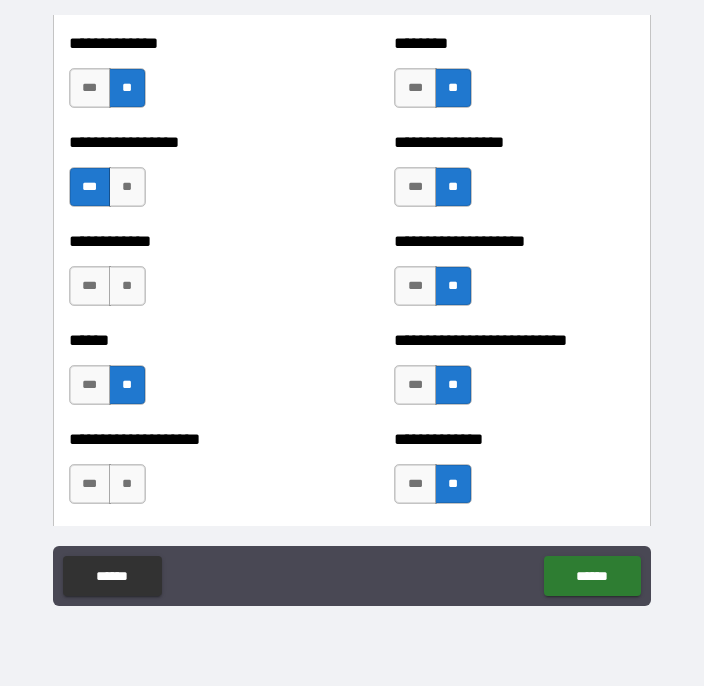 click on "***" at bounding box center [415, 485] 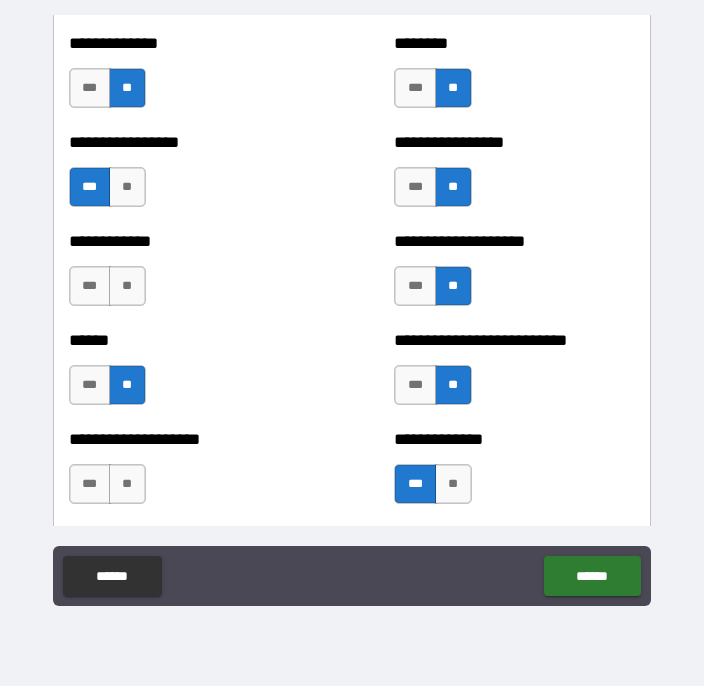click on "**" at bounding box center [127, 485] 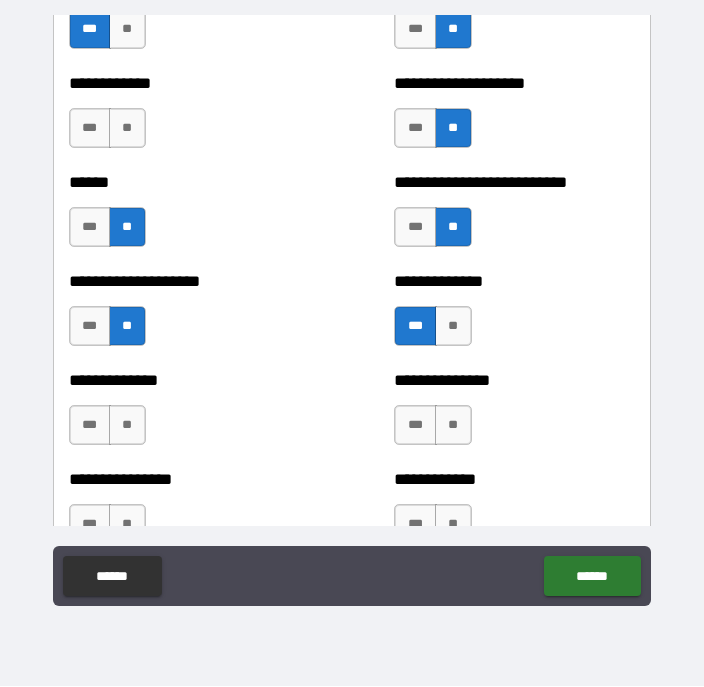 scroll, scrollTop: 4060, scrollLeft: 0, axis: vertical 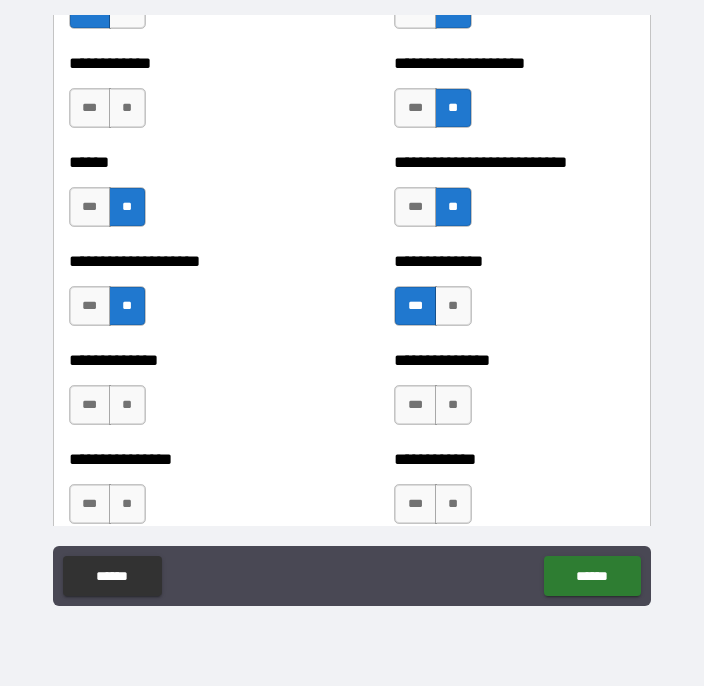 click on "**" at bounding box center [127, 406] 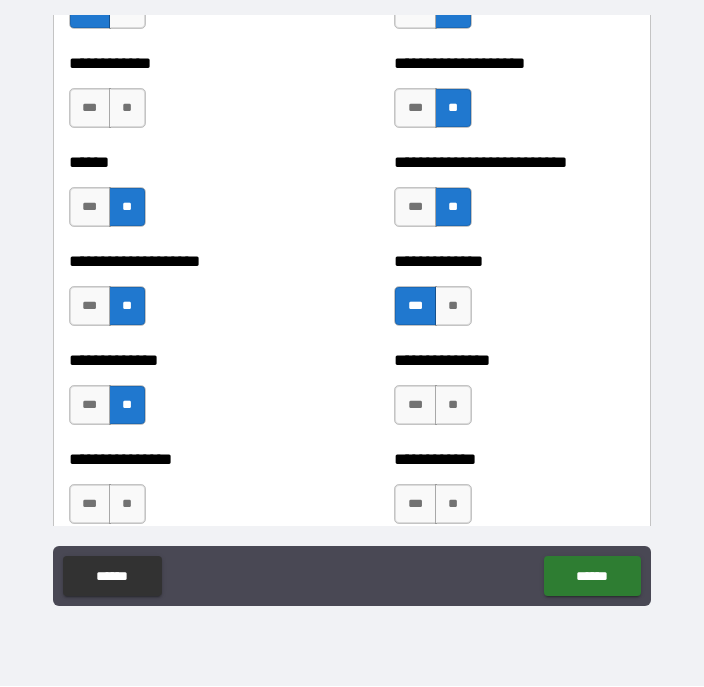 click on "**" at bounding box center (453, 406) 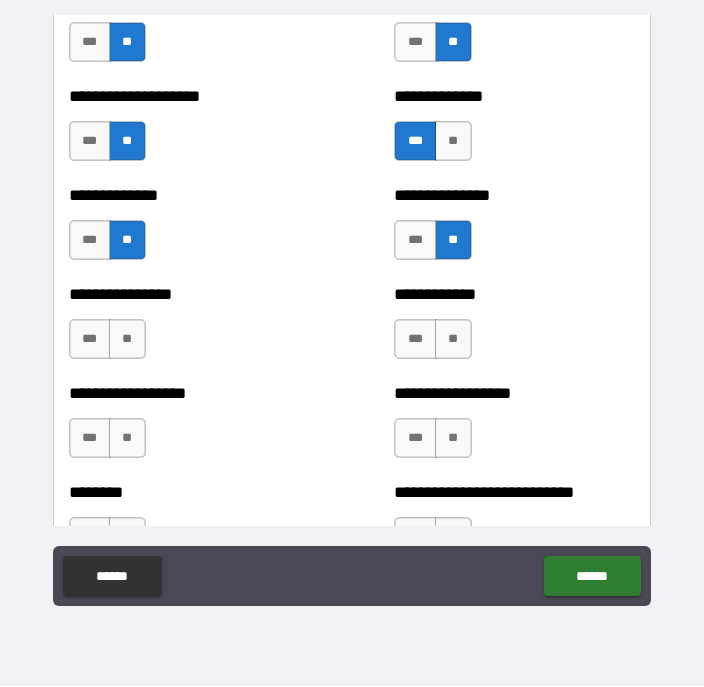 scroll, scrollTop: 4238, scrollLeft: 0, axis: vertical 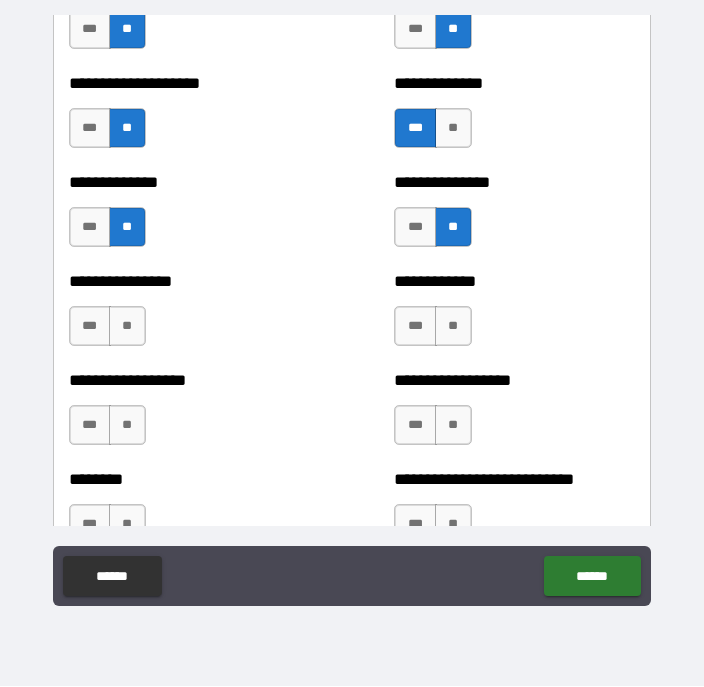click on "**" at bounding box center (127, 327) 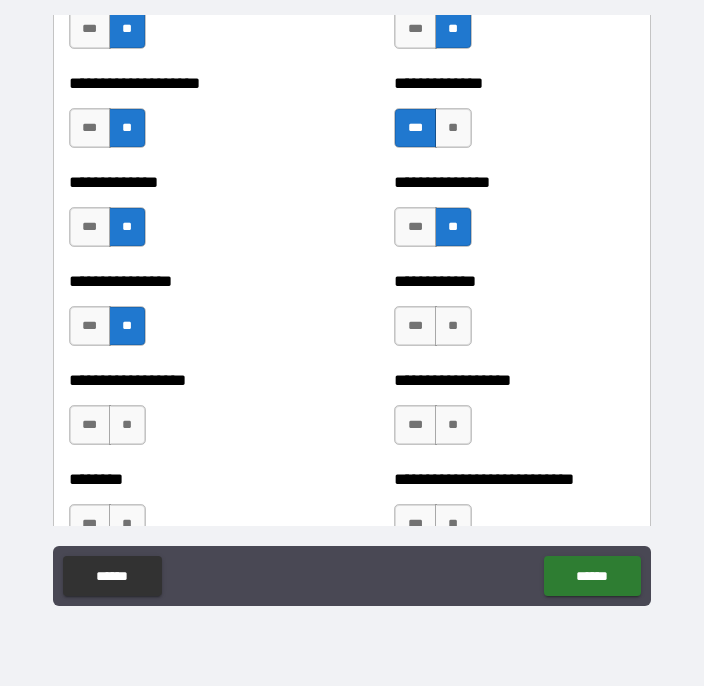 click on "**" at bounding box center [453, 327] 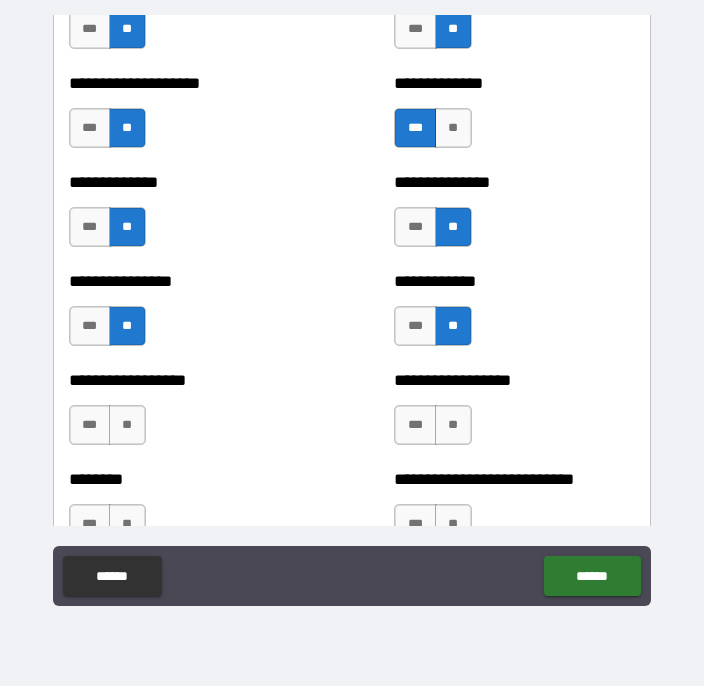 click on "**" at bounding box center [127, 426] 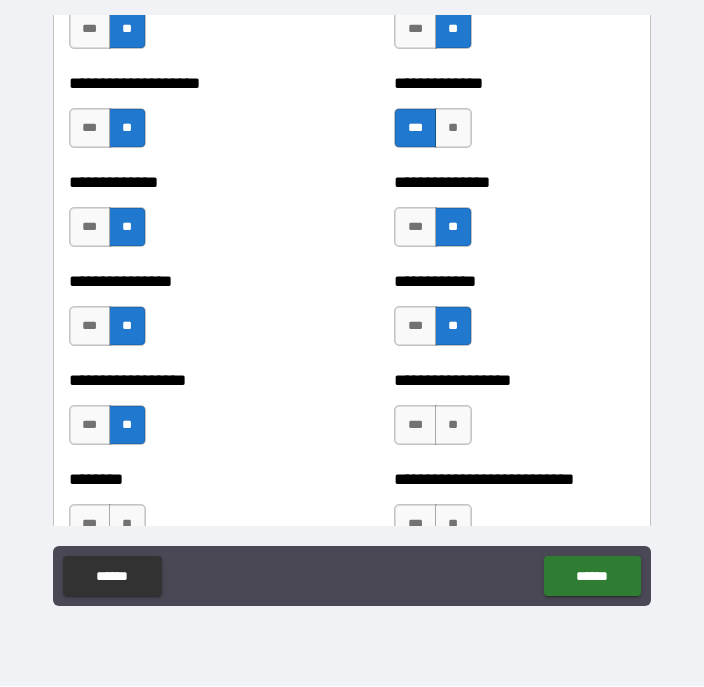click on "**" at bounding box center [453, 426] 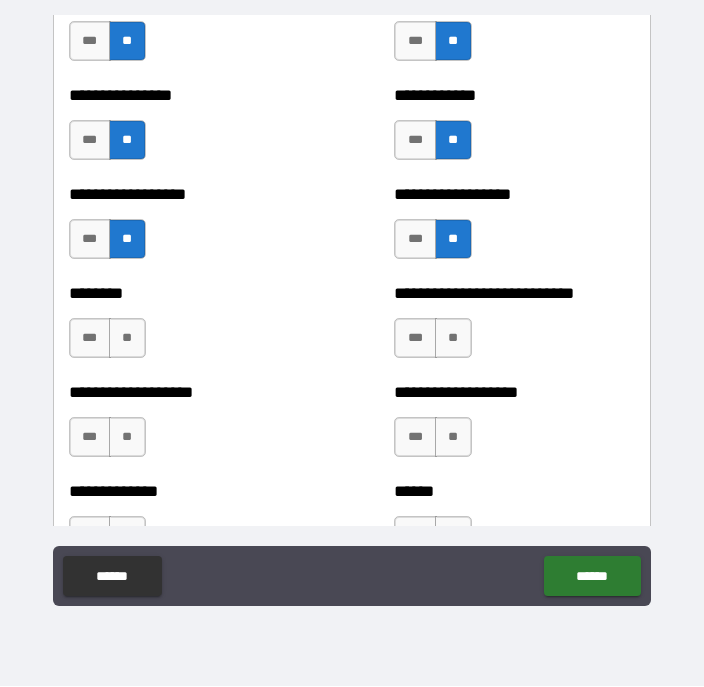 scroll, scrollTop: 4431, scrollLeft: 0, axis: vertical 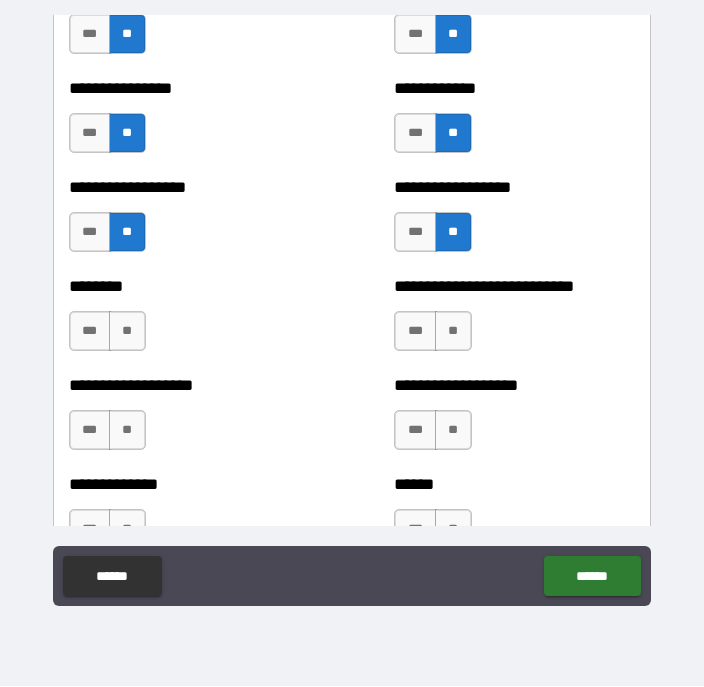 click on "**" at bounding box center [127, 332] 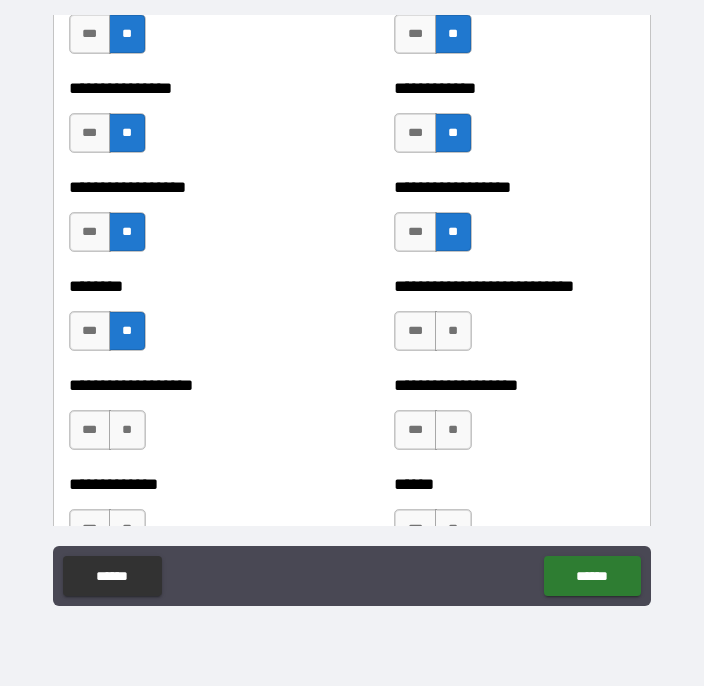 click on "***" at bounding box center [415, 332] 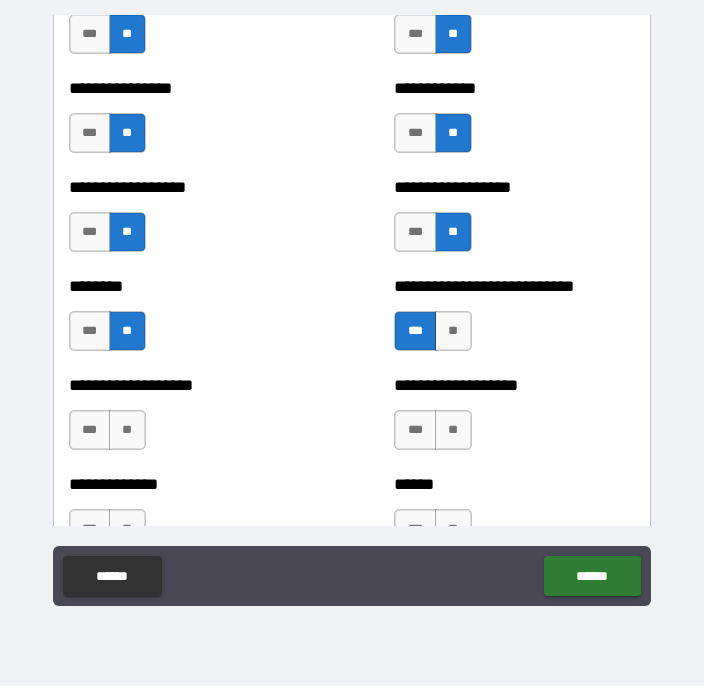 click on "**" at bounding box center (127, 431) 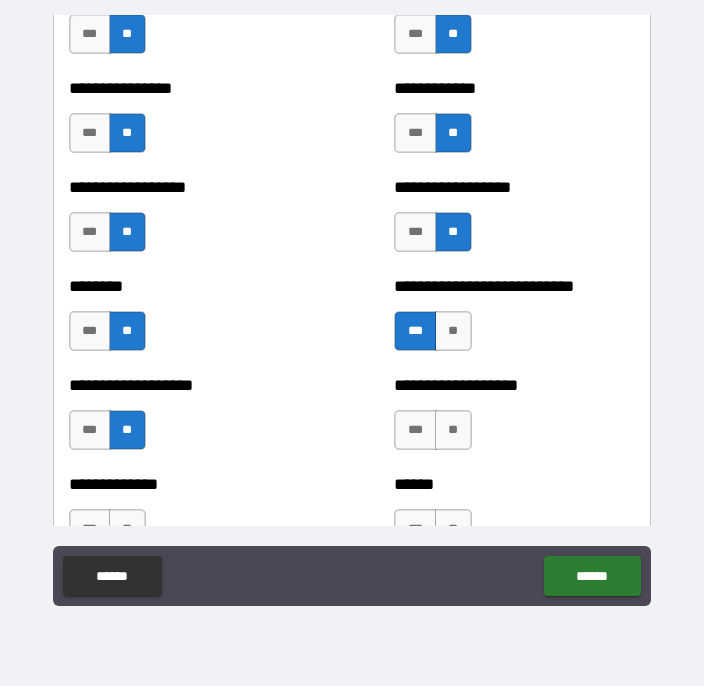 click on "**" at bounding box center (453, 431) 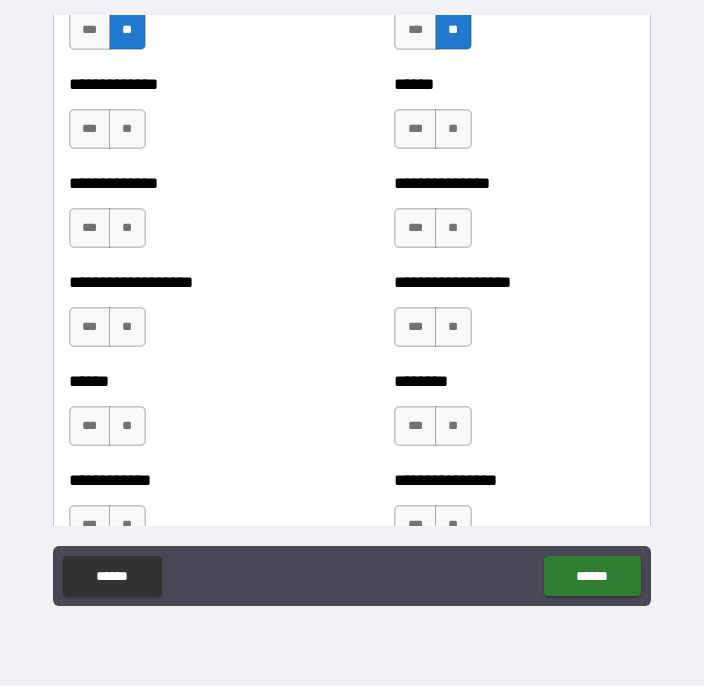 scroll, scrollTop: 4832, scrollLeft: 0, axis: vertical 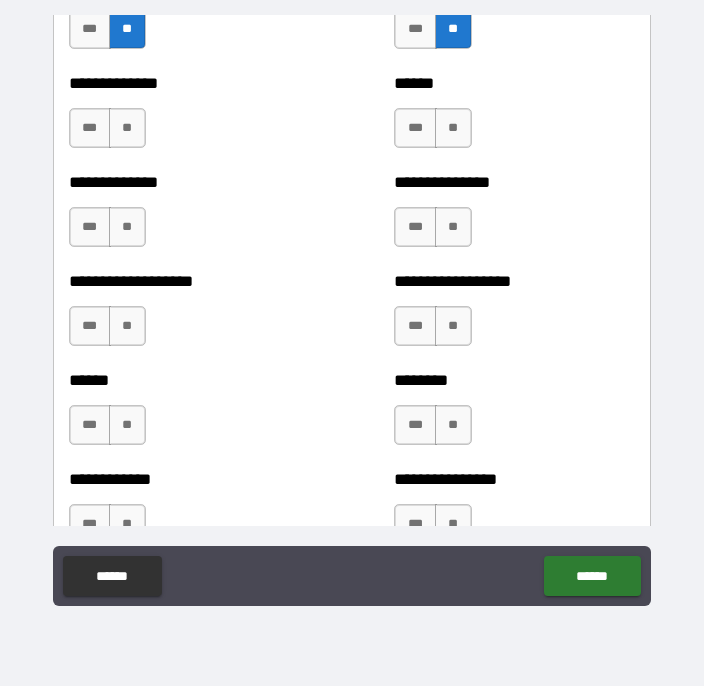 click on "**" at bounding box center [127, 129] 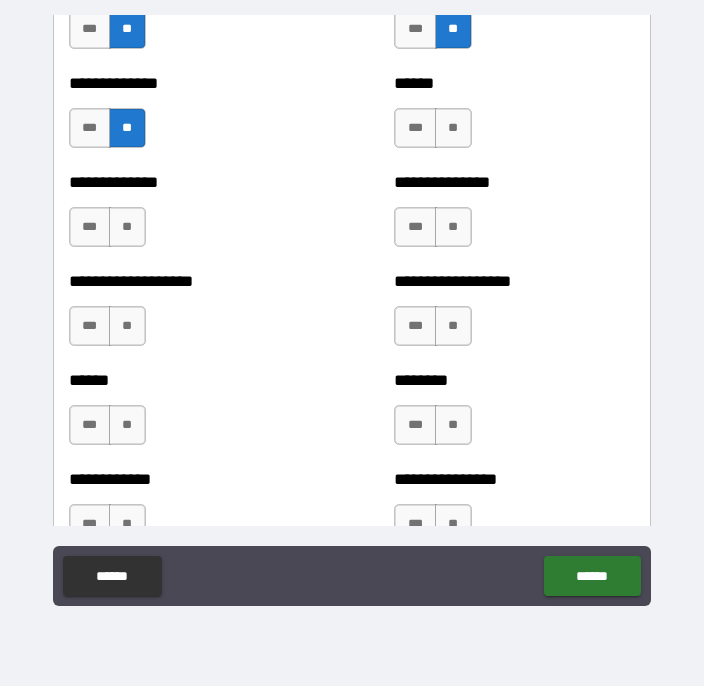 click on "**" at bounding box center (453, 129) 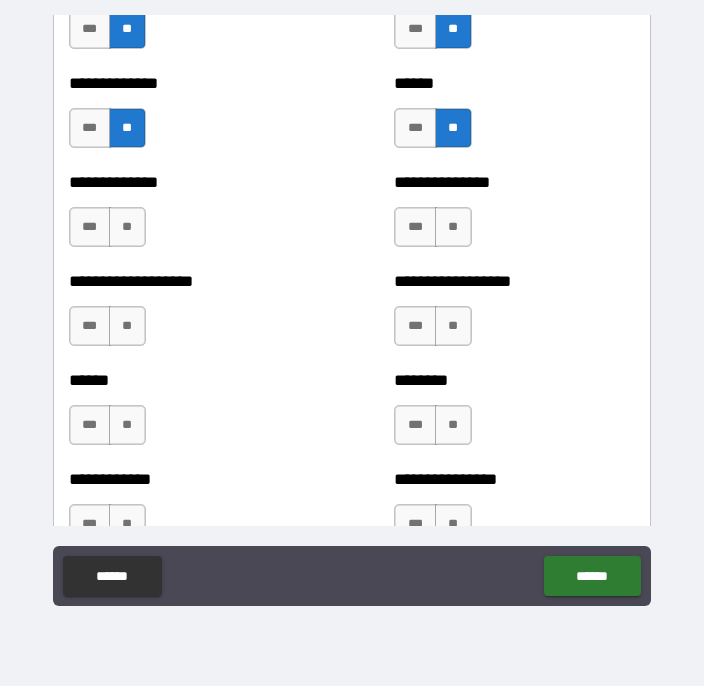 click on "**" at bounding box center [453, 228] 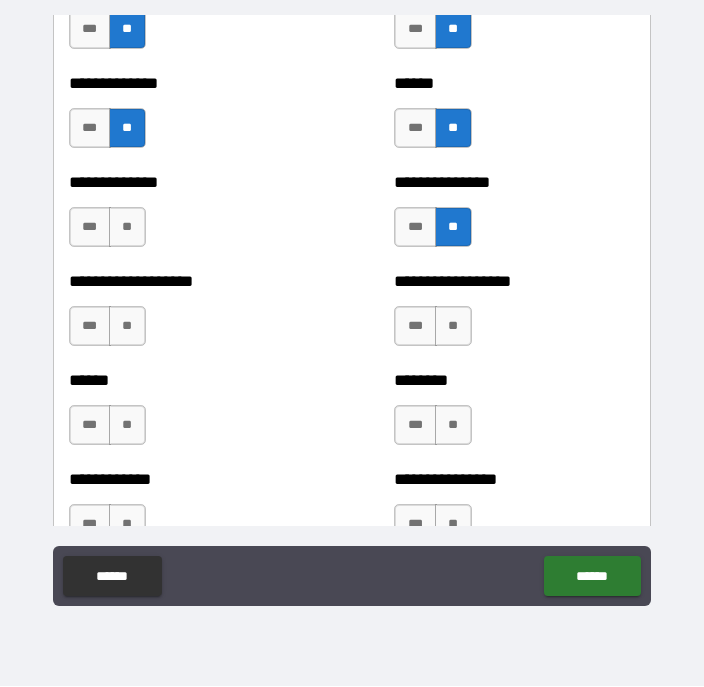 click on "**" at bounding box center (127, 228) 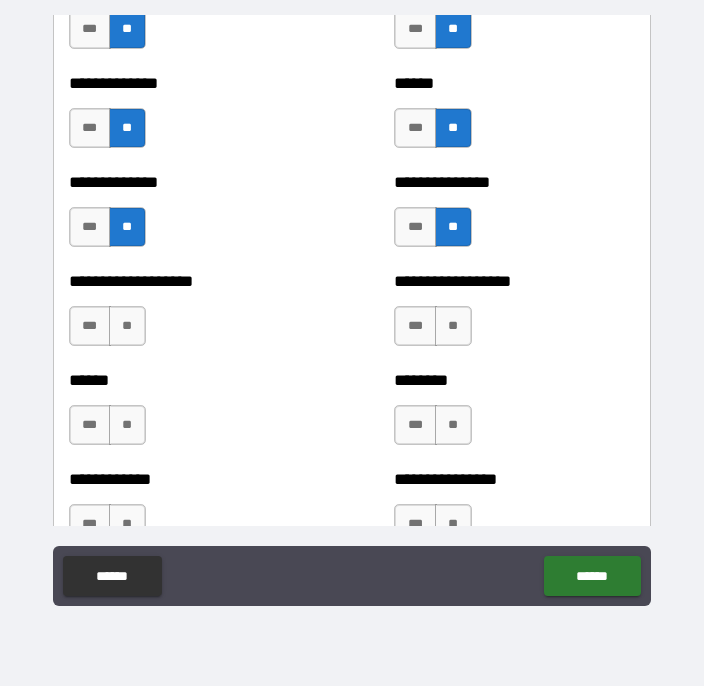 click on "**" at bounding box center (127, 327) 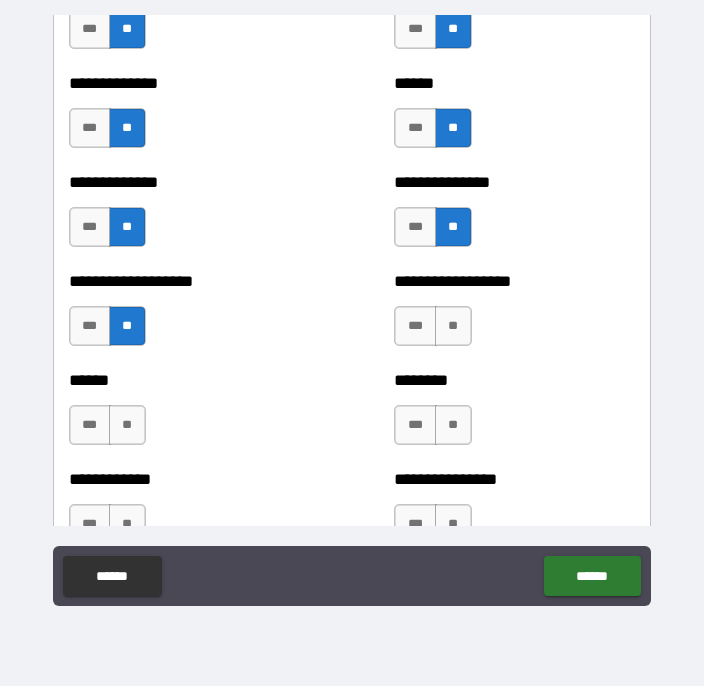 click on "***" at bounding box center (415, 327) 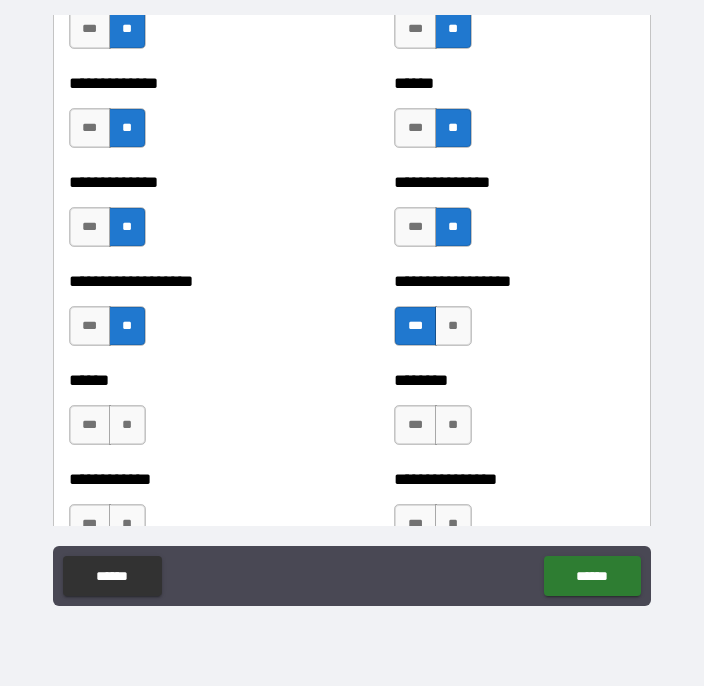 click on "**" at bounding box center [127, 426] 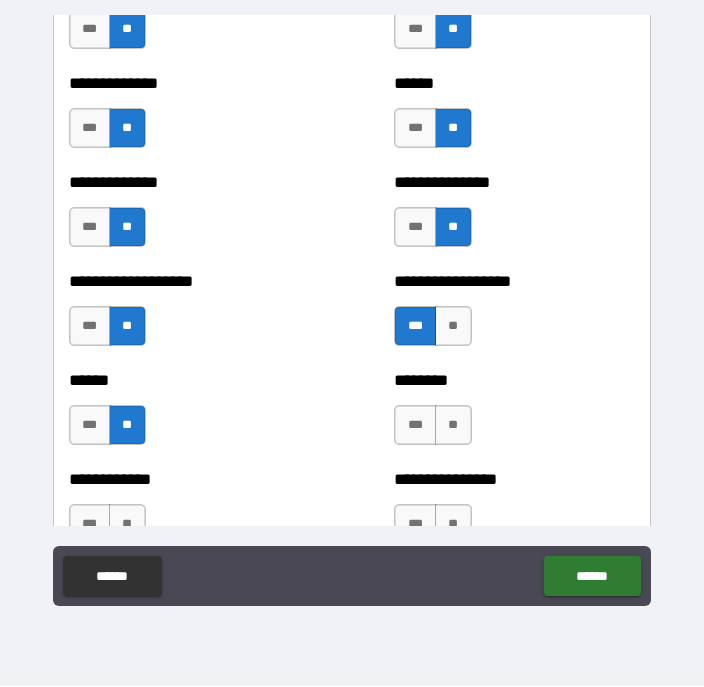 click on "**" at bounding box center (453, 426) 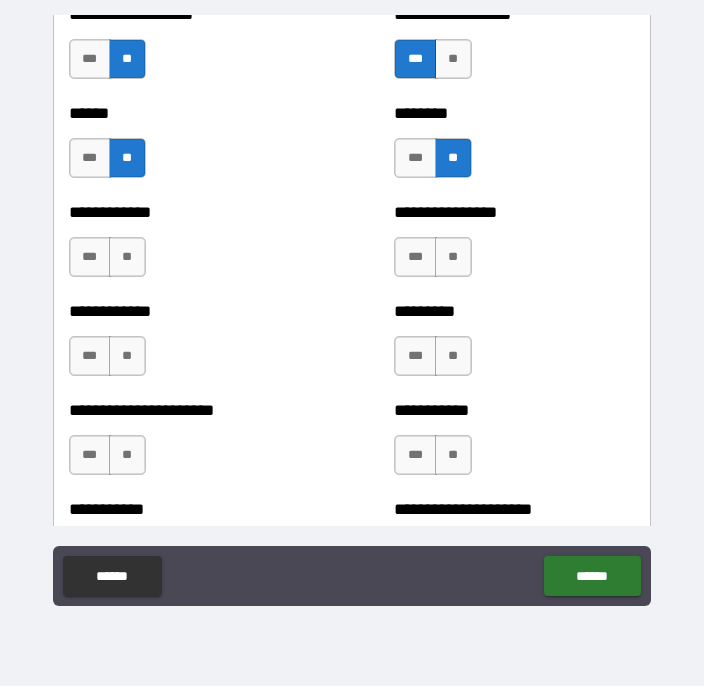 scroll, scrollTop: 5097, scrollLeft: 0, axis: vertical 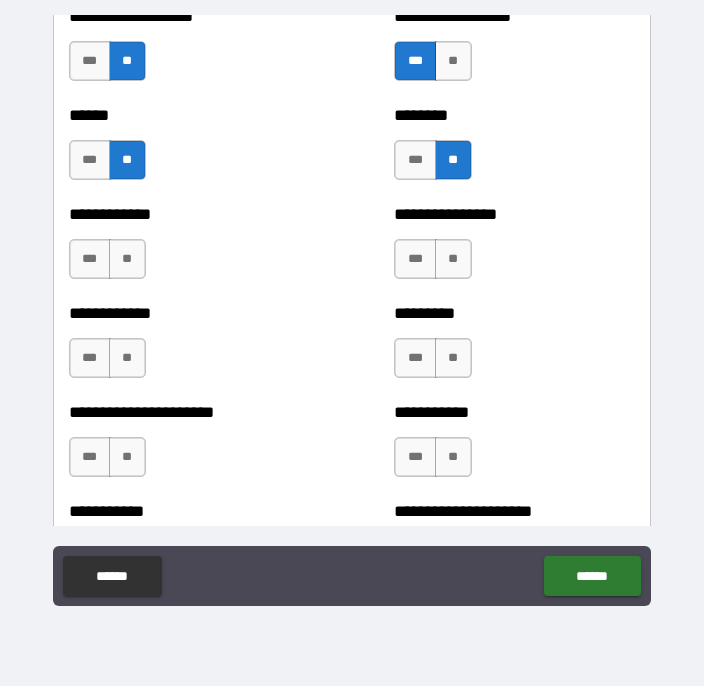 click on "**" at bounding box center [127, 260] 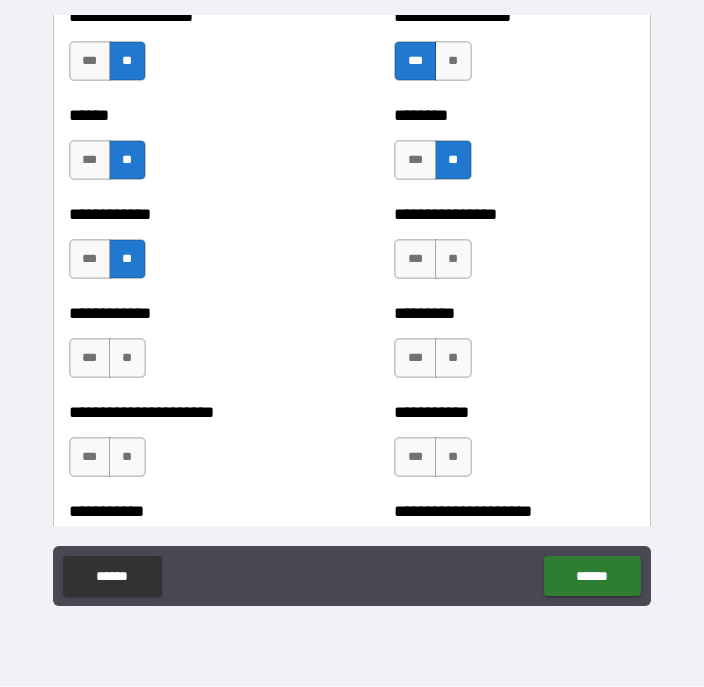 click on "**" at bounding box center (453, 260) 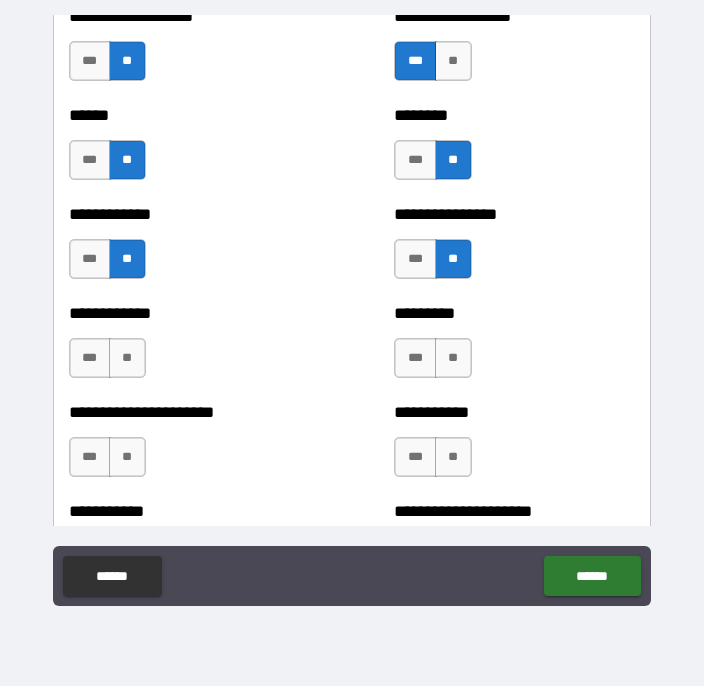 click on "**" at bounding box center (127, 359) 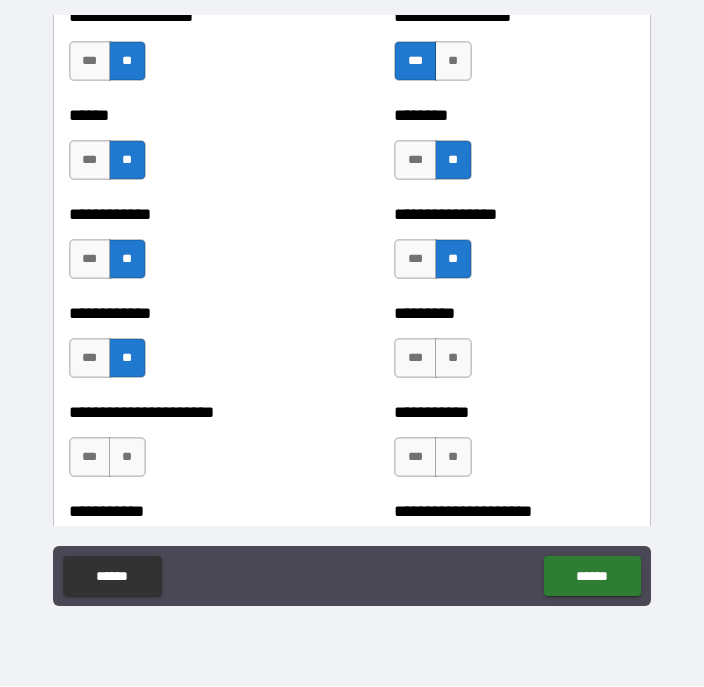 click on "**" at bounding box center (453, 359) 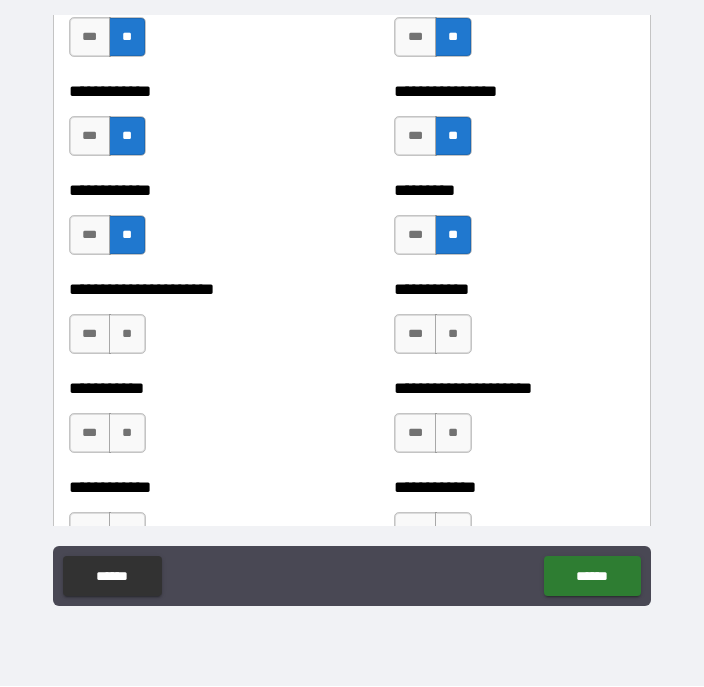 scroll, scrollTop: 5224, scrollLeft: 0, axis: vertical 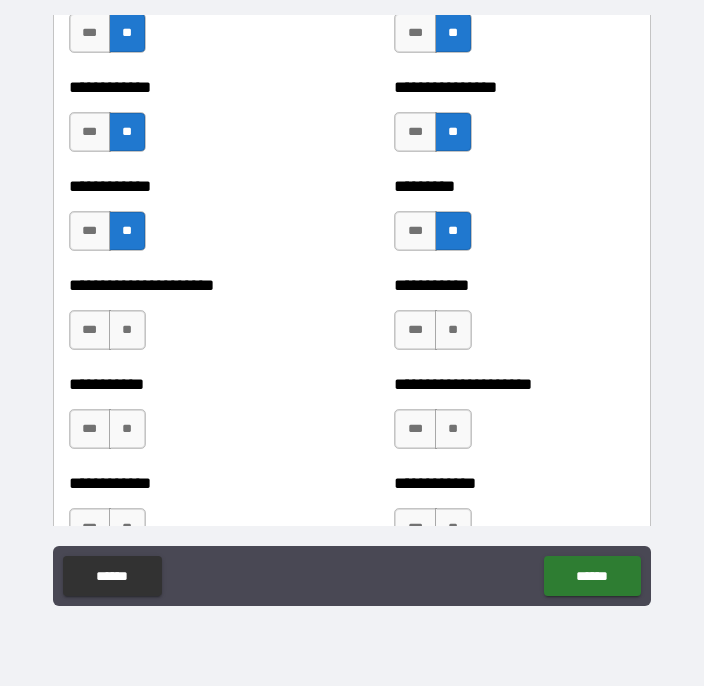 click on "**" at bounding box center [127, 331] 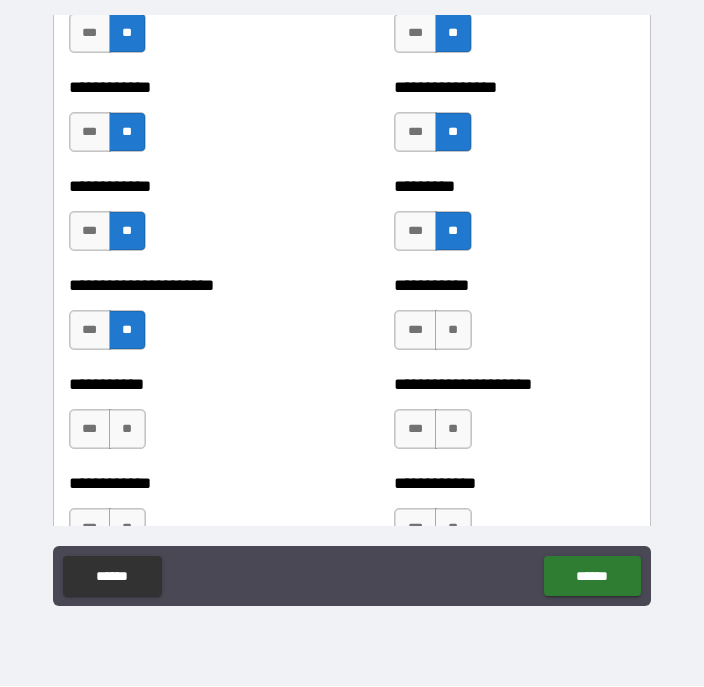 click on "**" at bounding box center (453, 331) 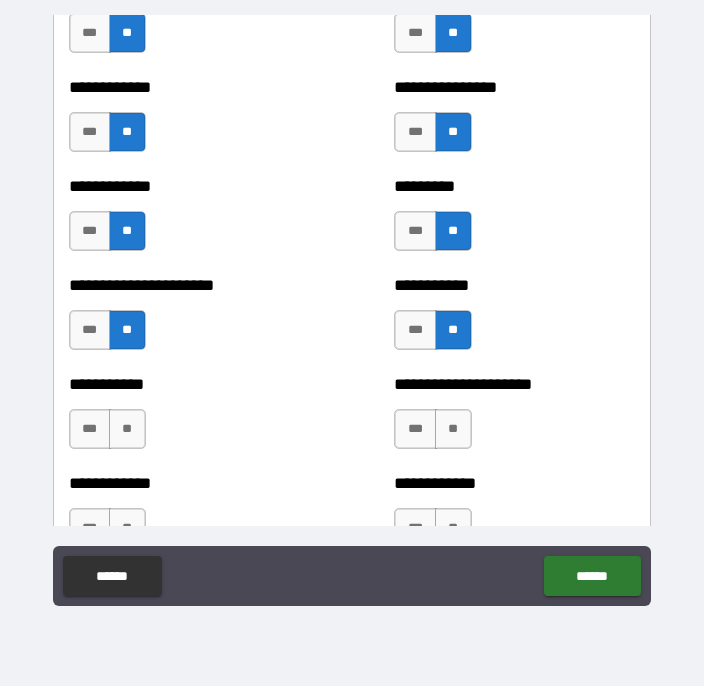 click on "***" at bounding box center [90, 430] 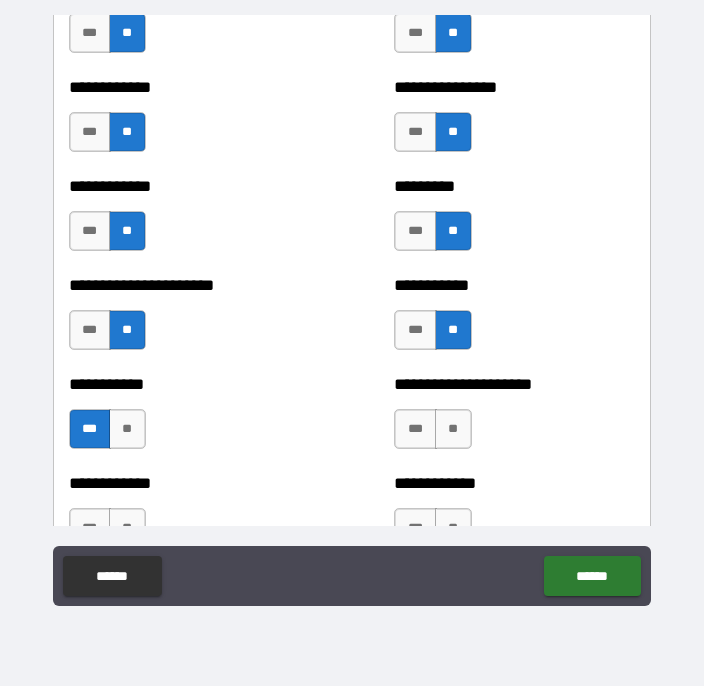 click on "**" at bounding box center (453, 430) 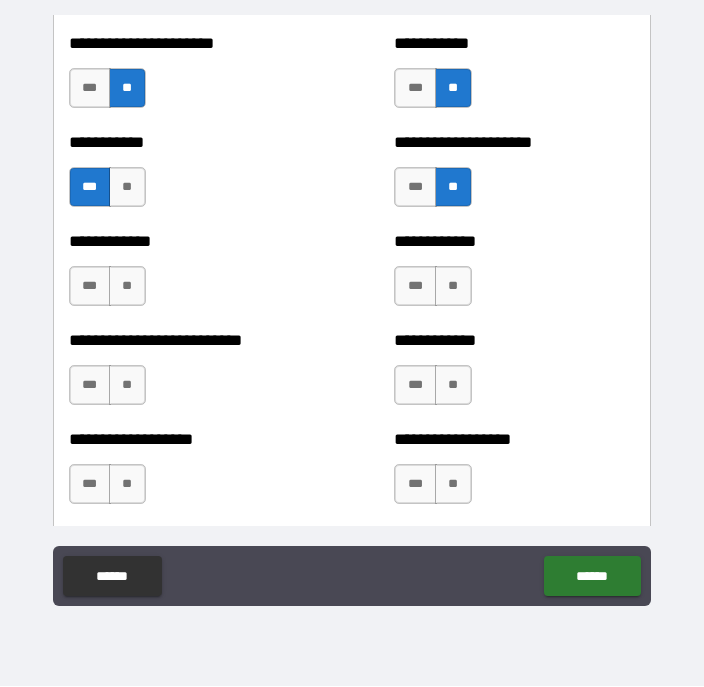 scroll, scrollTop: 5477, scrollLeft: 0, axis: vertical 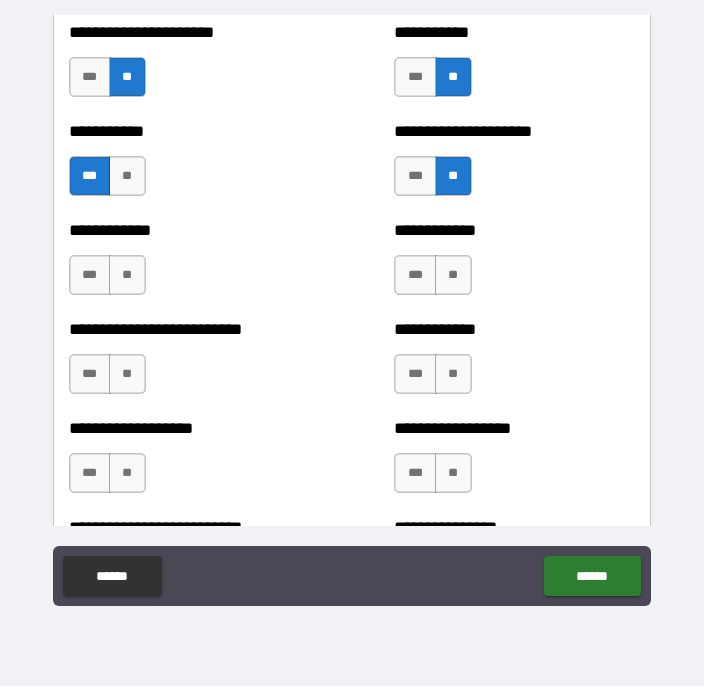 click on "**" at bounding box center [127, 276] 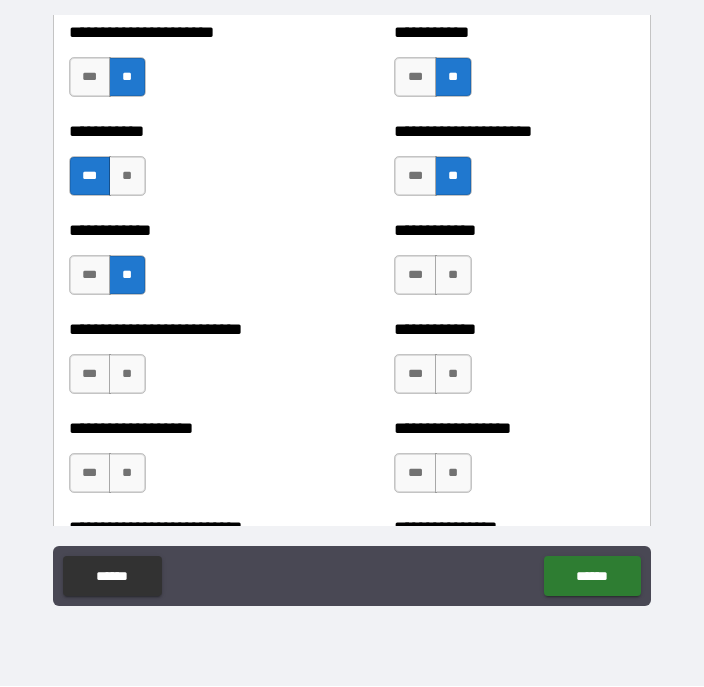 click on "**" at bounding box center (453, 276) 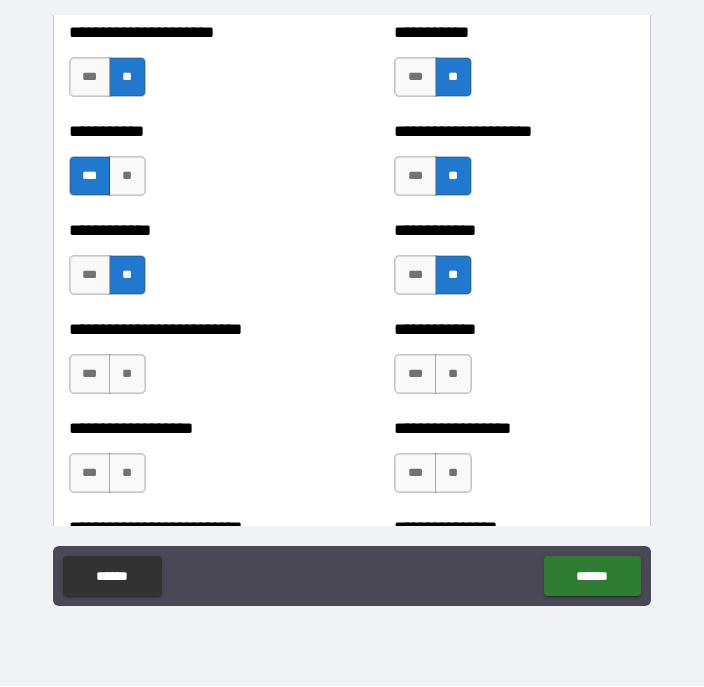 click on "**" at bounding box center [127, 375] 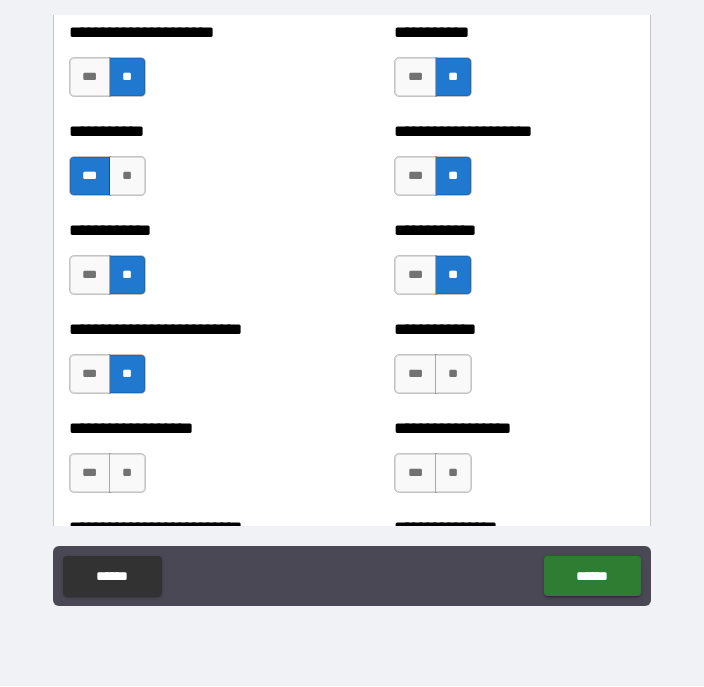 click on "**" at bounding box center [453, 375] 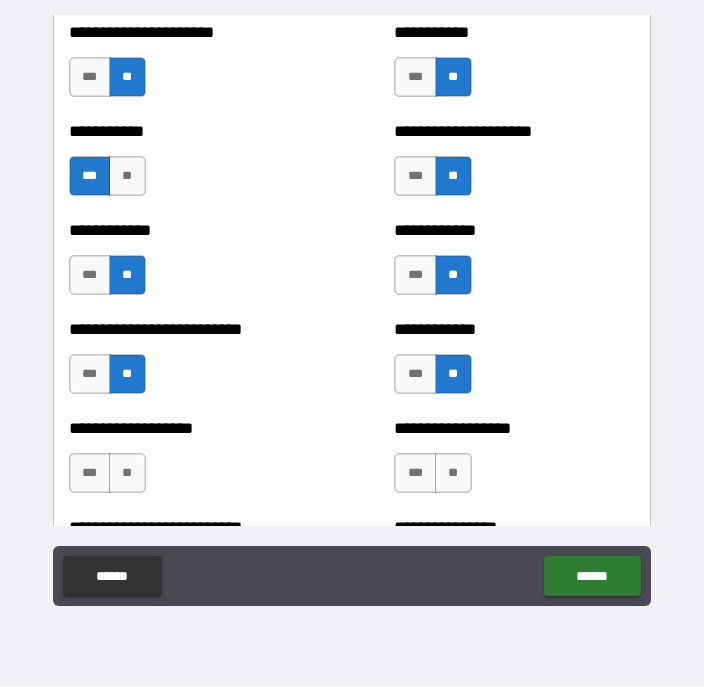 click on "**" at bounding box center [127, 474] 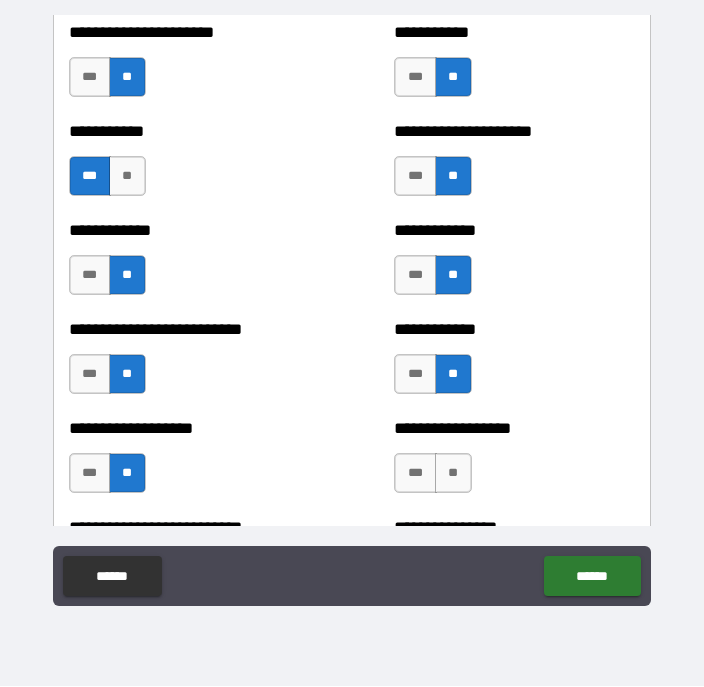 click on "**" at bounding box center [453, 474] 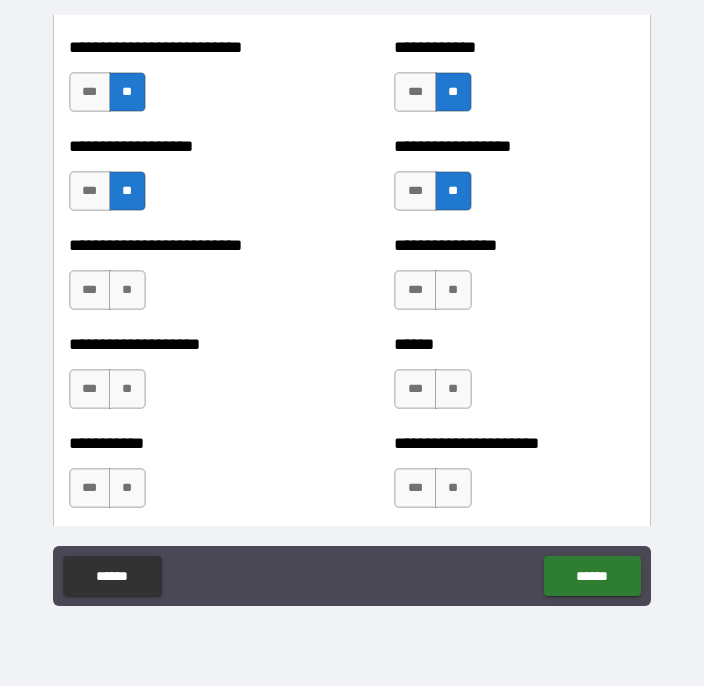 scroll, scrollTop: 5767, scrollLeft: 0, axis: vertical 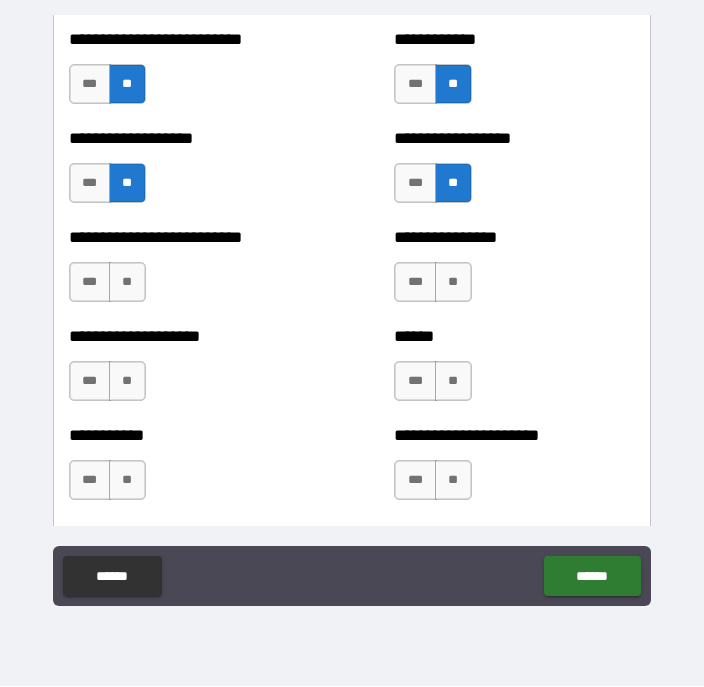 click on "***" at bounding box center [90, 283] 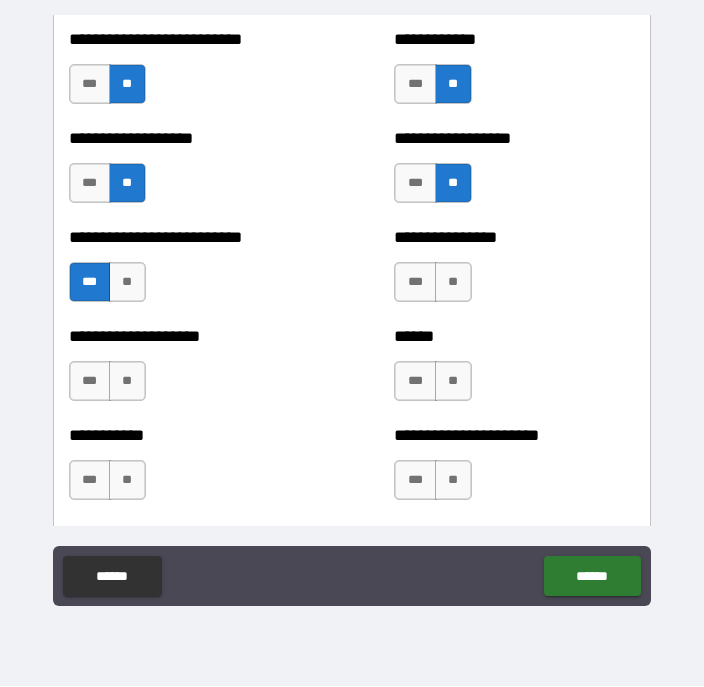 click on "**" at bounding box center [453, 283] 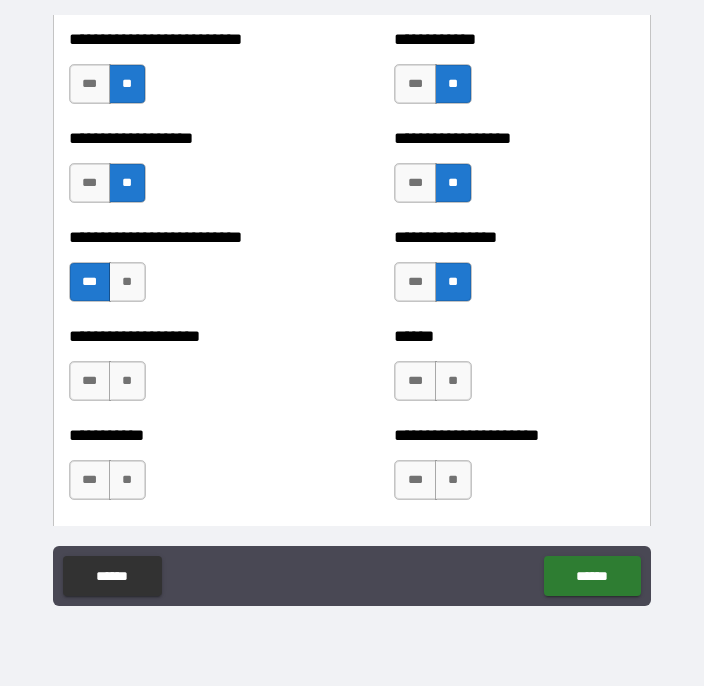 click on "**" at bounding box center [127, 382] 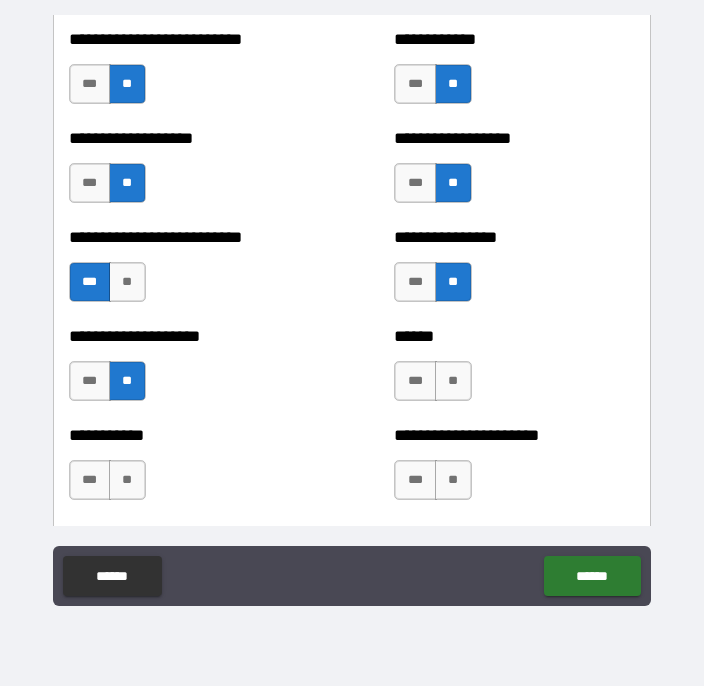 click on "**" at bounding box center (453, 382) 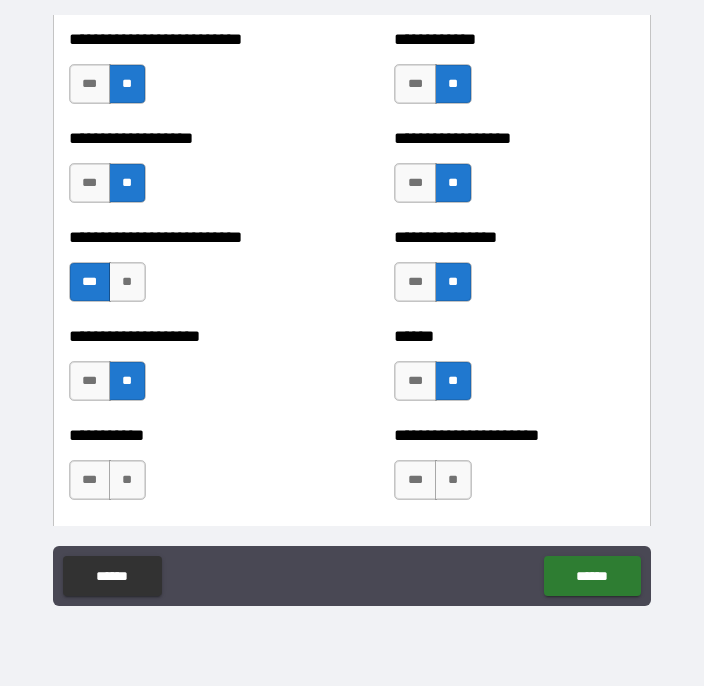 click on "**" at bounding box center [127, 481] 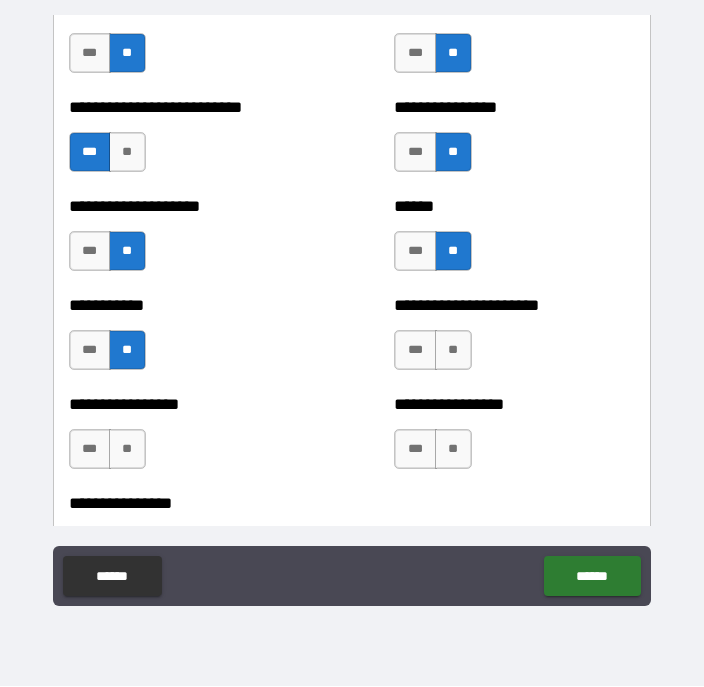 scroll, scrollTop: 5898, scrollLeft: 0, axis: vertical 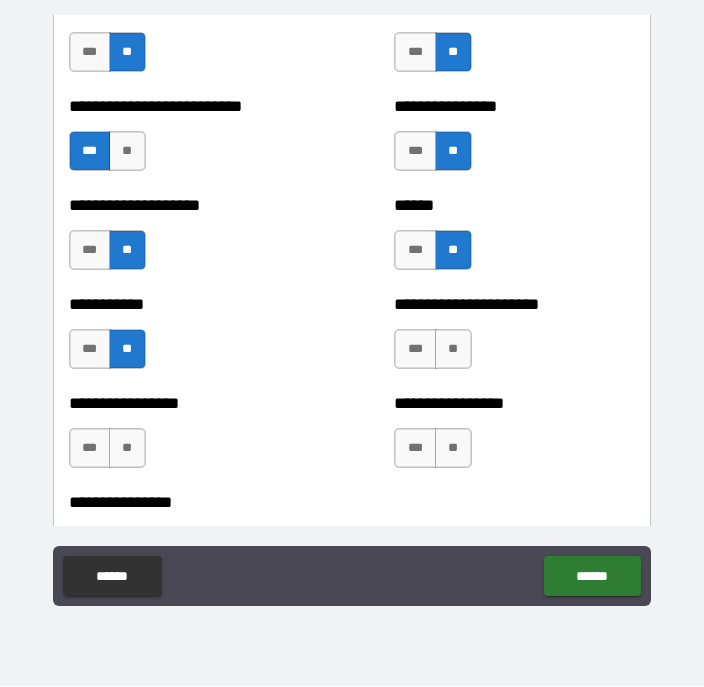 click on "**" at bounding box center (453, 350) 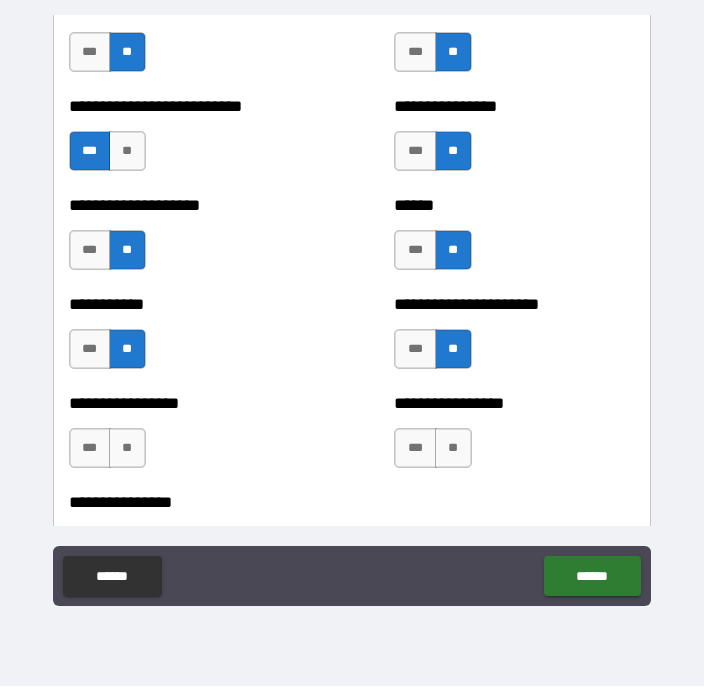click on "**" at bounding box center (127, 449) 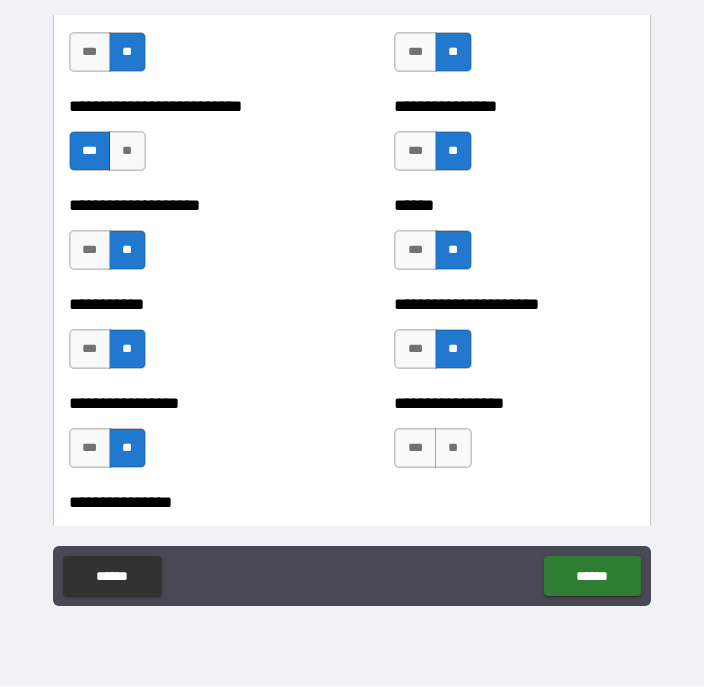 click on "**" at bounding box center [453, 449] 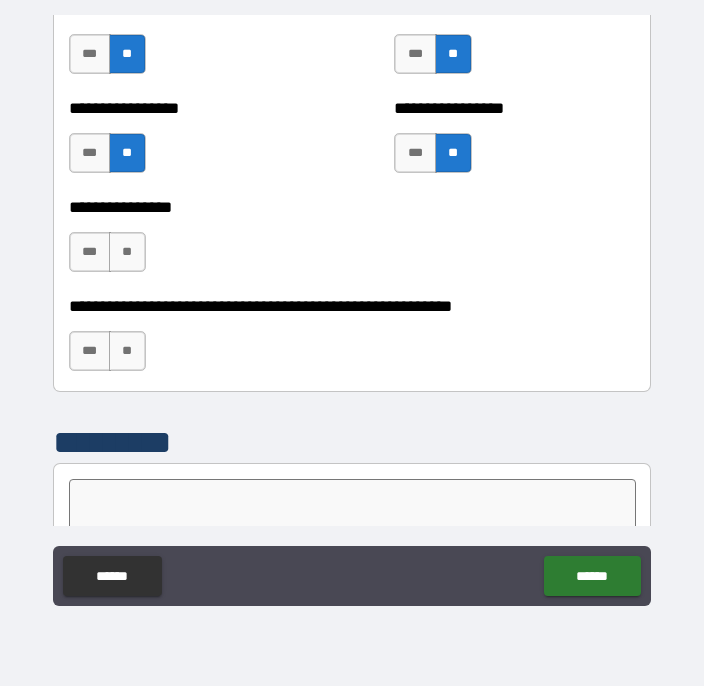 scroll, scrollTop: 6196, scrollLeft: 0, axis: vertical 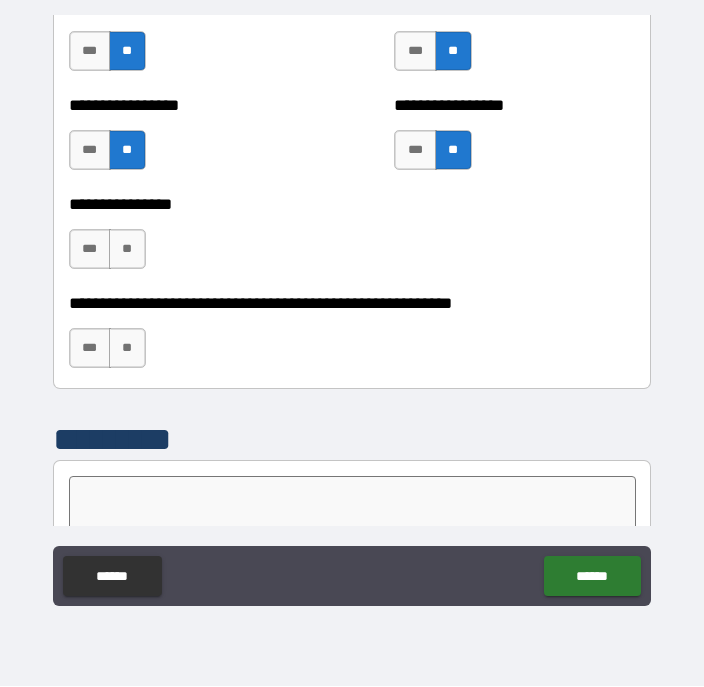 click on "**" at bounding box center [127, 250] 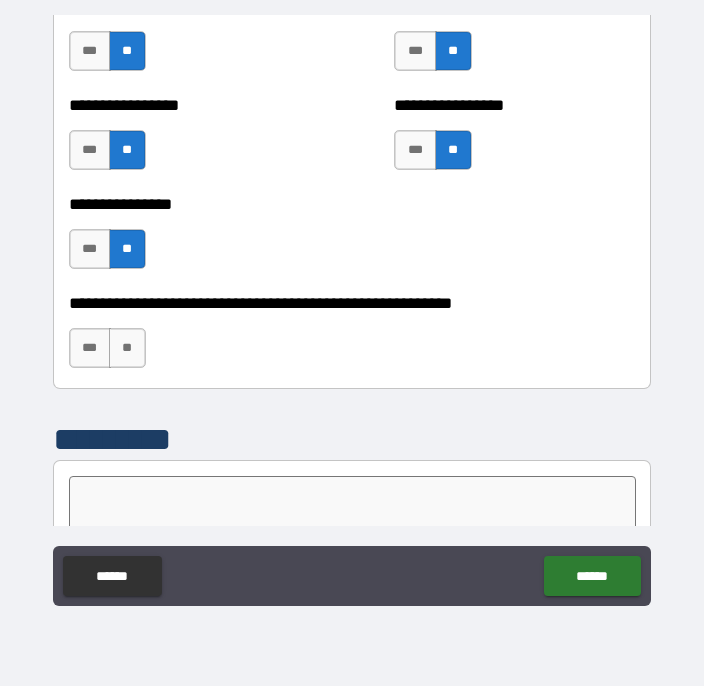 click on "**" at bounding box center [127, 349] 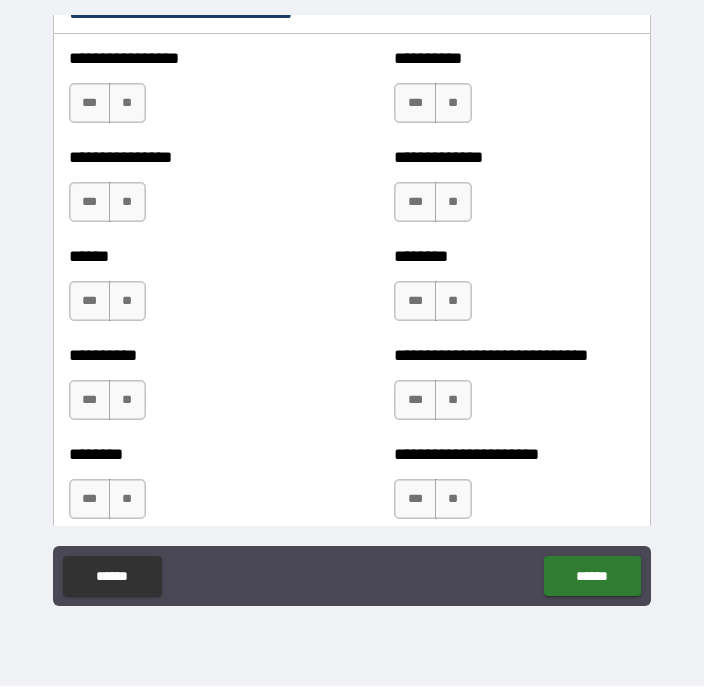 scroll, scrollTop: 6860, scrollLeft: 0, axis: vertical 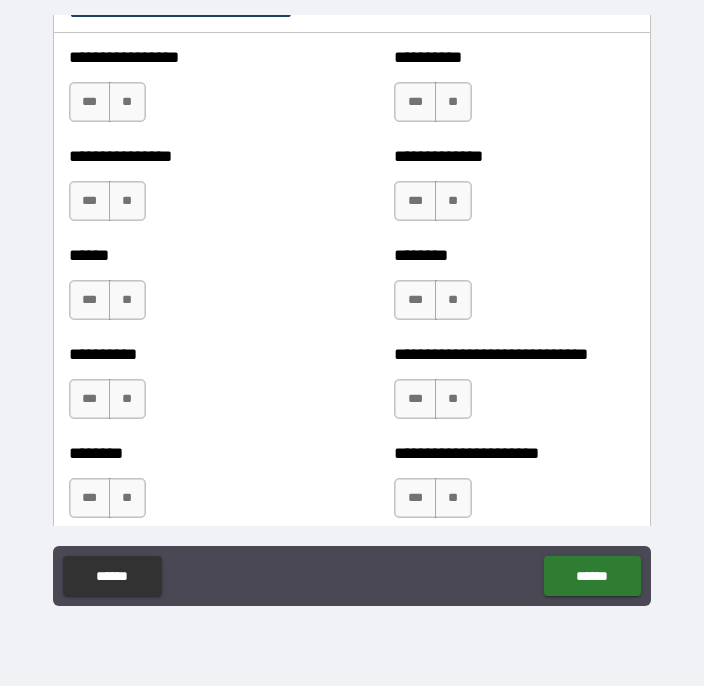 click on "***" at bounding box center [415, 103] 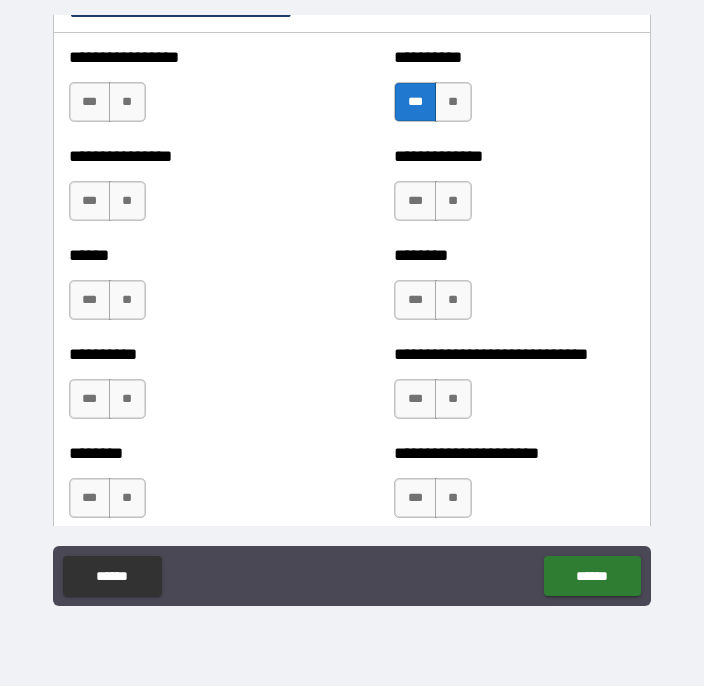 click on "***" at bounding box center [415, 202] 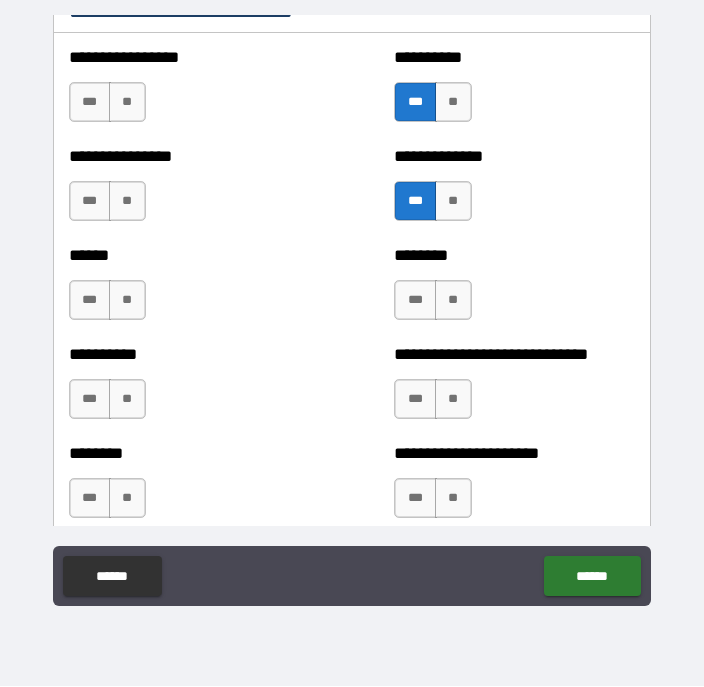 click on "***" at bounding box center (90, 103) 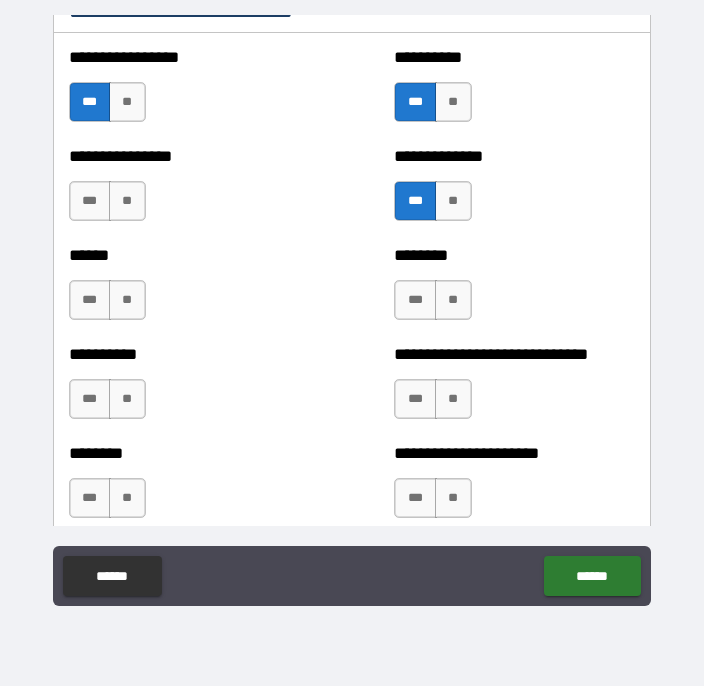 click on "**" at bounding box center [453, 301] 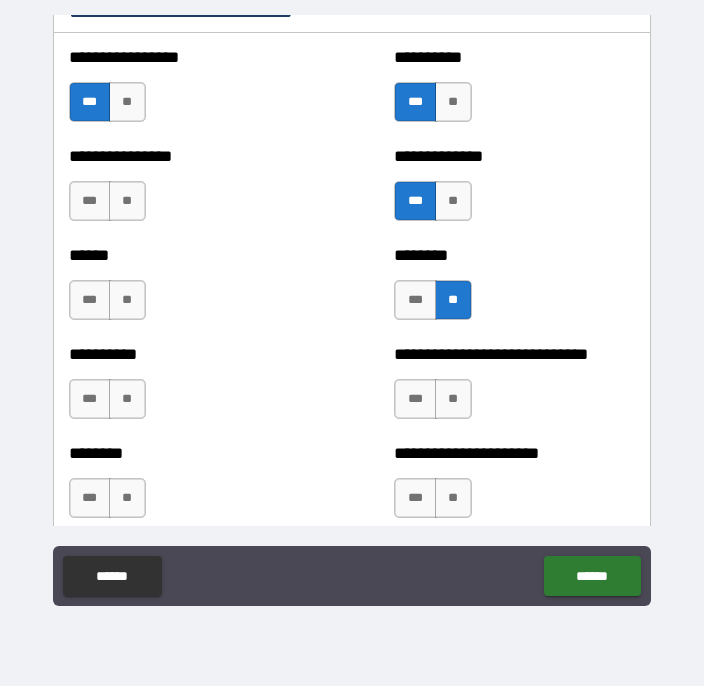 click on "**" at bounding box center [127, 400] 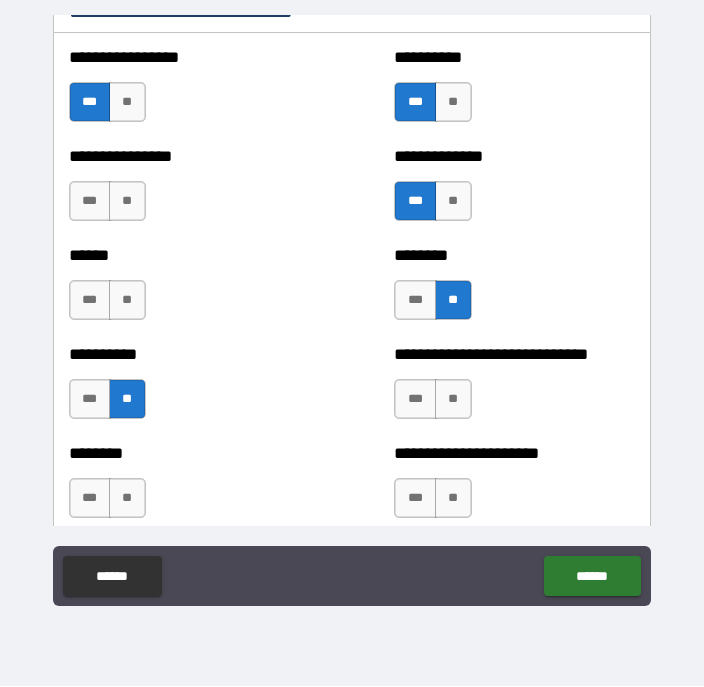 click on "**" at bounding box center (127, 202) 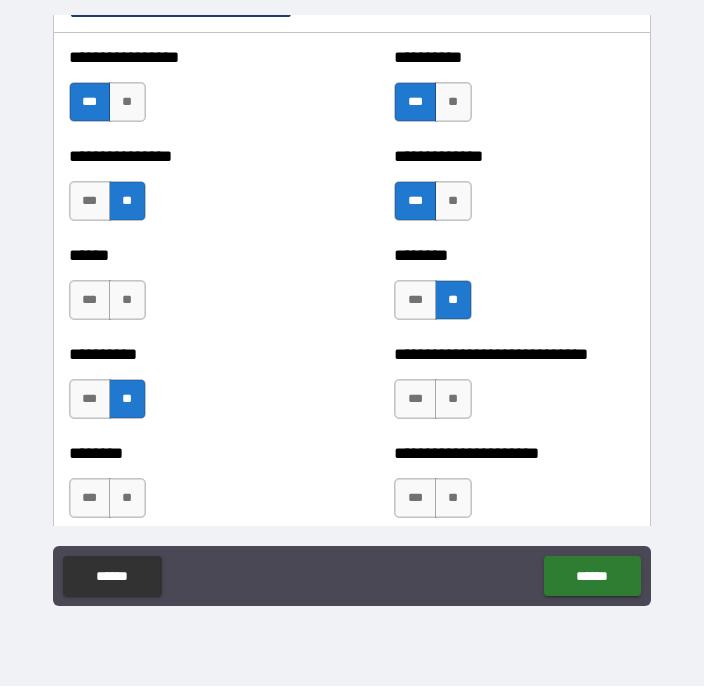 click on "***" at bounding box center [90, 301] 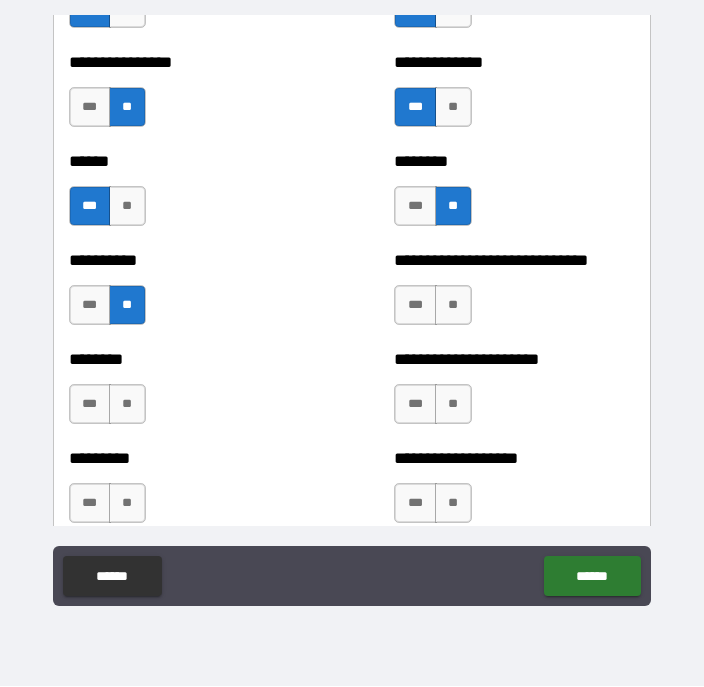 scroll, scrollTop: 6957, scrollLeft: 0, axis: vertical 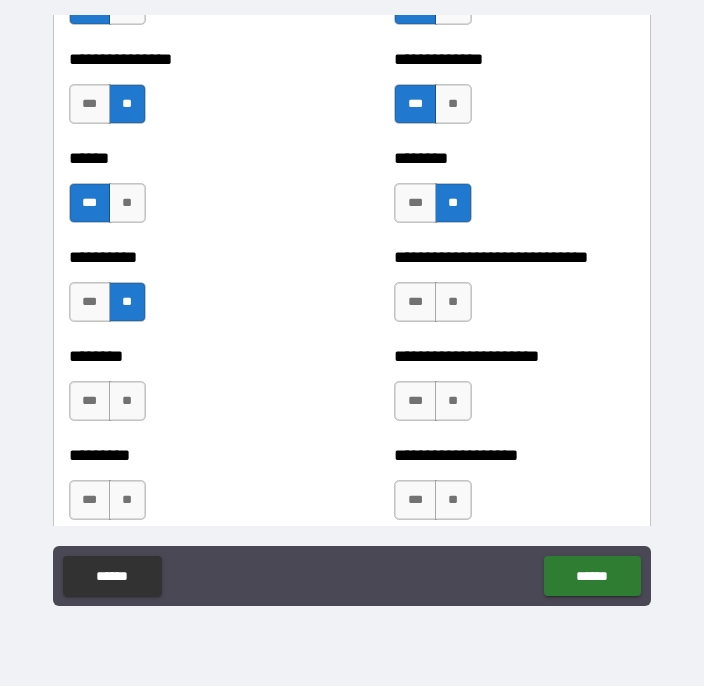 click on "**" at bounding box center [127, 402] 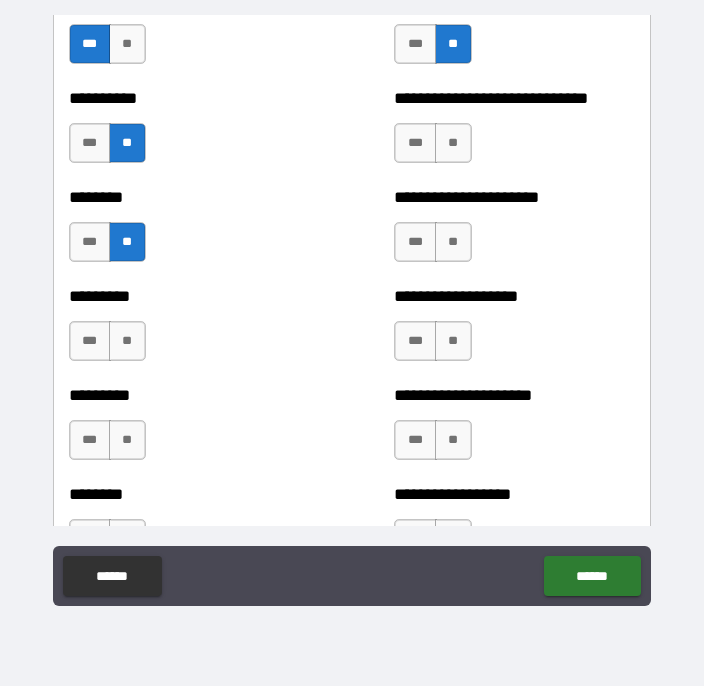 scroll, scrollTop: 7119, scrollLeft: 0, axis: vertical 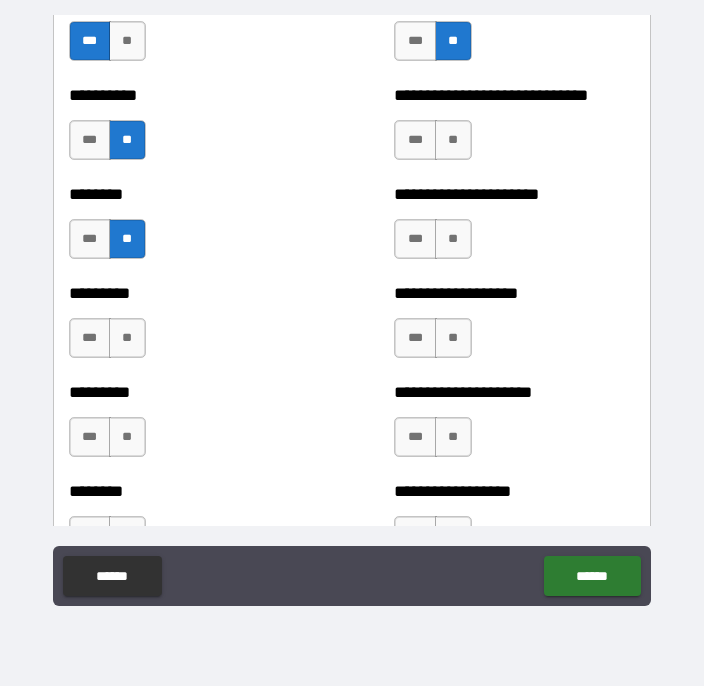 click on "**" at bounding box center (127, 339) 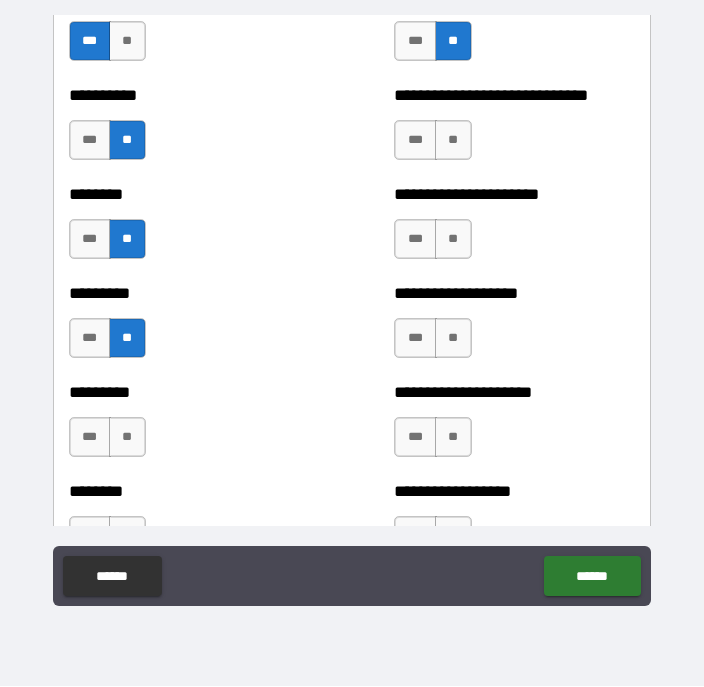 click on "**" at bounding box center [453, 339] 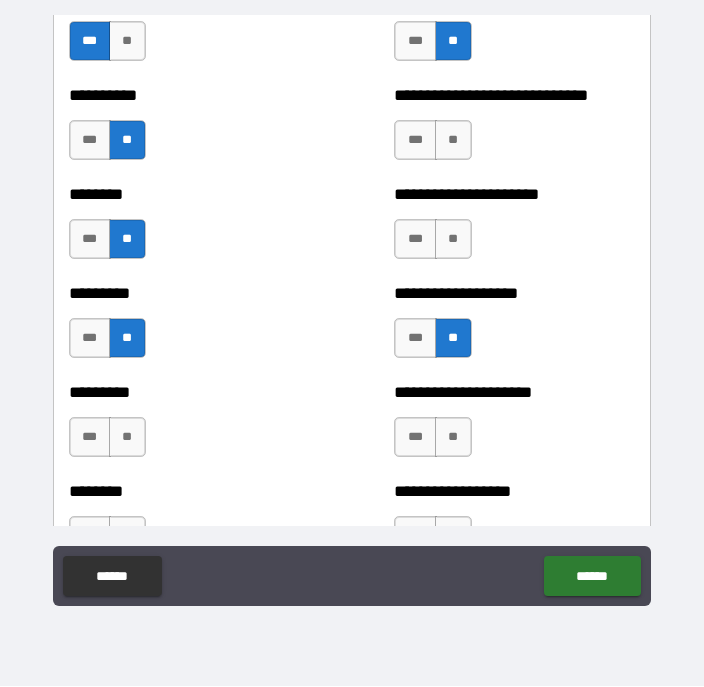 click on "**" at bounding box center (453, 438) 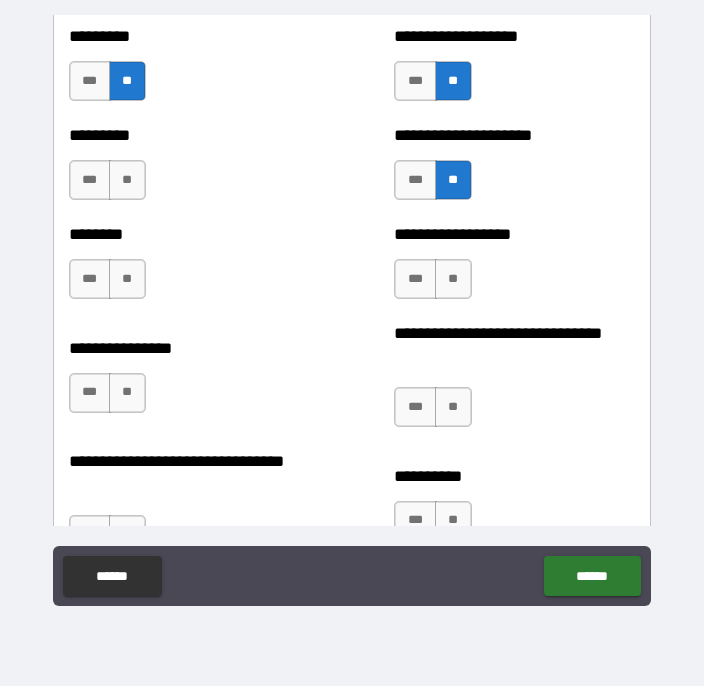 scroll, scrollTop: 7386, scrollLeft: 0, axis: vertical 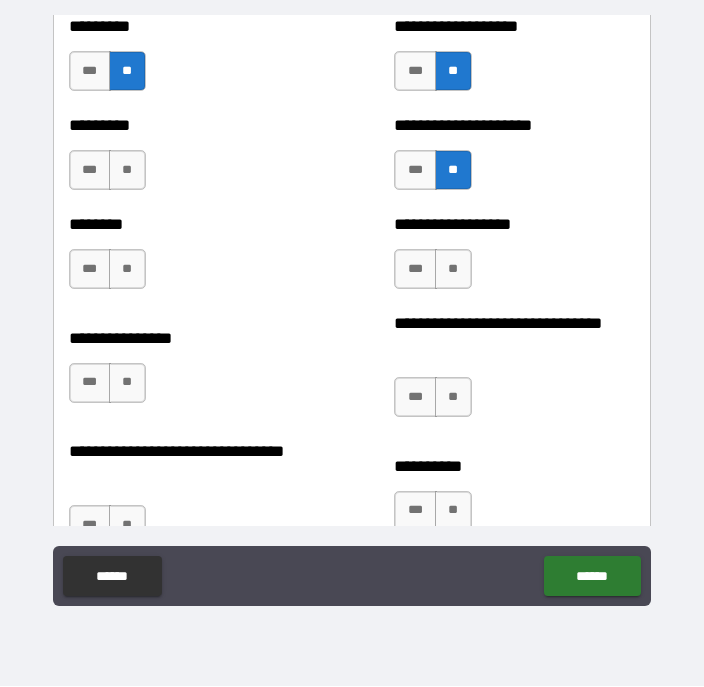 click on "**" at bounding box center (127, 171) 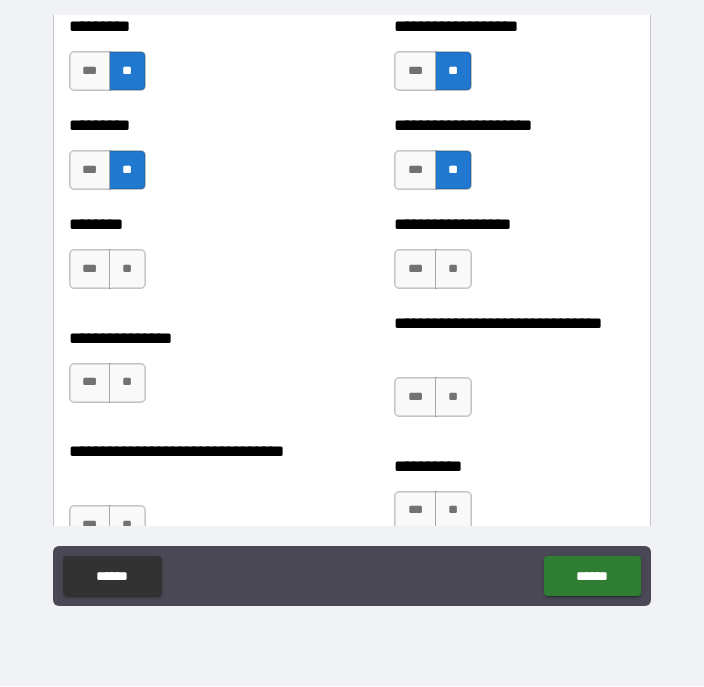 click on "**" at bounding box center [127, 270] 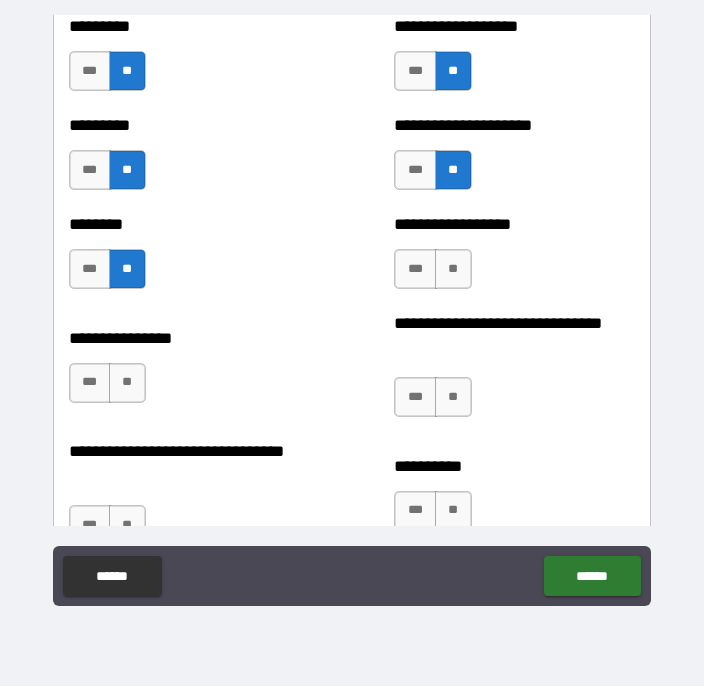 click on "**" at bounding box center [453, 270] 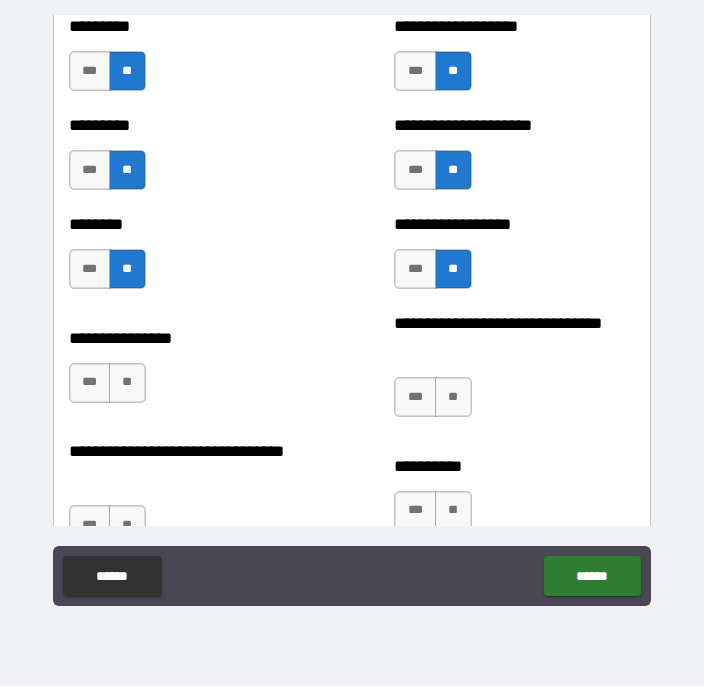 click on "**" at bounding box center [453, 398] 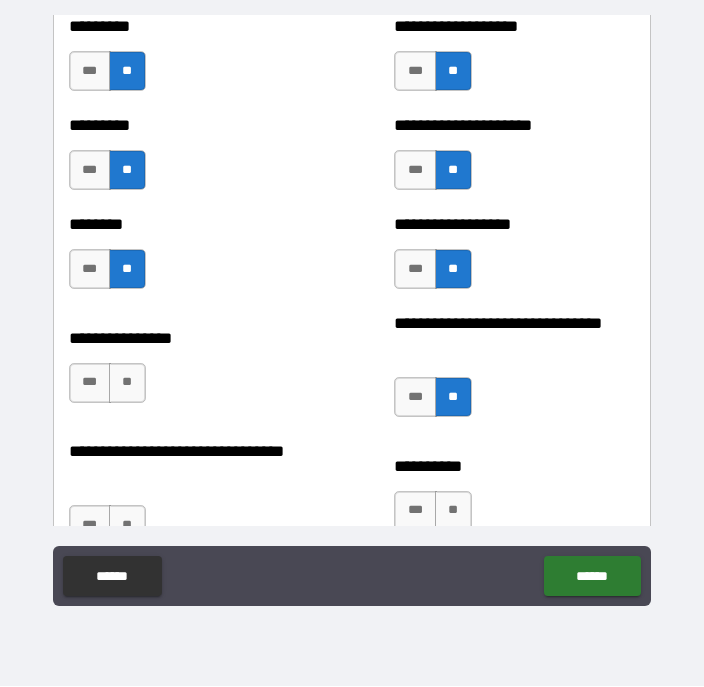 click on "***" at bounding box center (90, 384) 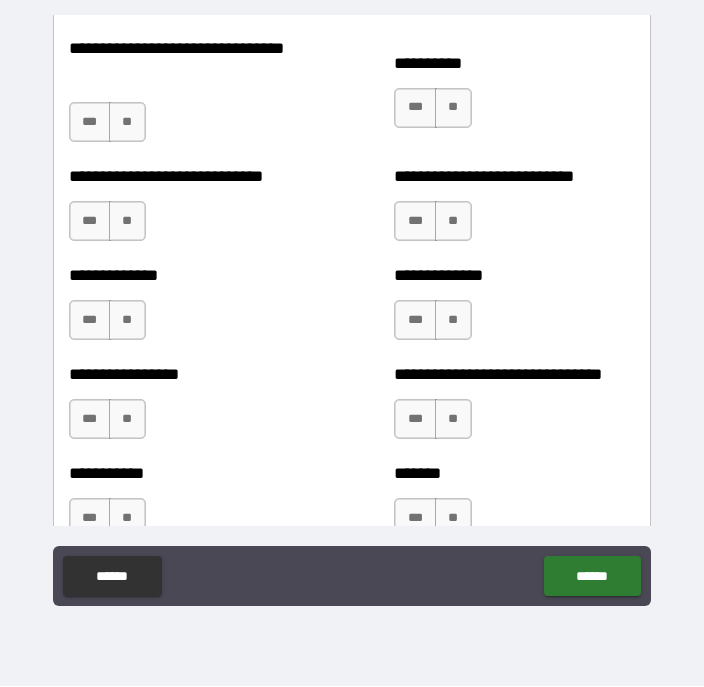 scroll, scrollTop: 7790, scrollLeft: 0, axis: vertical 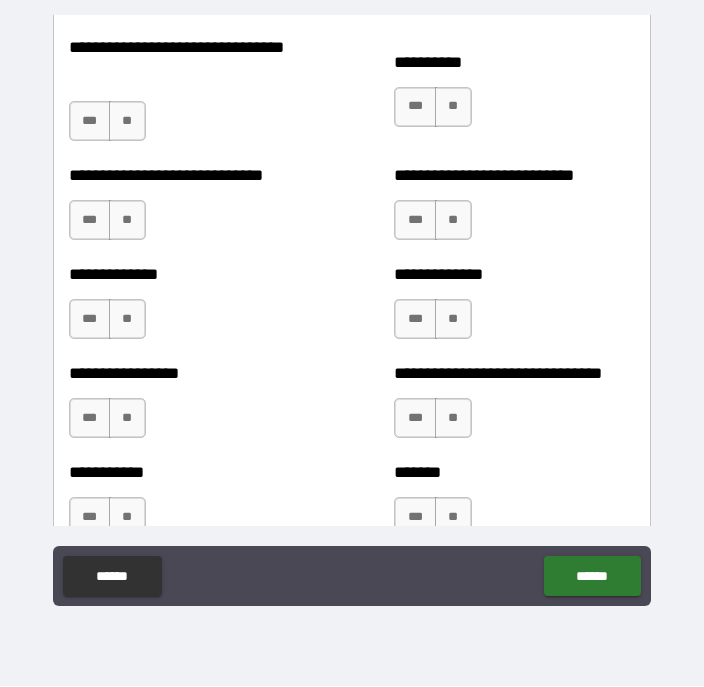 click on "**" at bounding box center [127, 320] 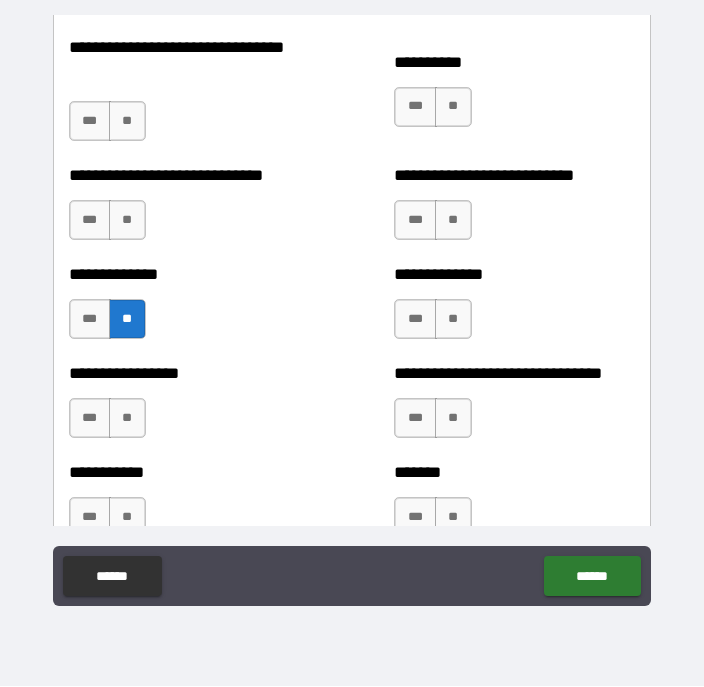 click on "**" at bounding box center [127, 221] 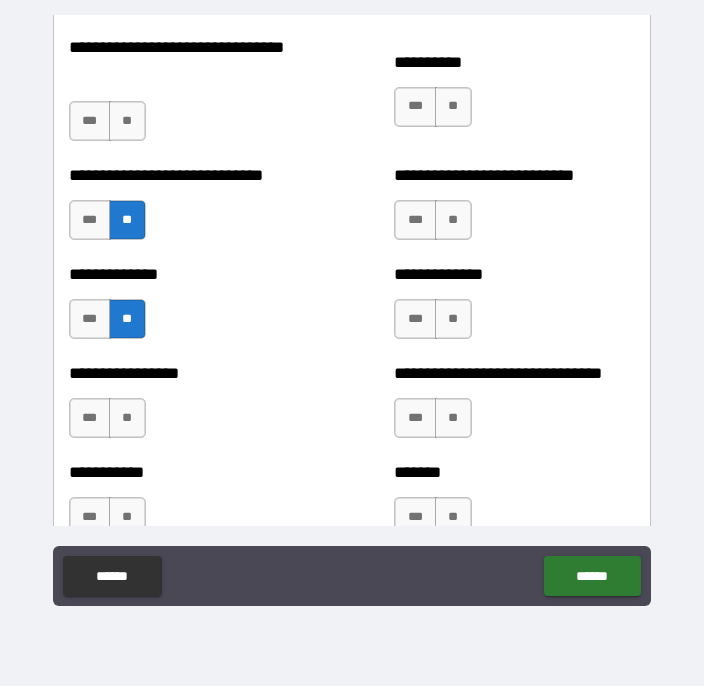 click on "**" at bounding box center (453, 108) 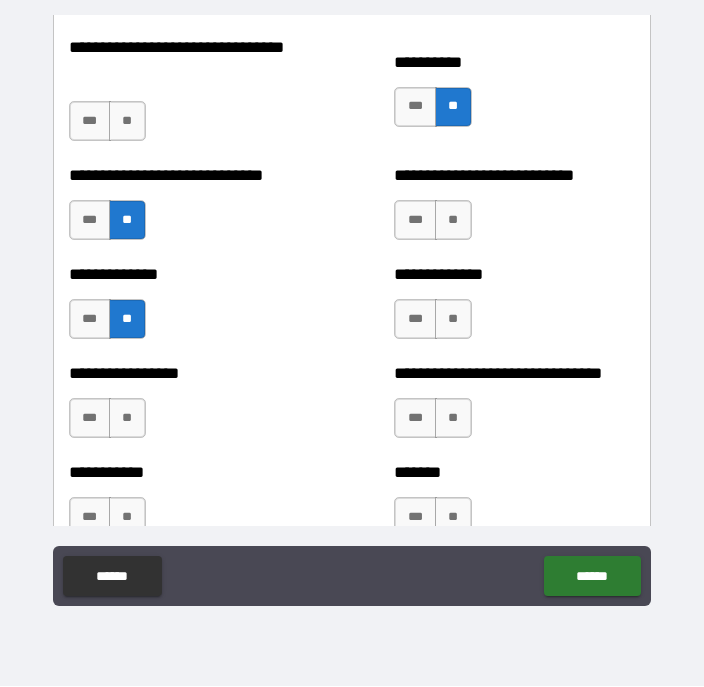 click on "**" at bounding box center (453, 221) 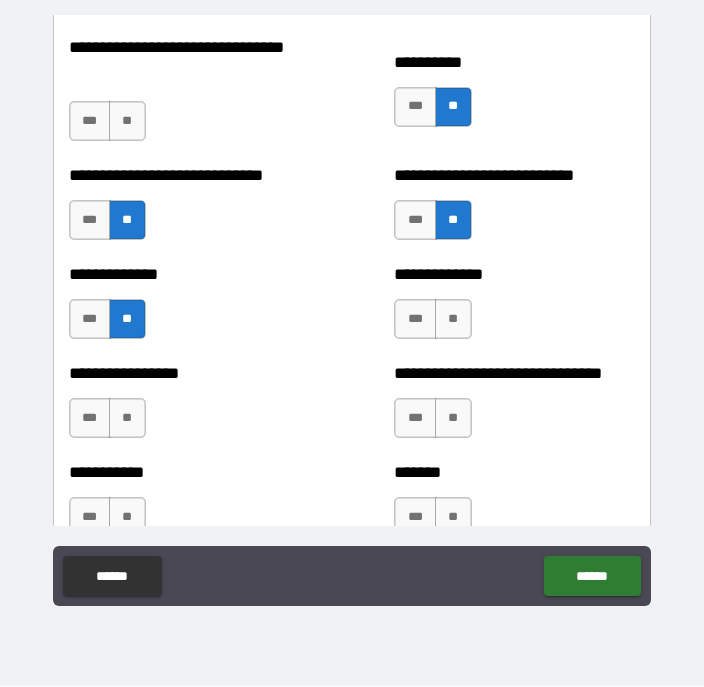 click on "**" at bounding box center (453, 320) 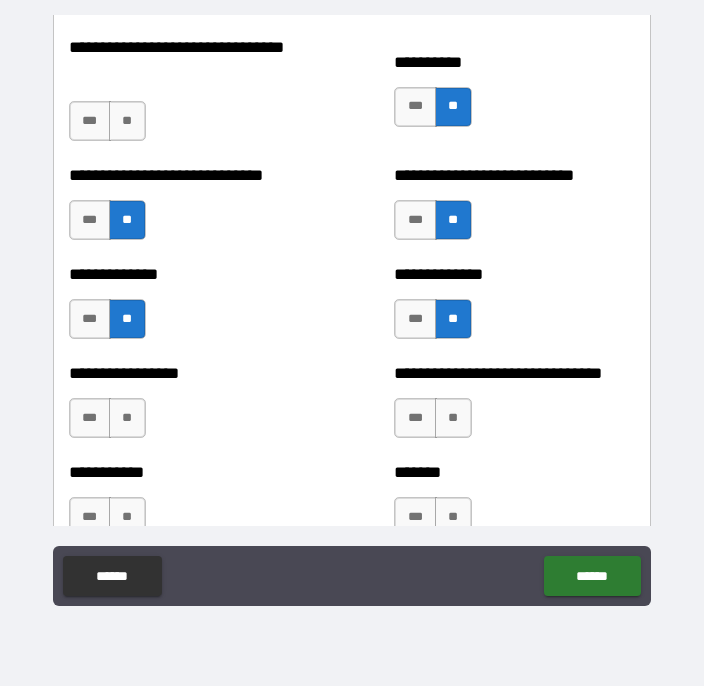 click on "**" at bounding box center [453, 419] 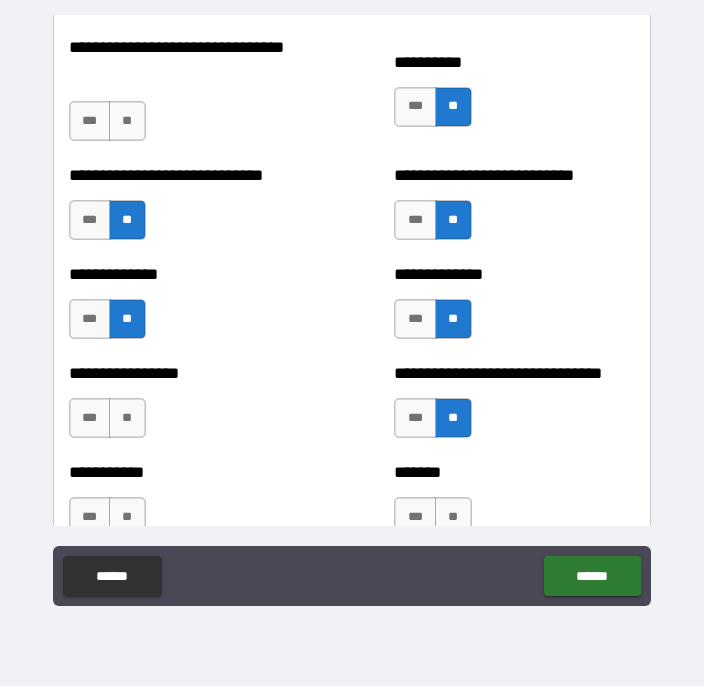 click on "***" at bounding box center (90, 419) 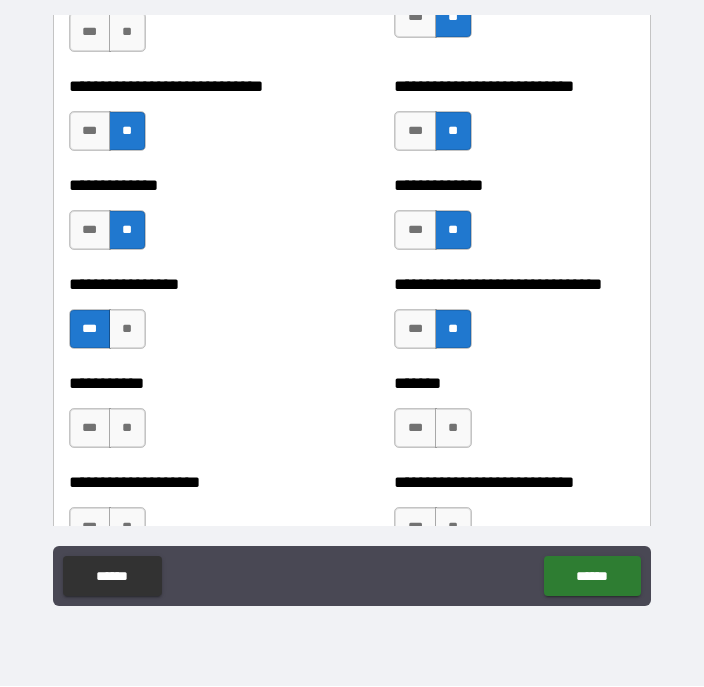 scroll, scrollTop: 7884, scrollLeft: 0, axis: vertical 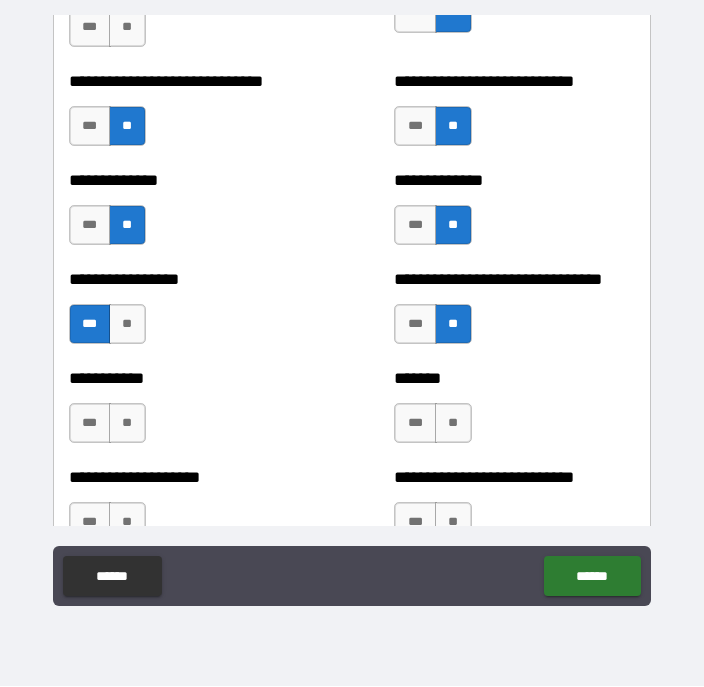 click on "**" at bounding box center (127, 424) 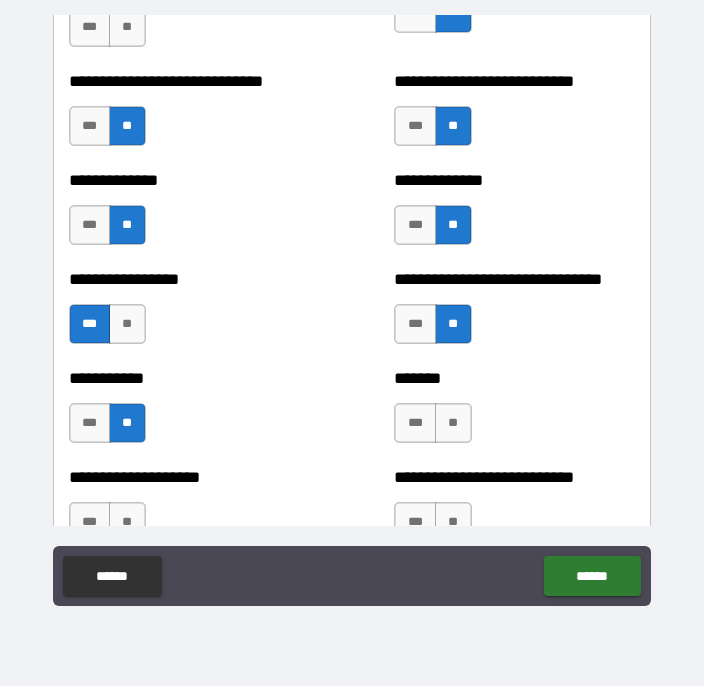 click on "**" at bounding box center [453, 424] 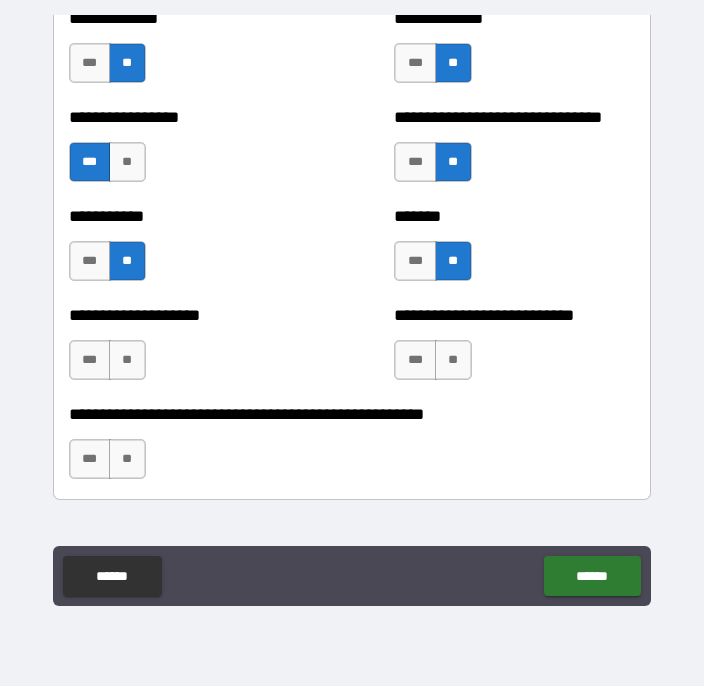 scroll, scrollTop: 8047, scrollLeft: 0, axis: vertical 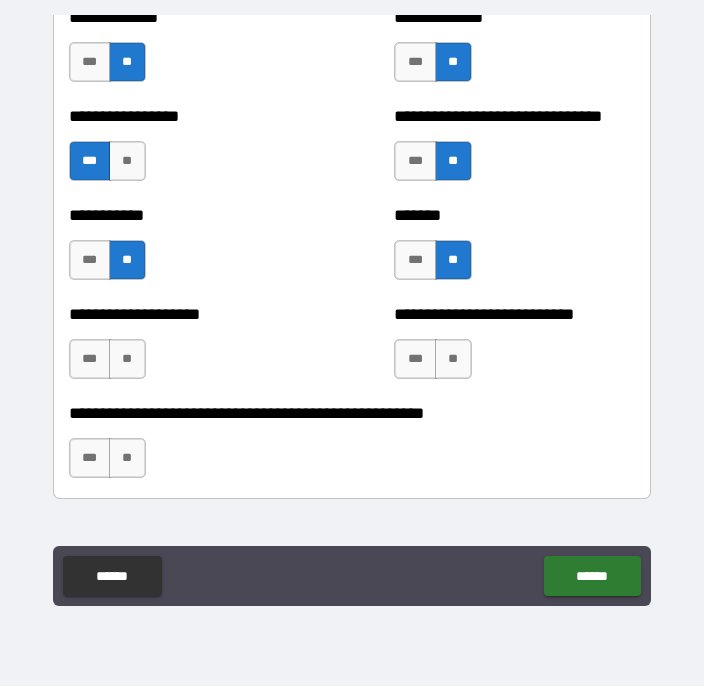 click on "**" at bounding box center (453, 360) 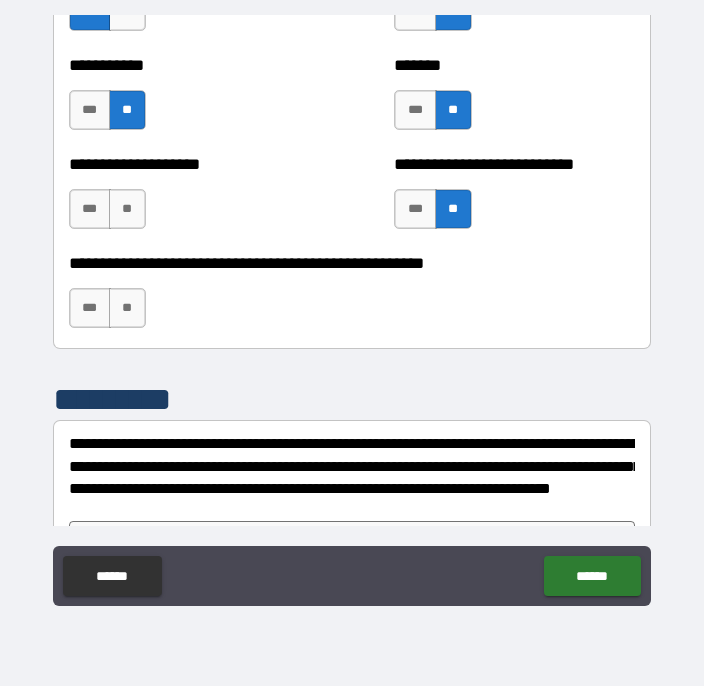 scroll, scrollTop: 8195, scrollLeft: 0, axis: vertical 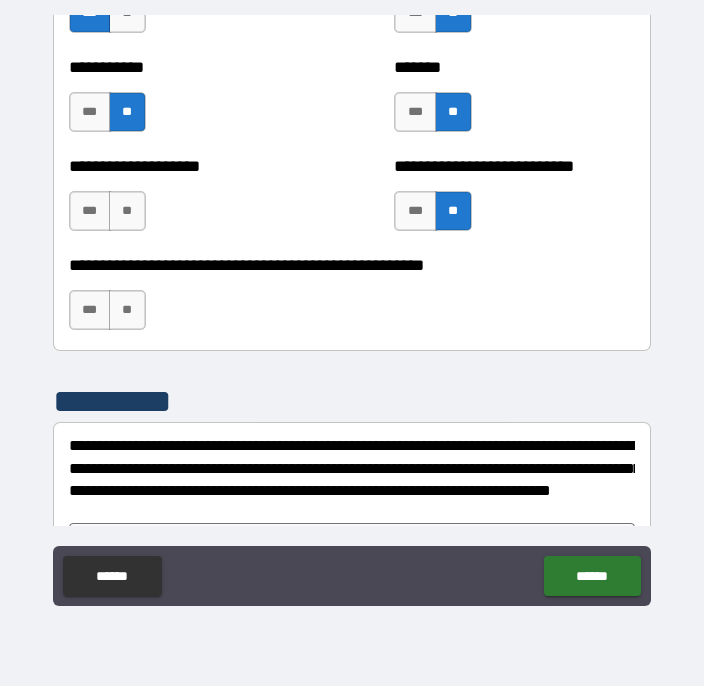 click on "**" at bounding box center [127, 311] 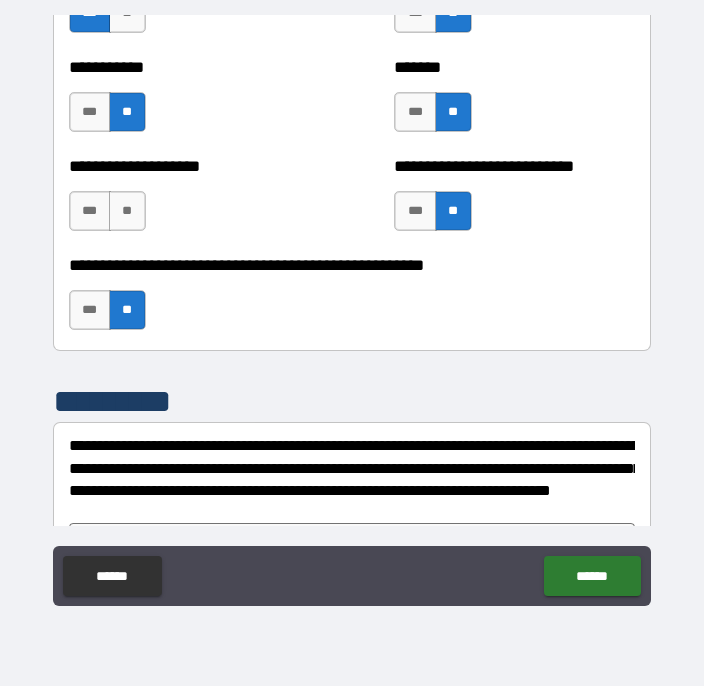 click on "**********" at bounding box center (189, 202) 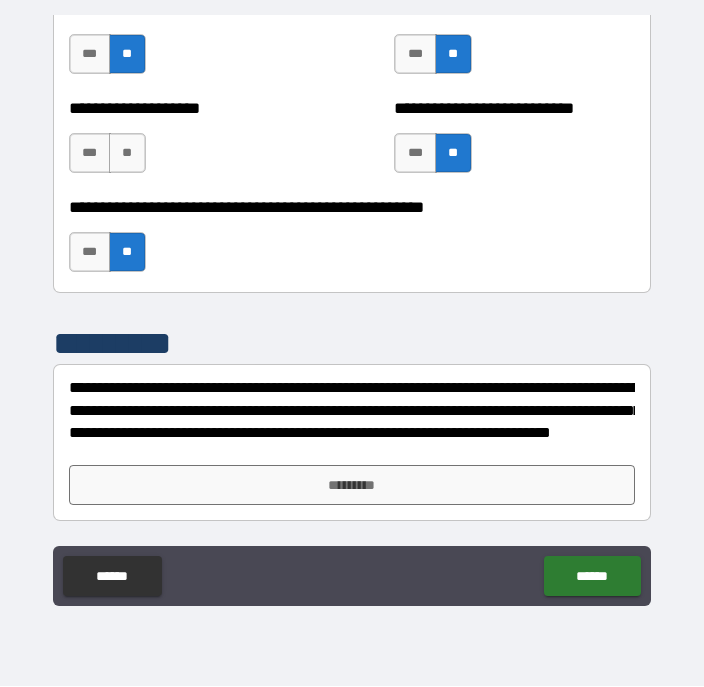 scroll, scrollTop: 8253, scrollLeft: 0, axis: vertical 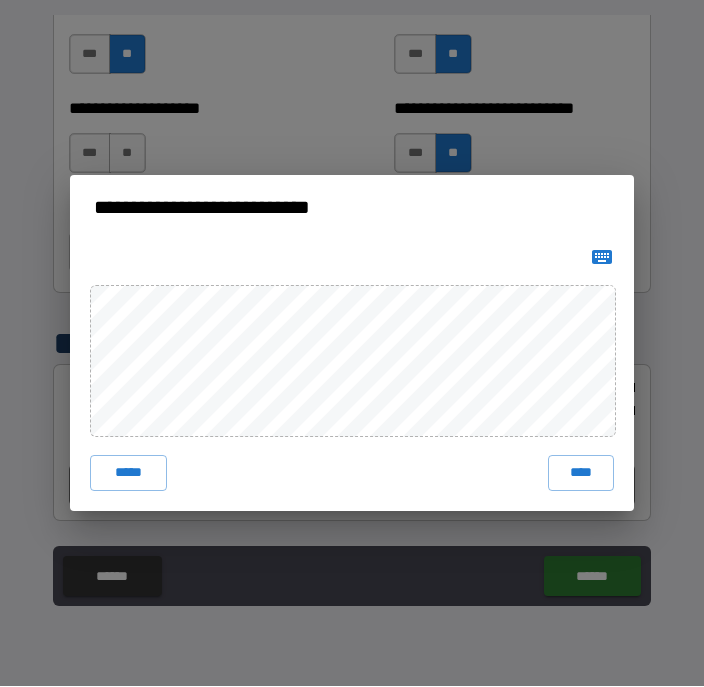 click on "****" at bounding box center (581, 474) 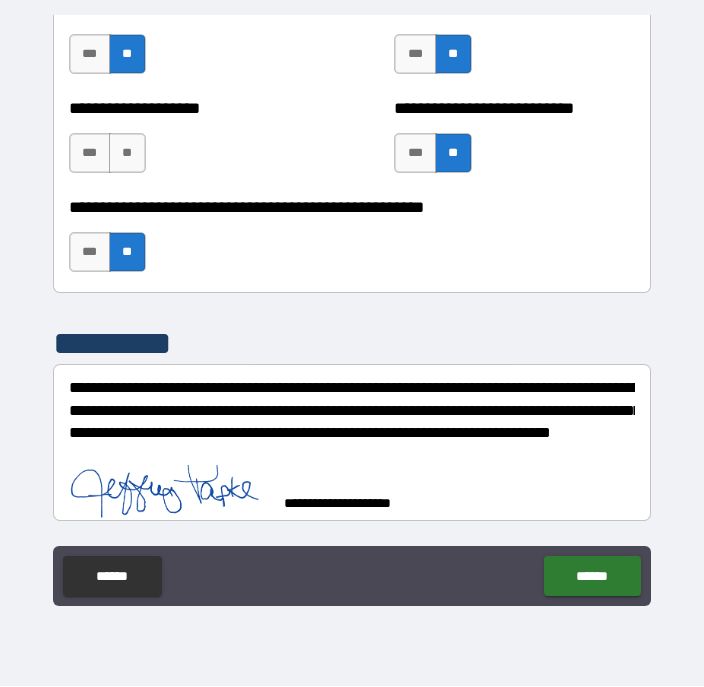 scroll, scrollTop: 8243, scrollLeft: 0, axis: vertical 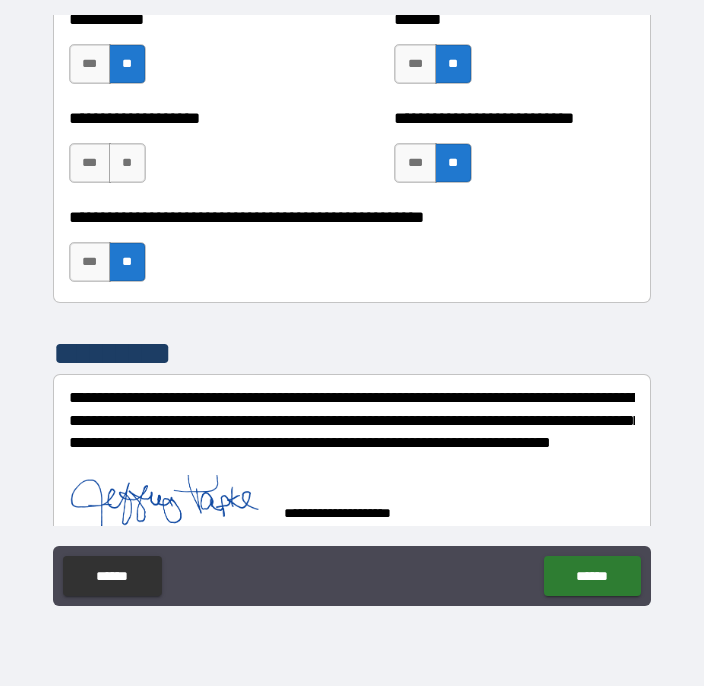 click on "******" at bounding box center [592, 577] 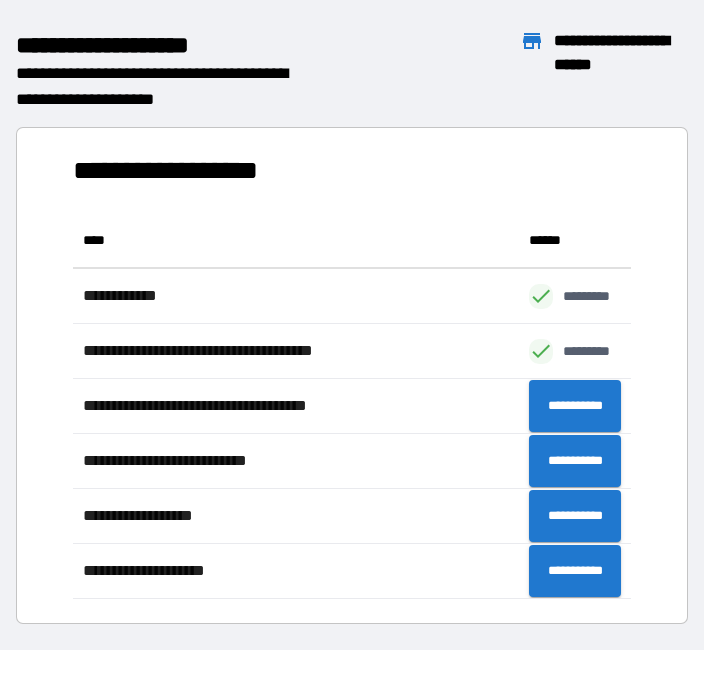 scroll, scrollTop: 1, scrollLeft: 1, axis: both 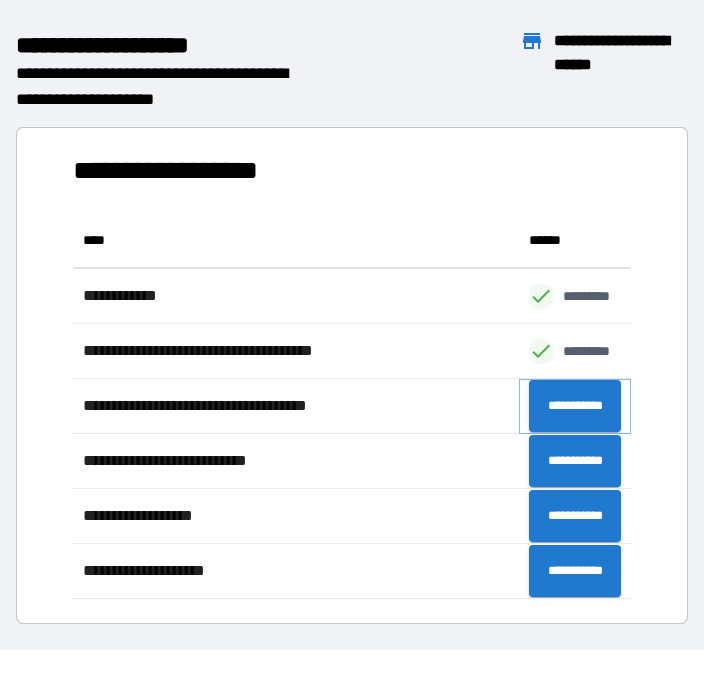 click on "**********" at bounding box center (575, 407) 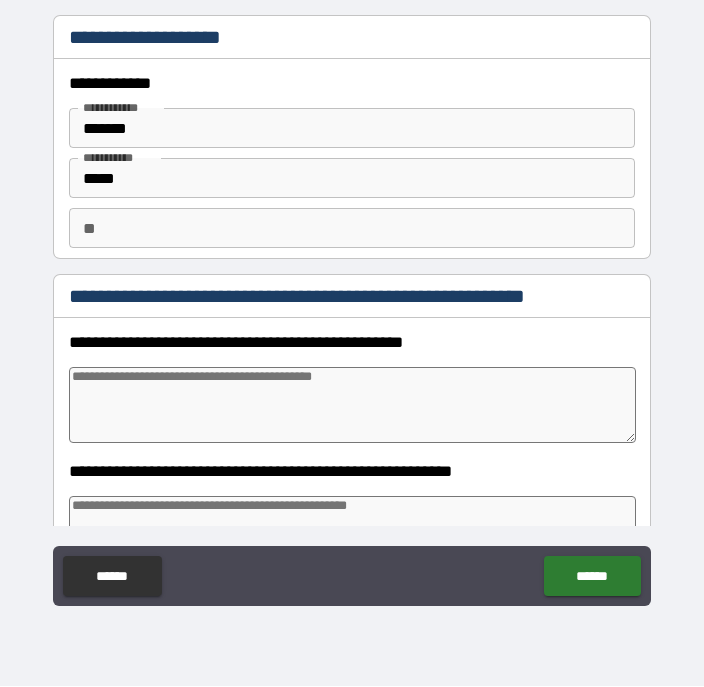 type on "*" 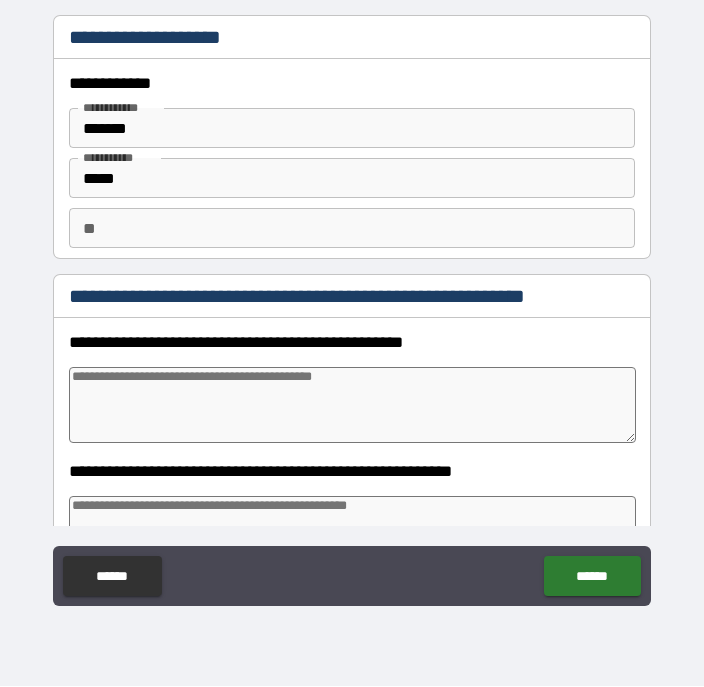 type on "*" 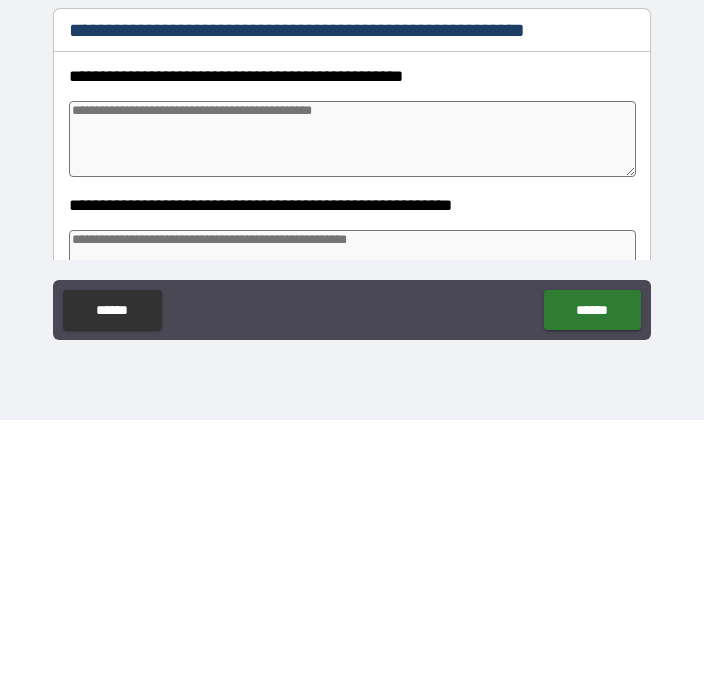 type on "*" 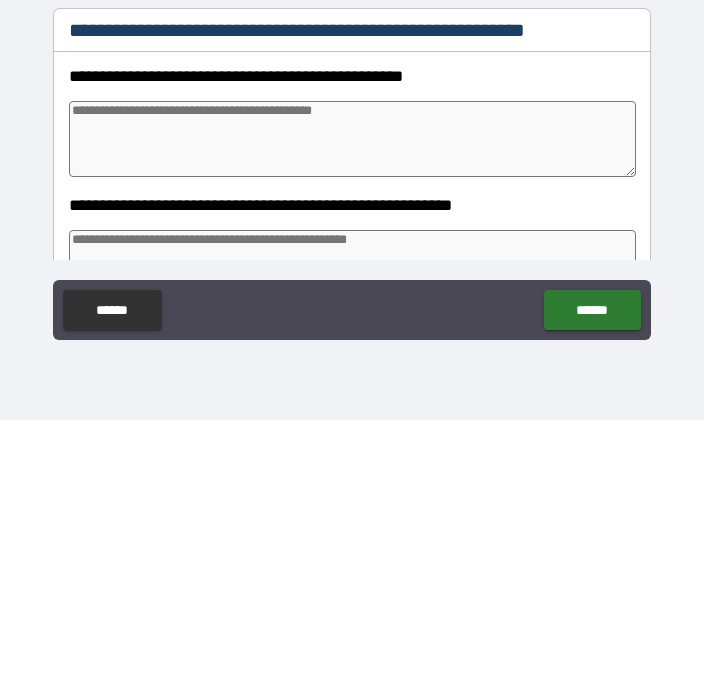 type on "*" 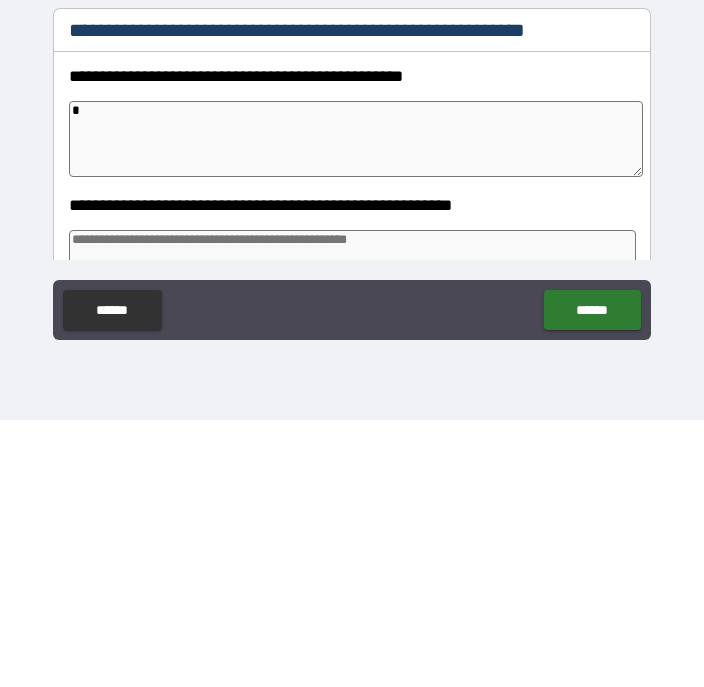 type on "*" 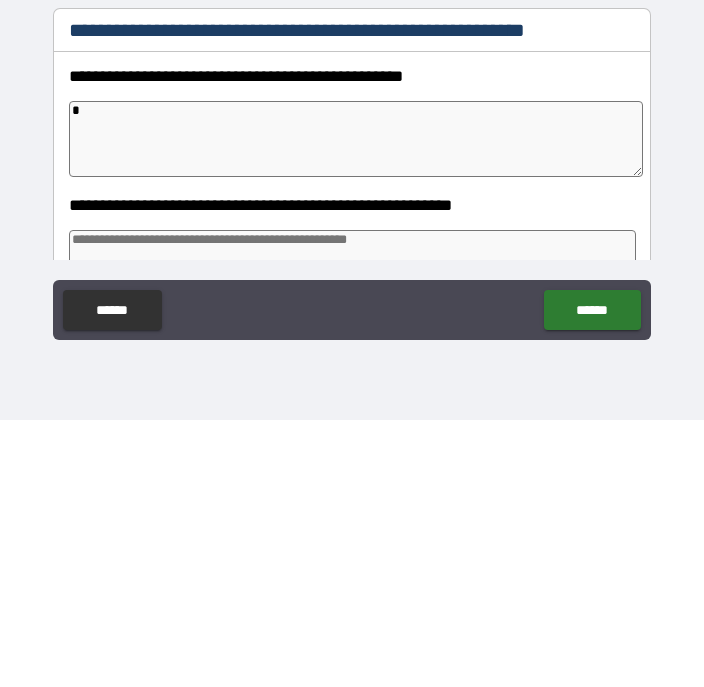 type on "*" 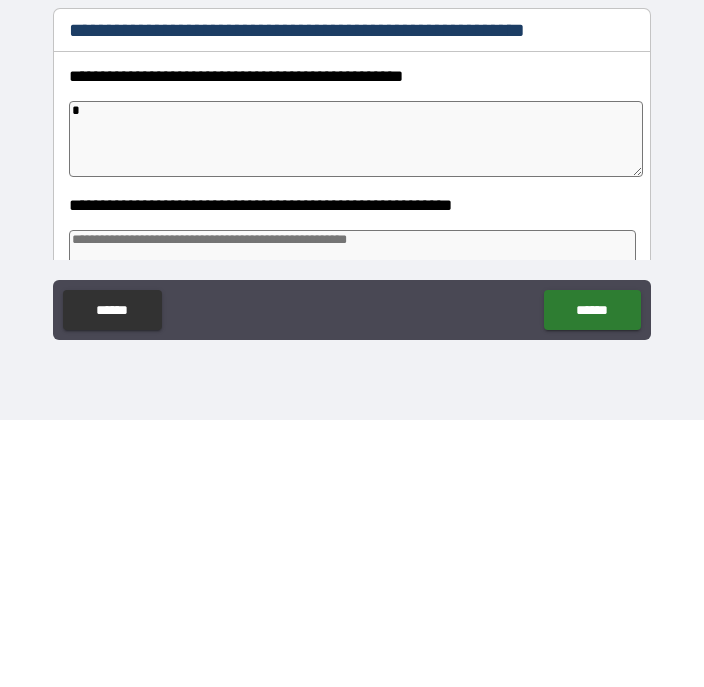 type on "**" 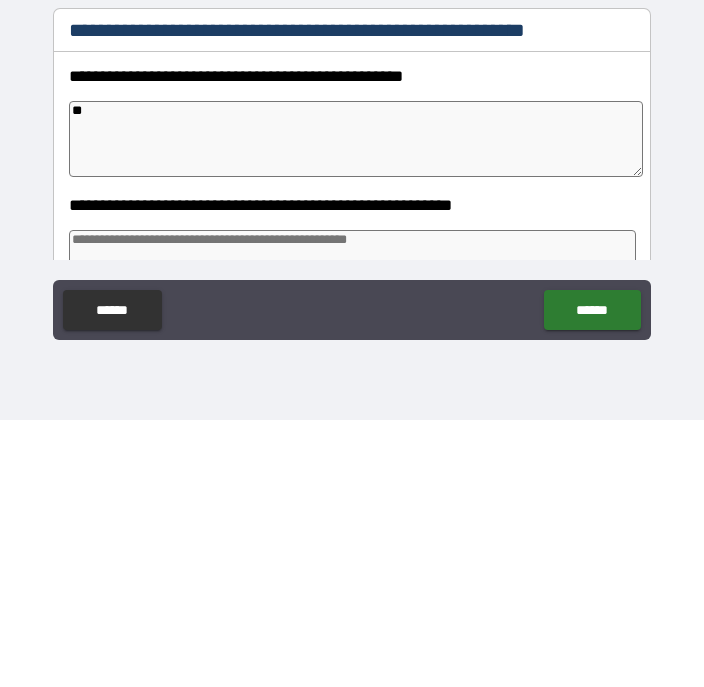 type on "*" 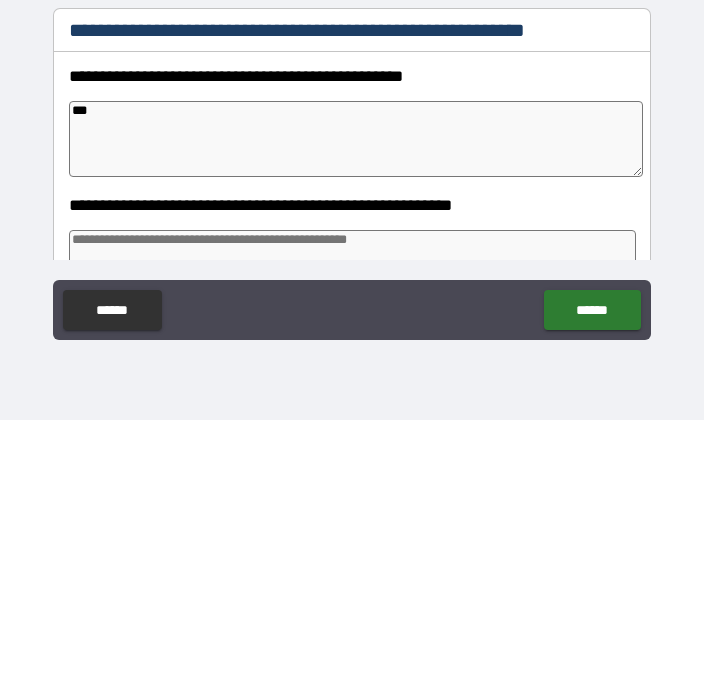 type on "*" 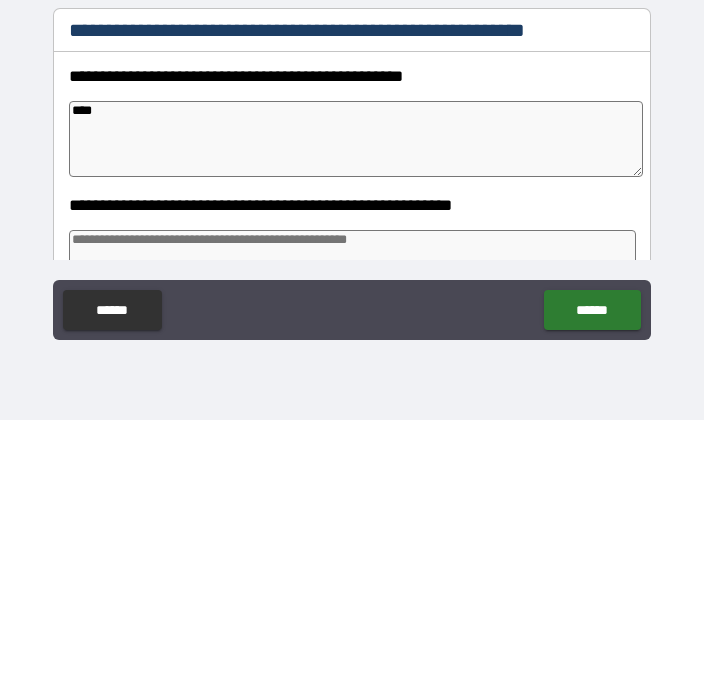 type on "*" 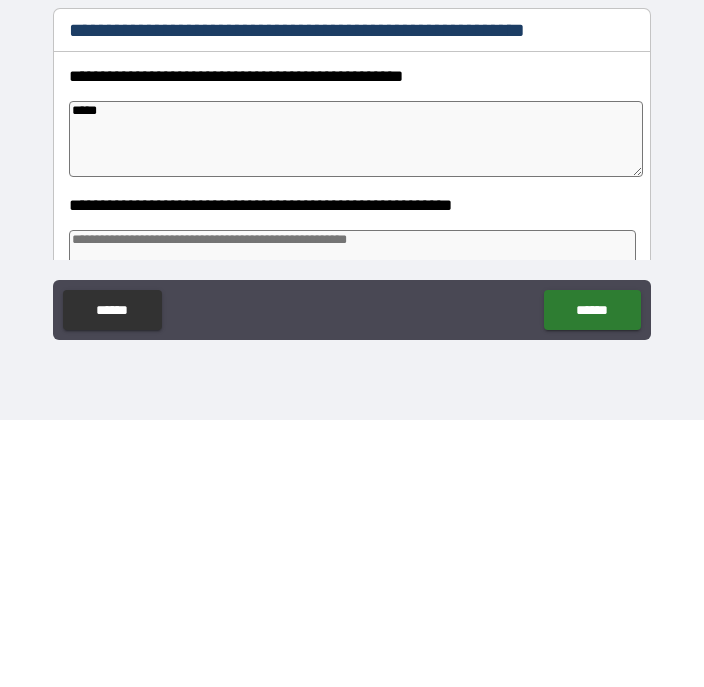 type on "*" 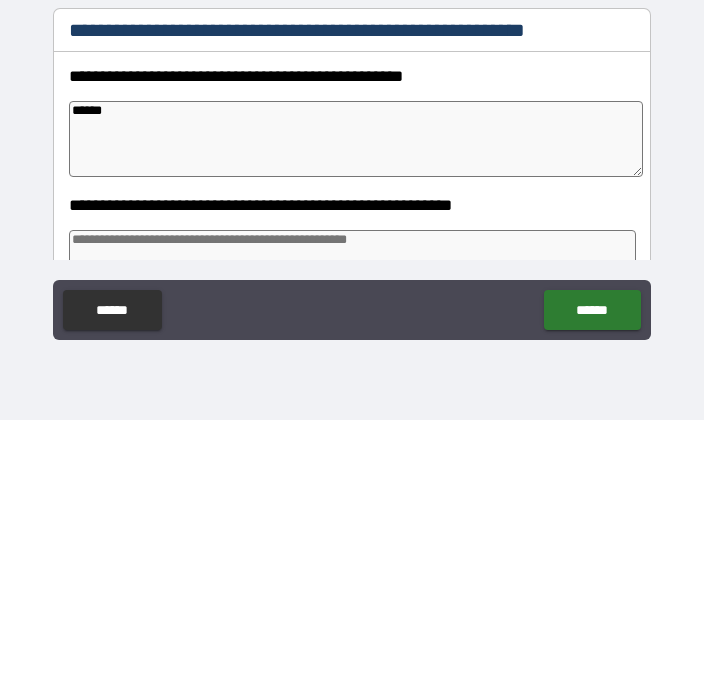 type on "*" 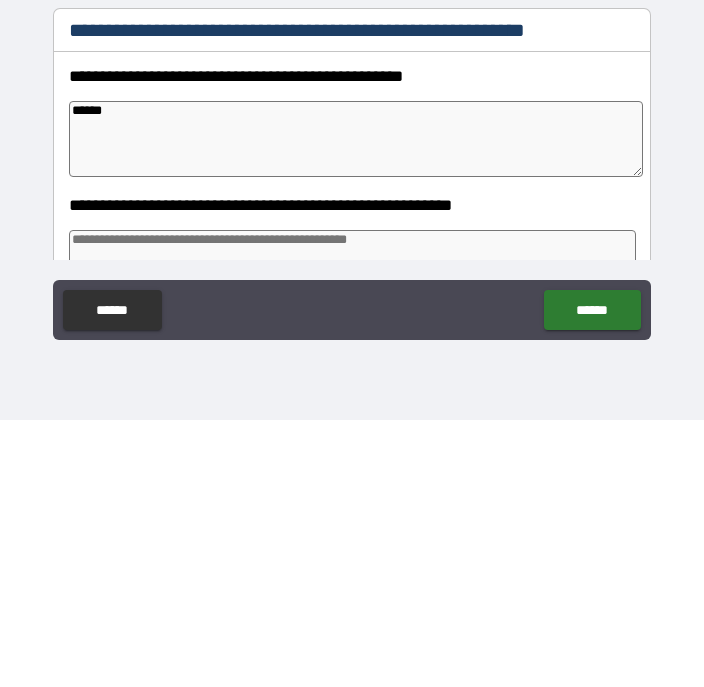type on "*******" 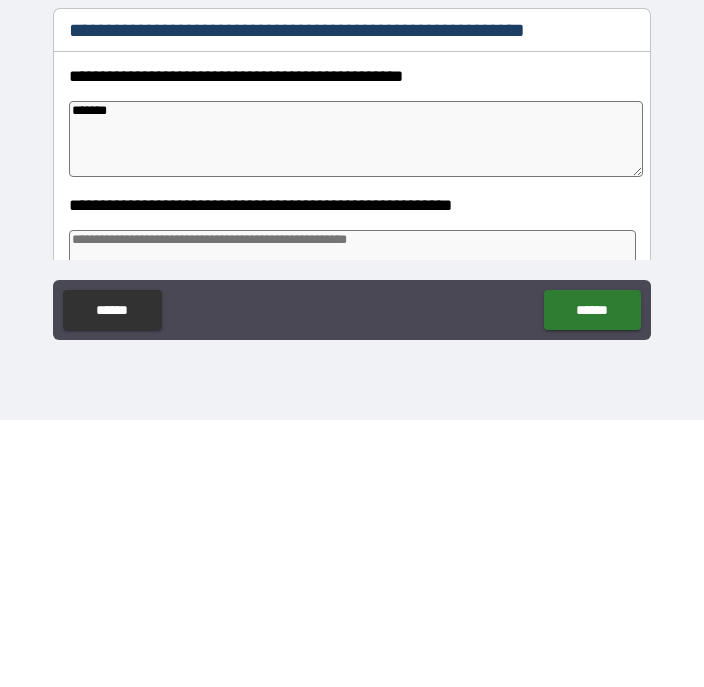 type on "*" 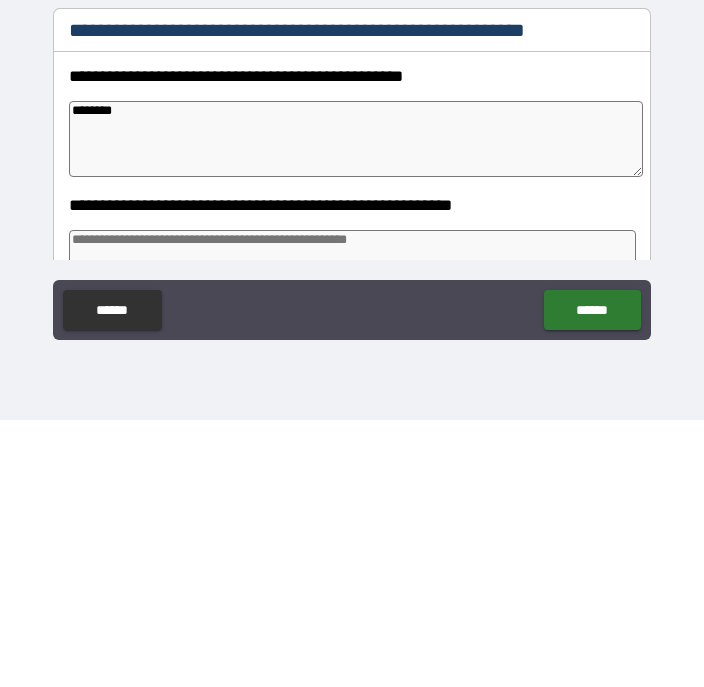 type on "*" 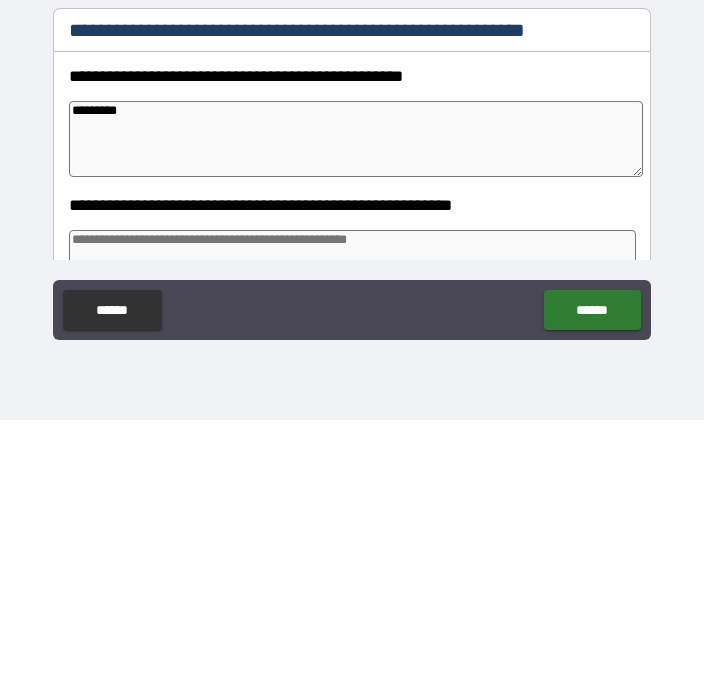 type on "*" 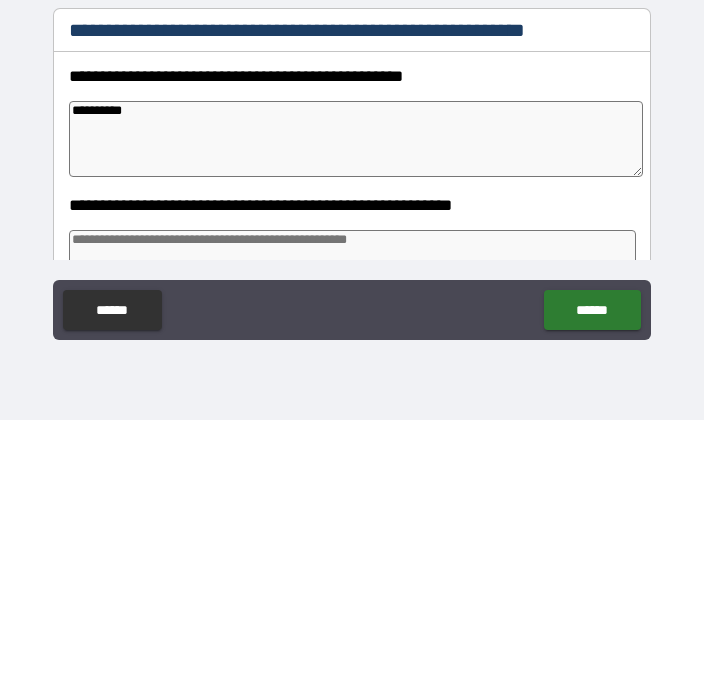 type on "*" 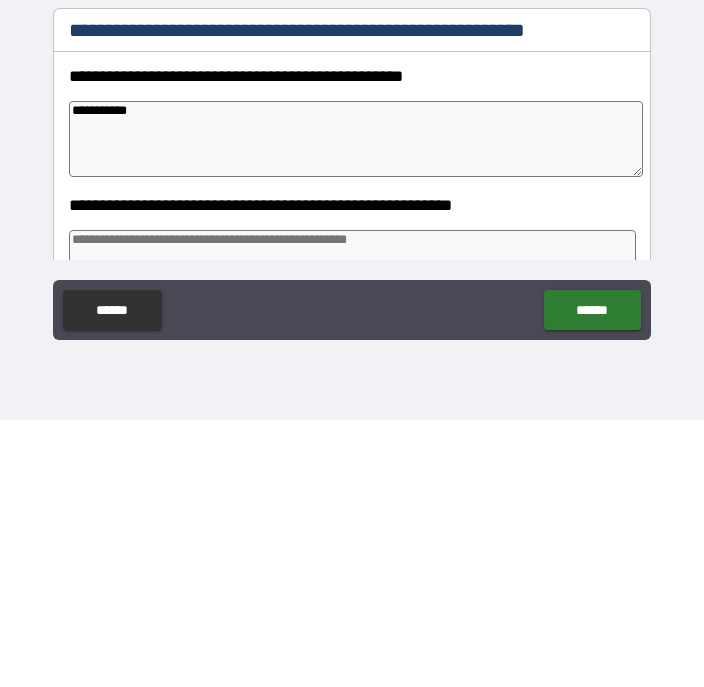 type on "*" 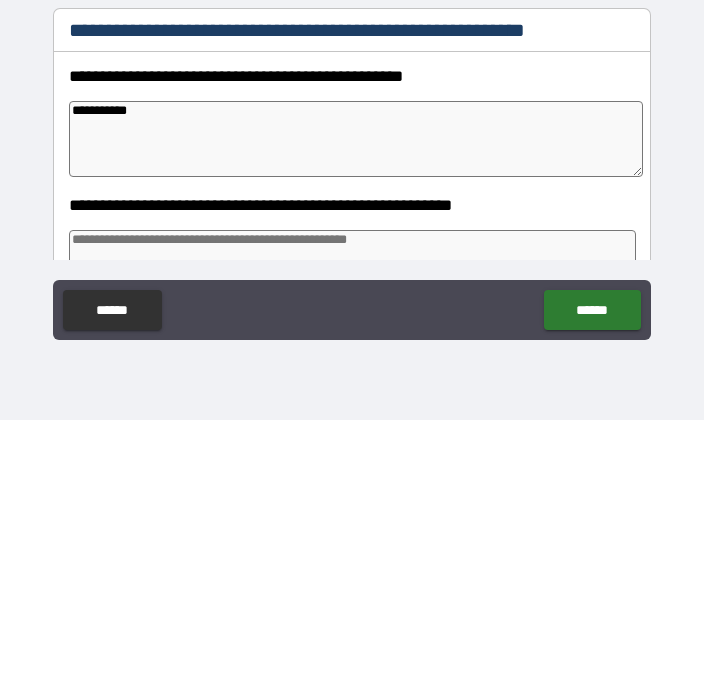 type on "**********" 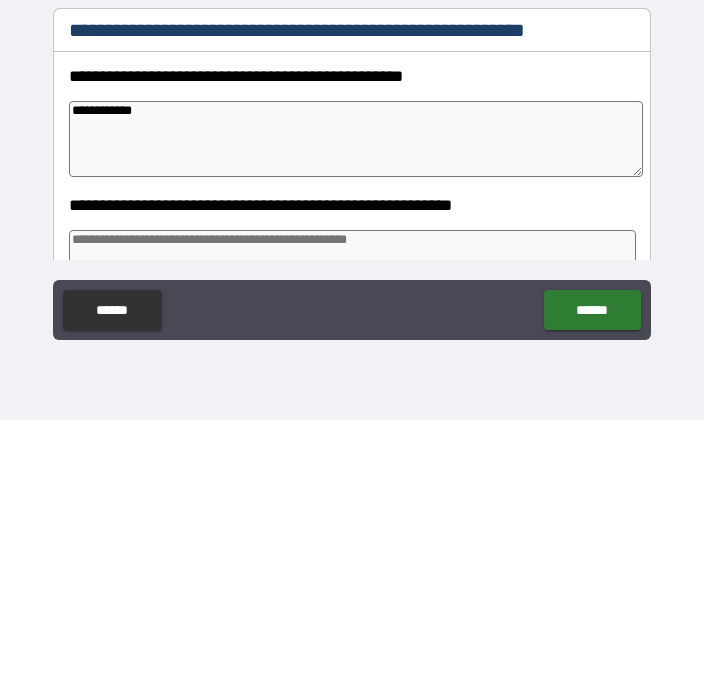 type on "*" 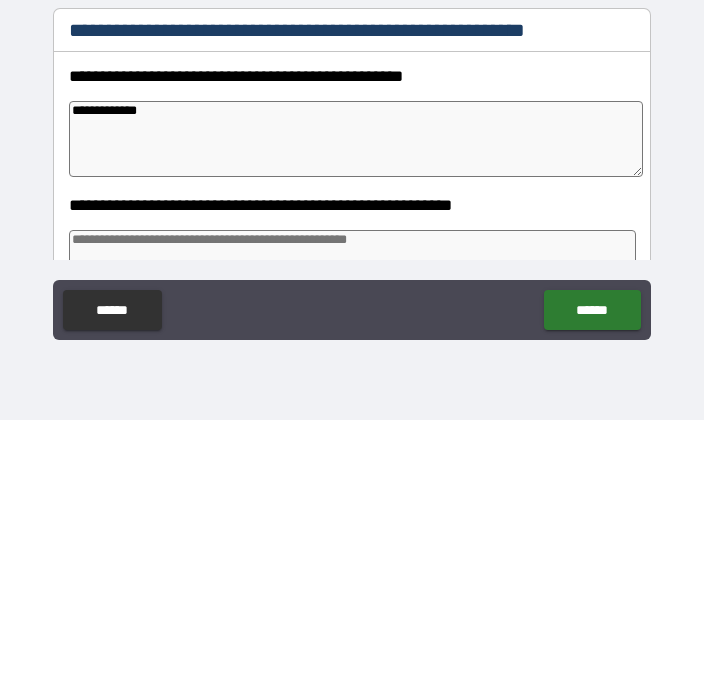 type on "*" 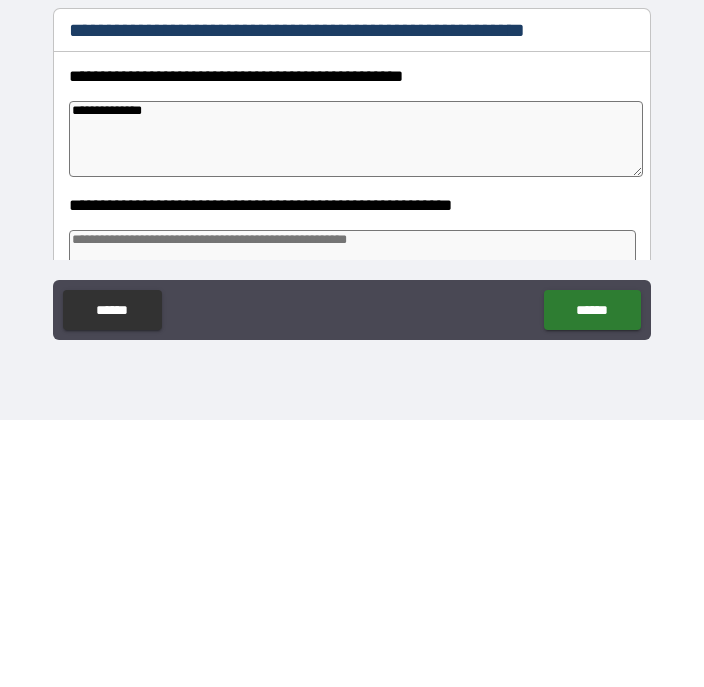 type on "*" 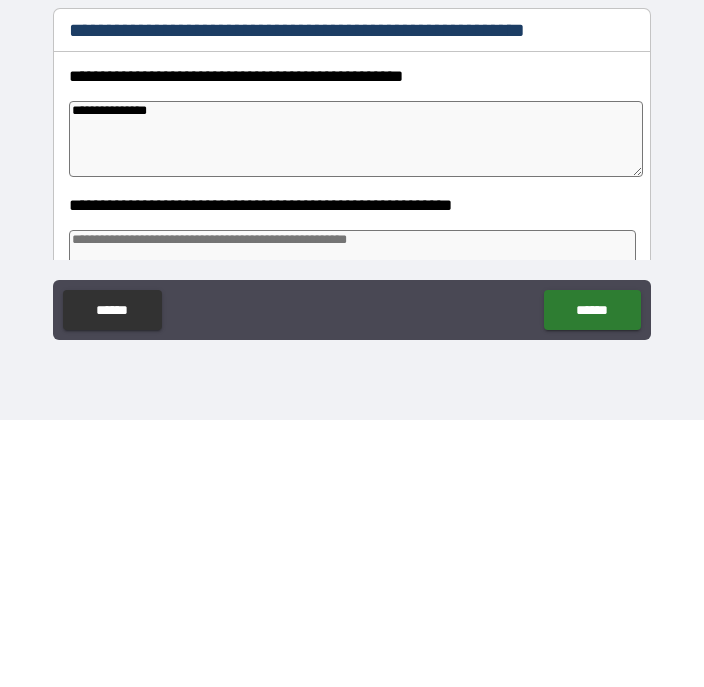 type on "*" 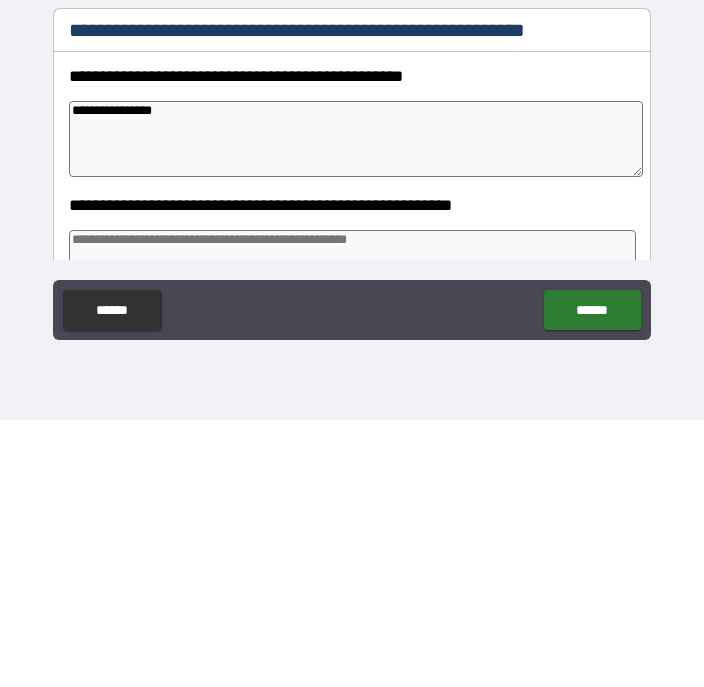 type on "*" 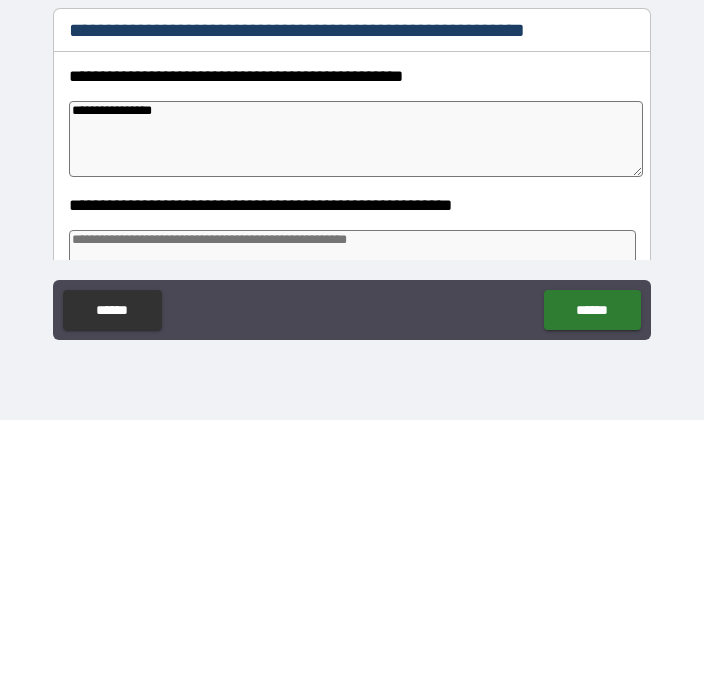 type on "**********" 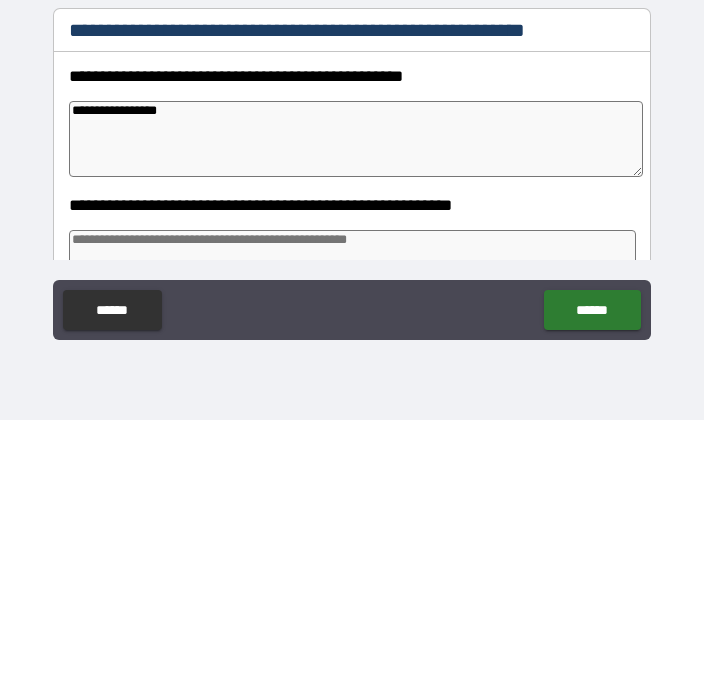 type on "*" 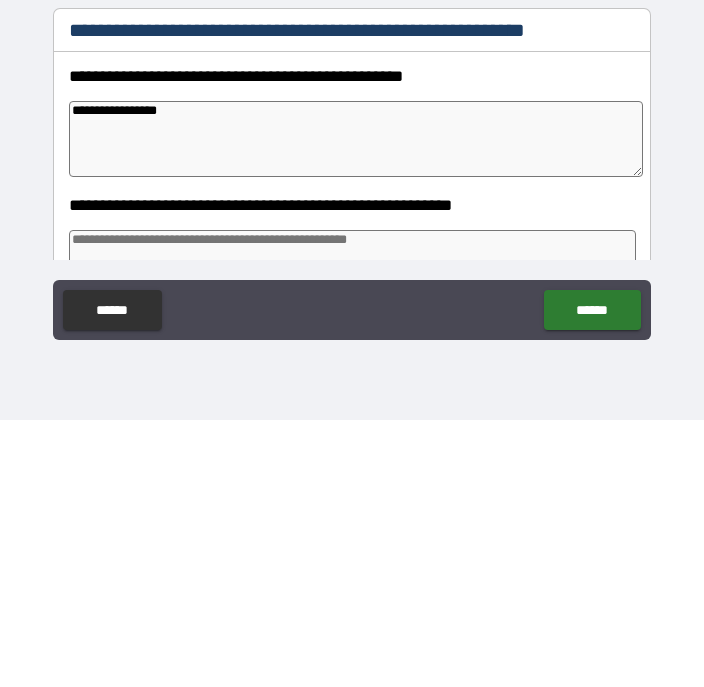 type on "**********" 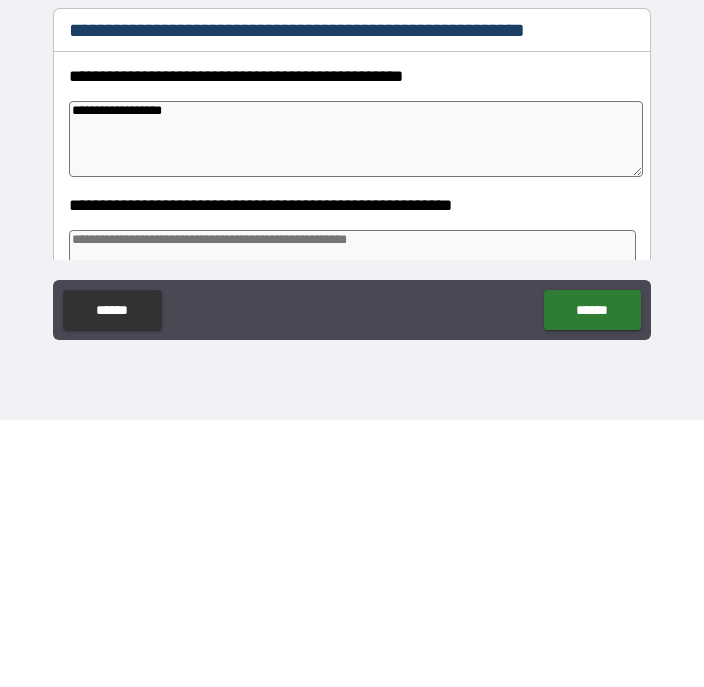 type on "*" 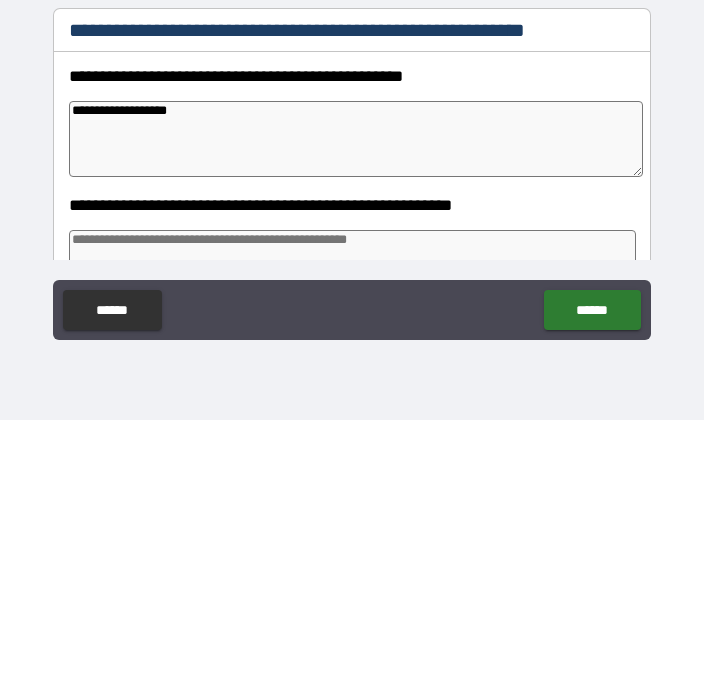 type on "*" 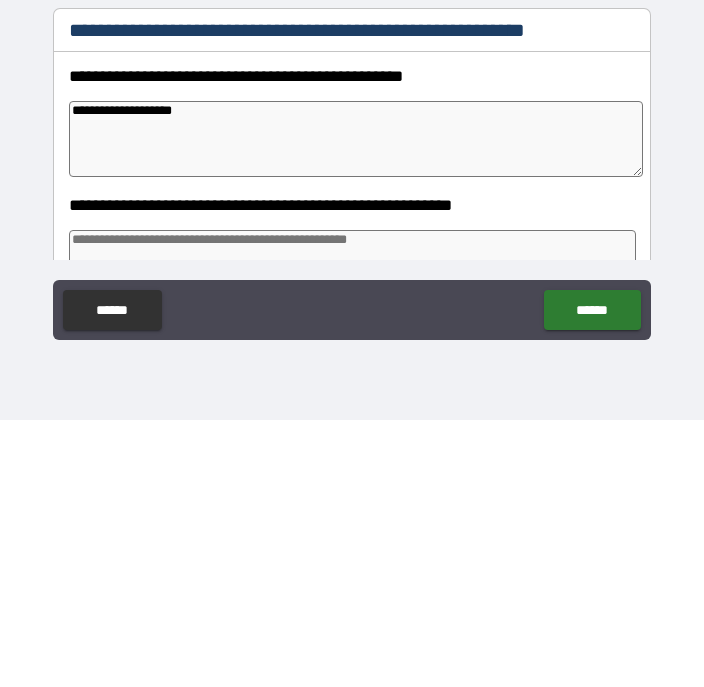 type on "*" 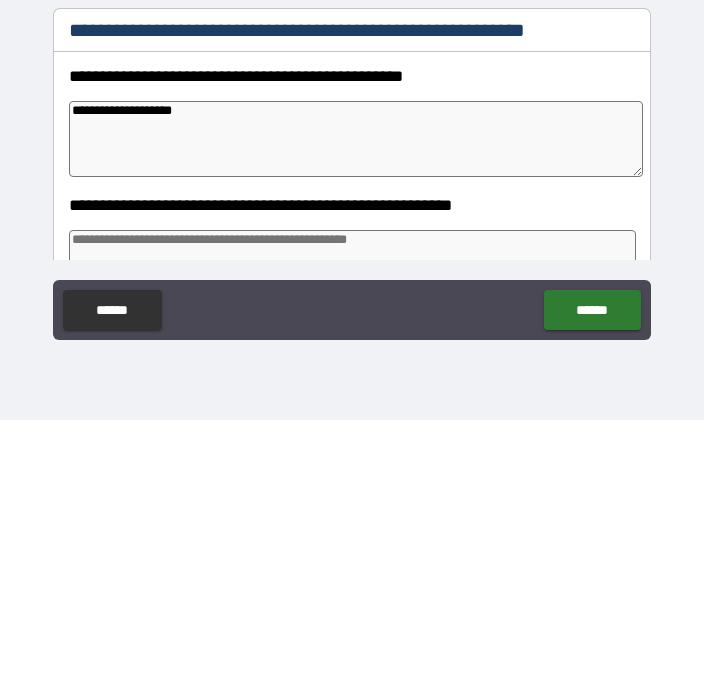 type on "**********" 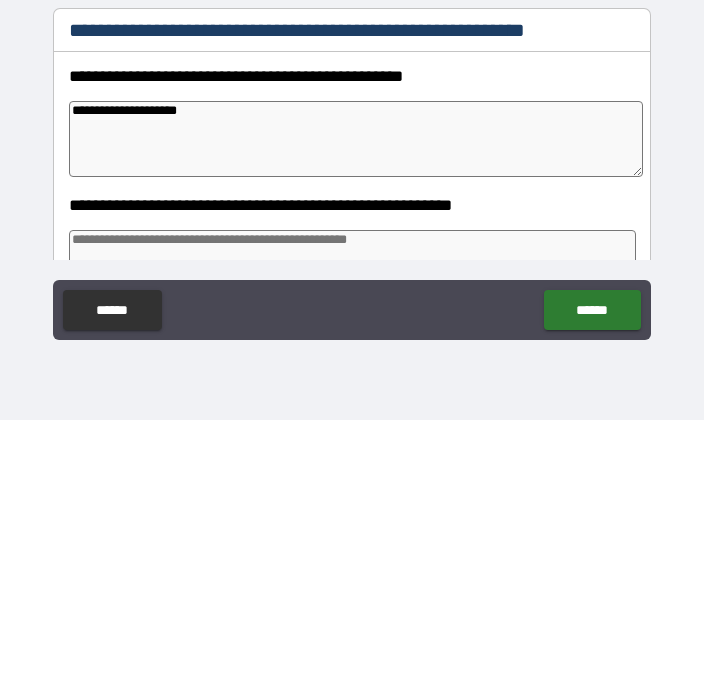 type on "*" 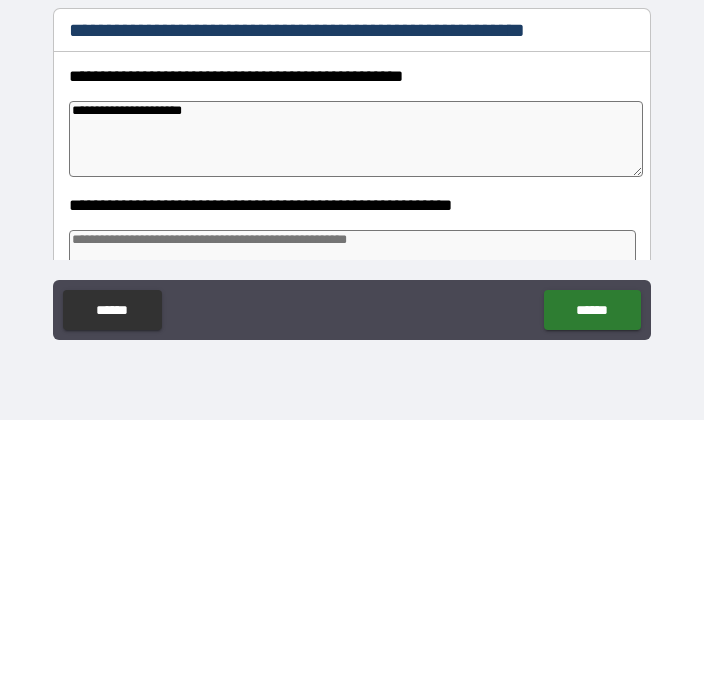 type on "*" 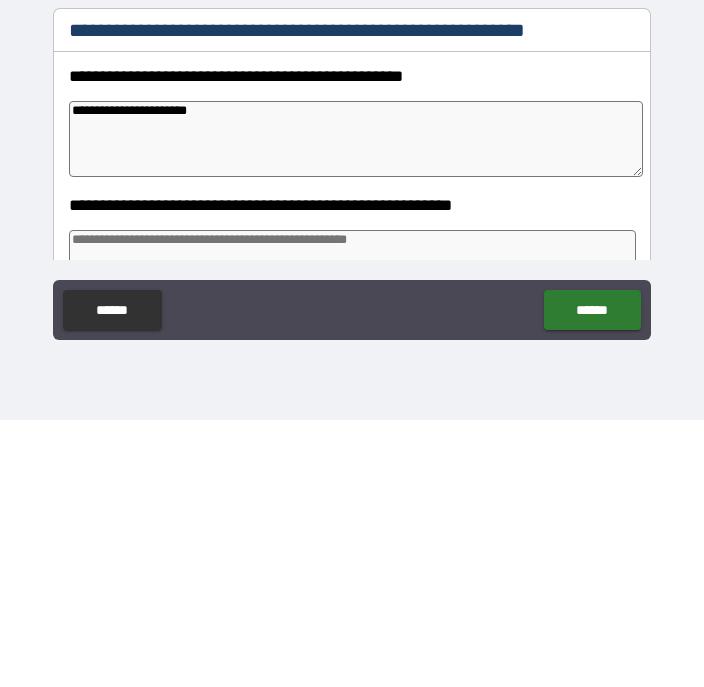 type on "*" 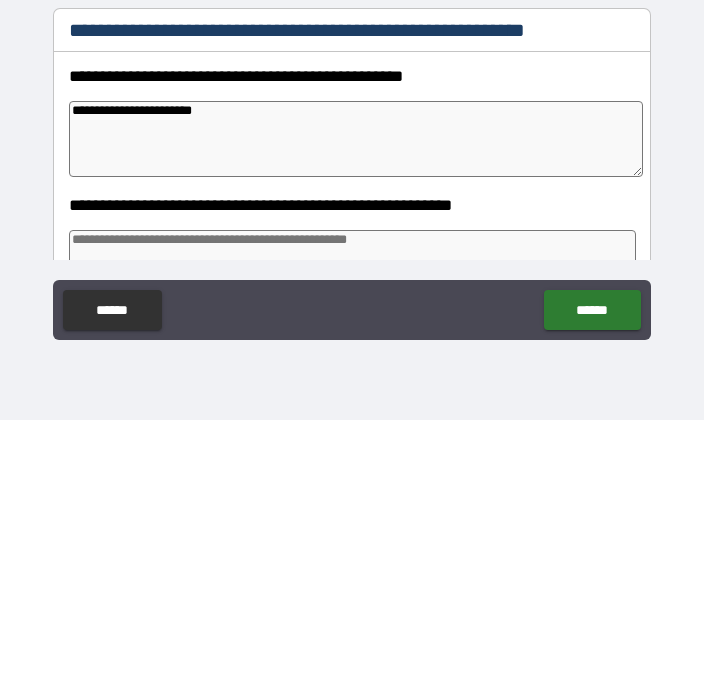 type on "*" 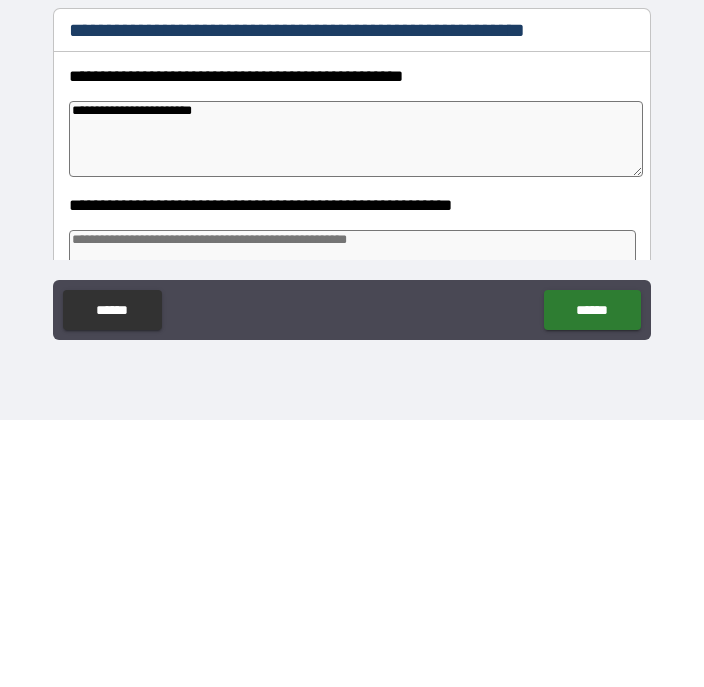 type on "**********" 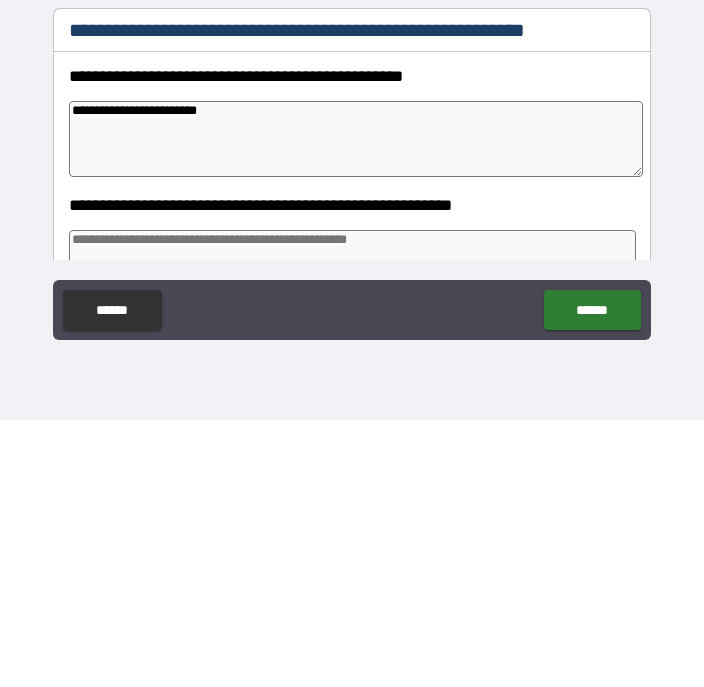 type on "*" 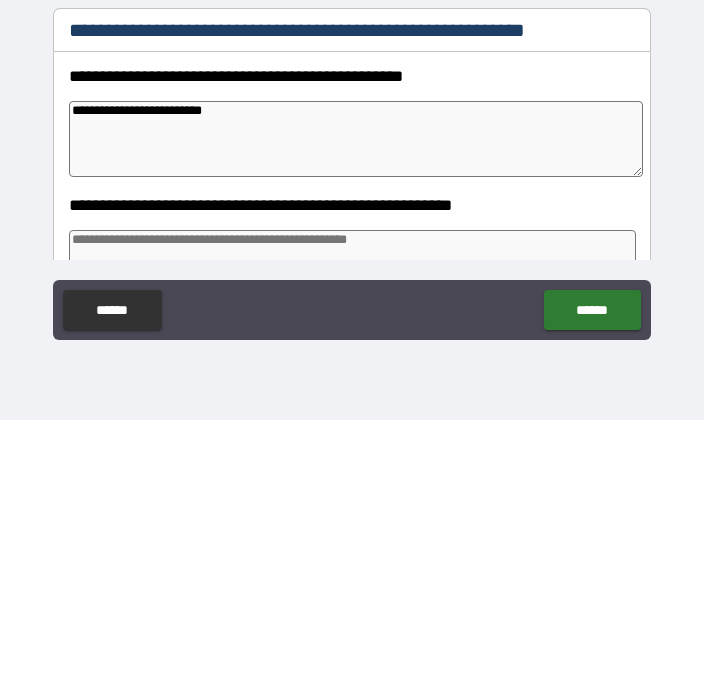 type on "*" 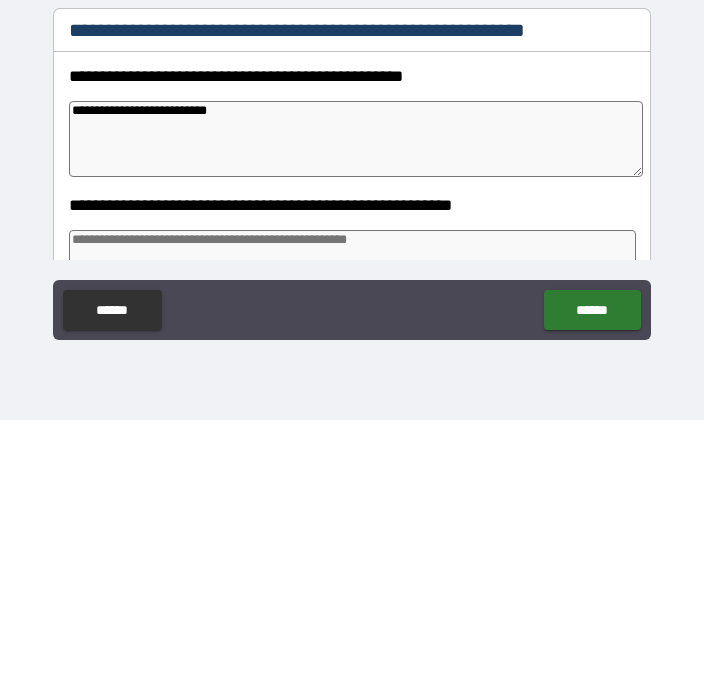 type on "*" 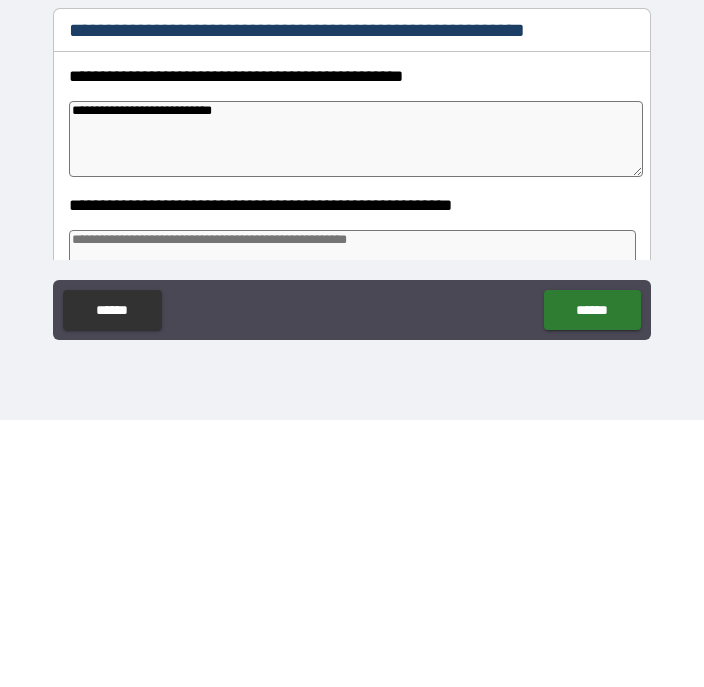 type on "*" 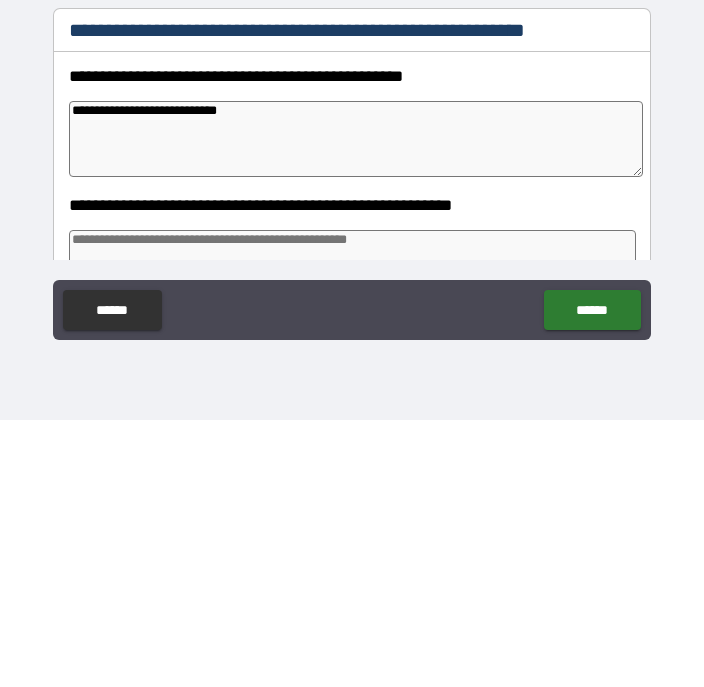 type on "*" 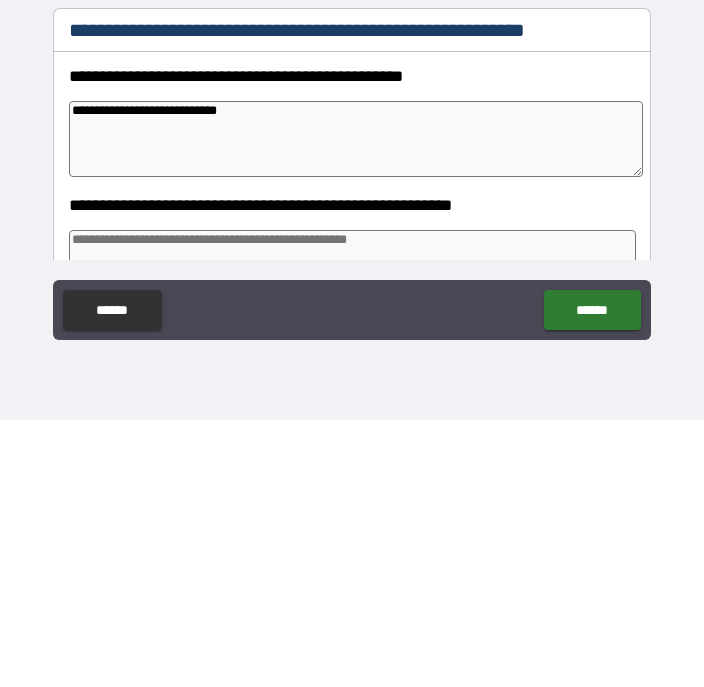 type on "**********" 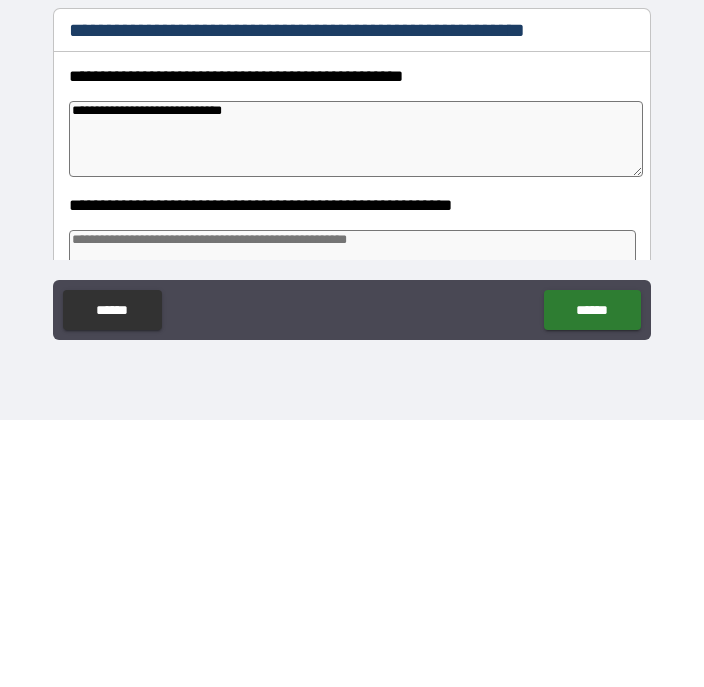 type on "*" 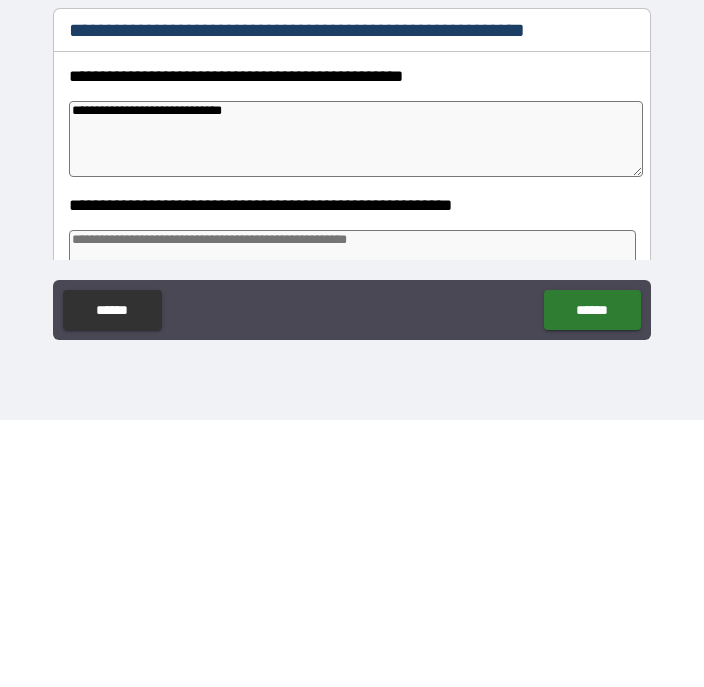 type on "**********" 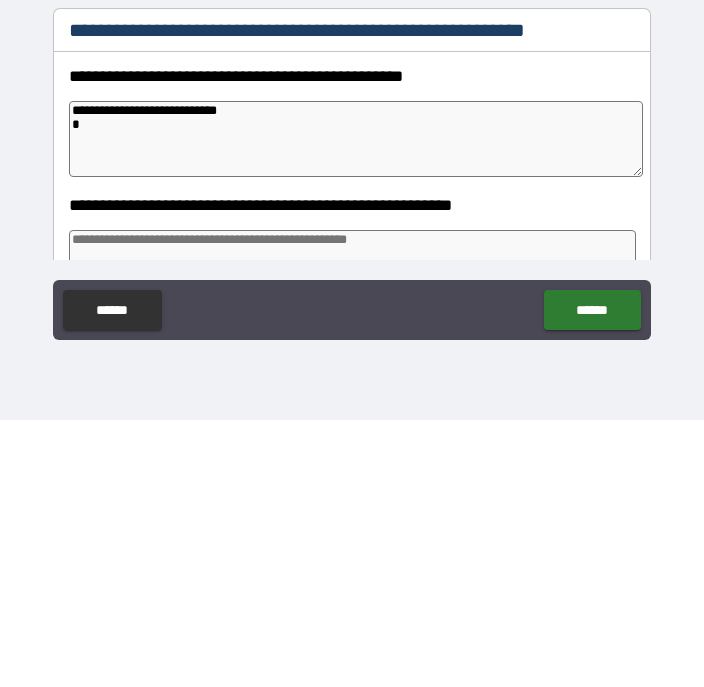type on "*" 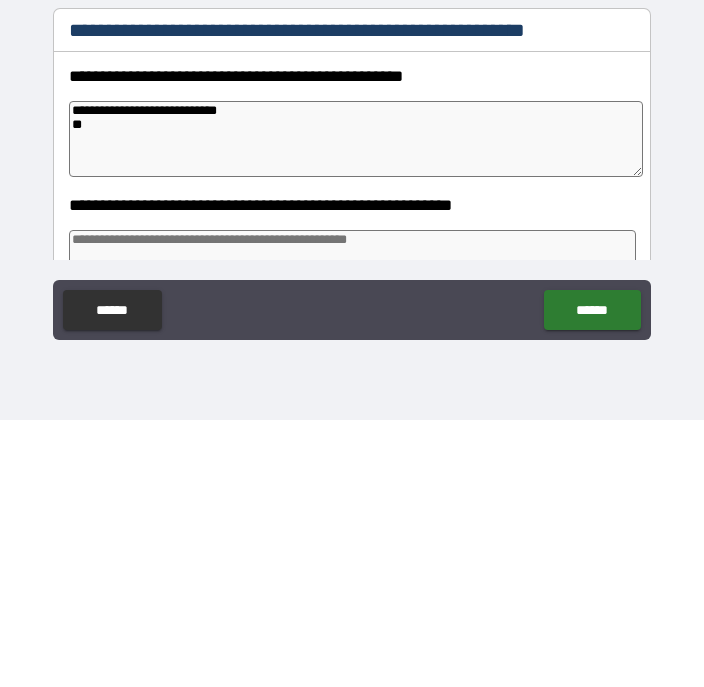 type on "*" 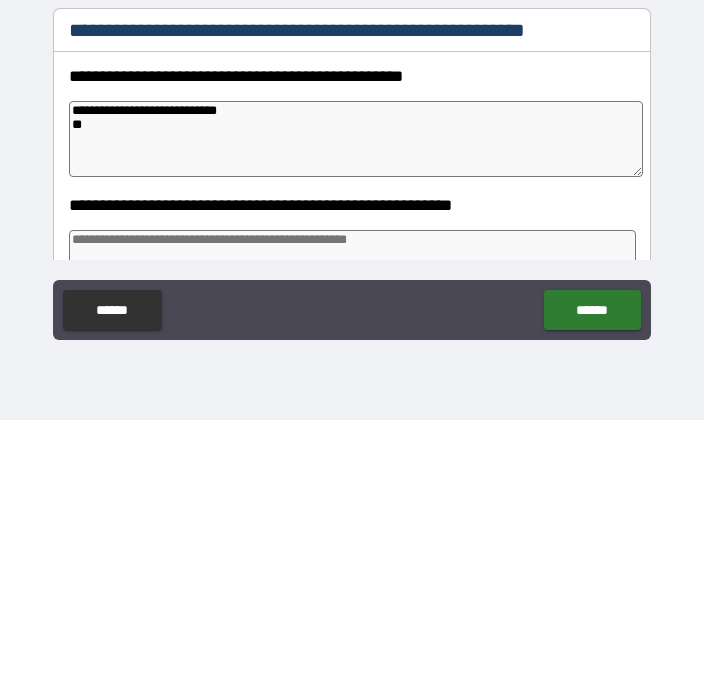 type on "**********" 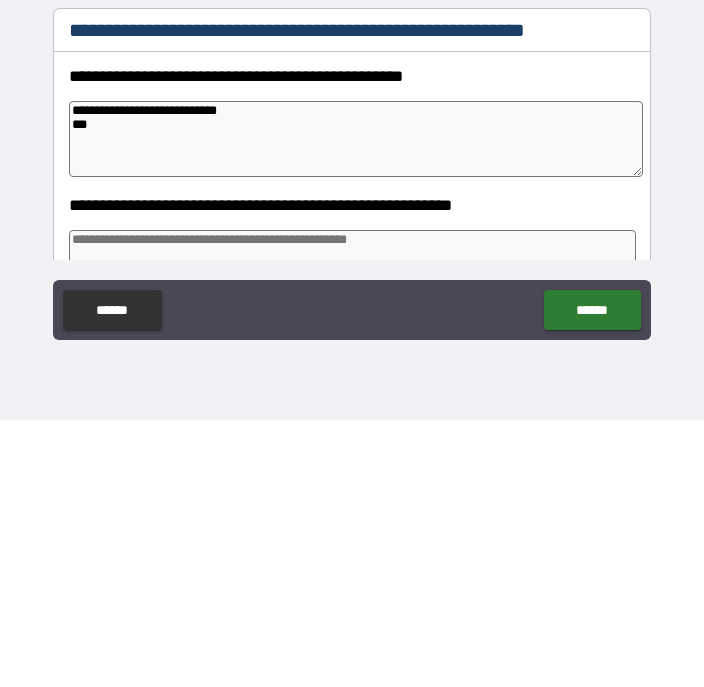 type on "*" 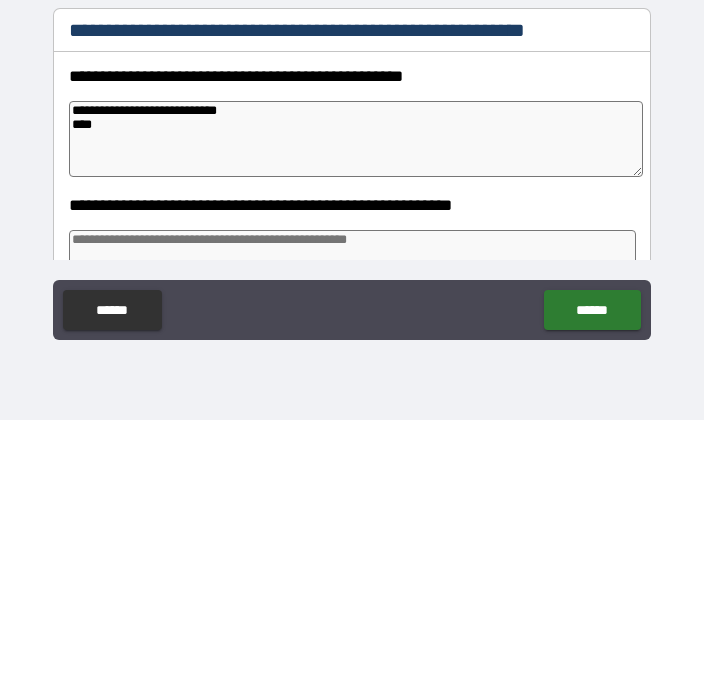 type on "*" 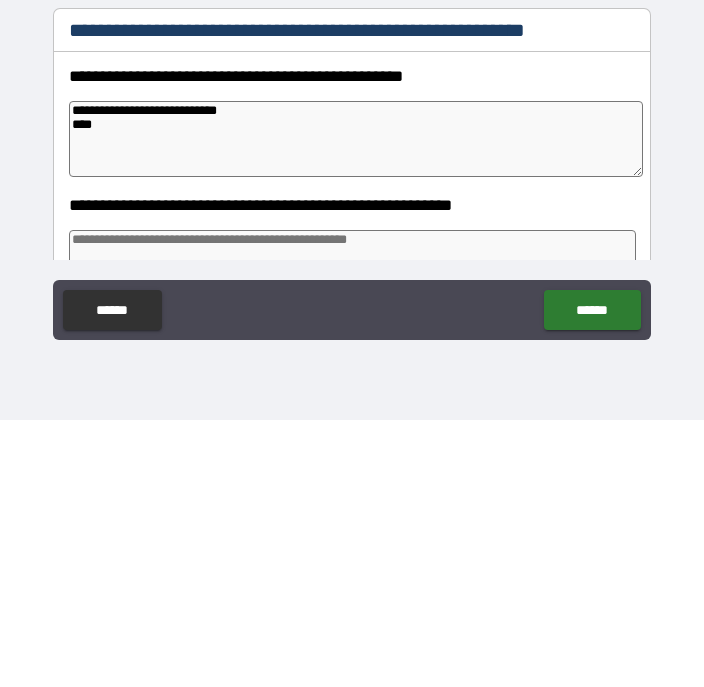 type on "**********" 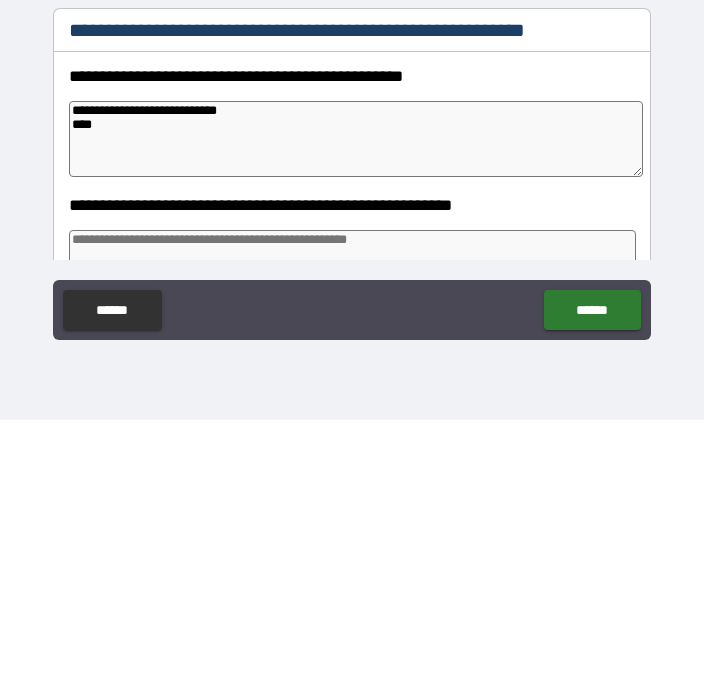type on "*" 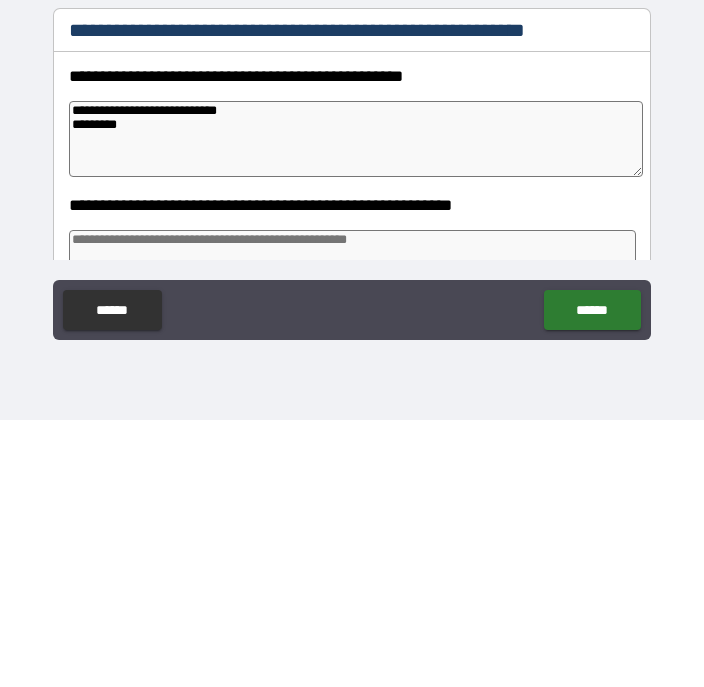 type on "**********" 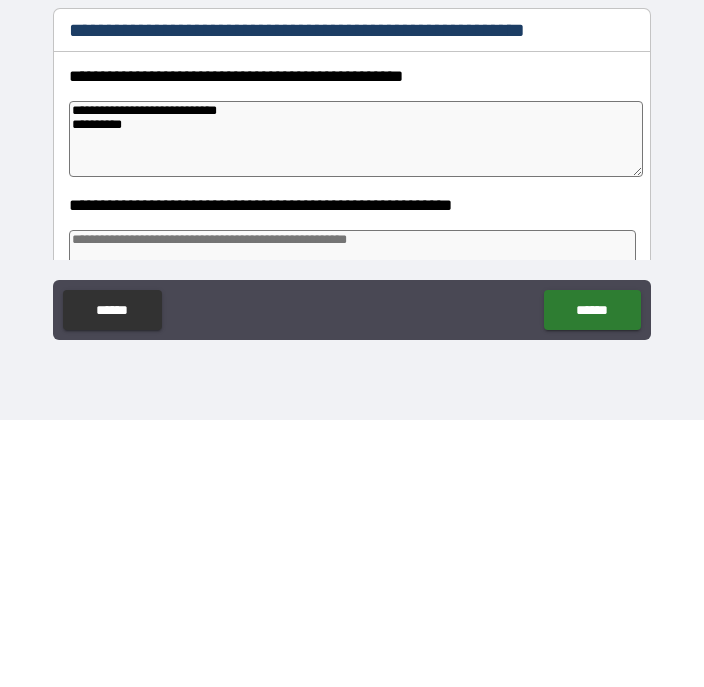 type on "*" 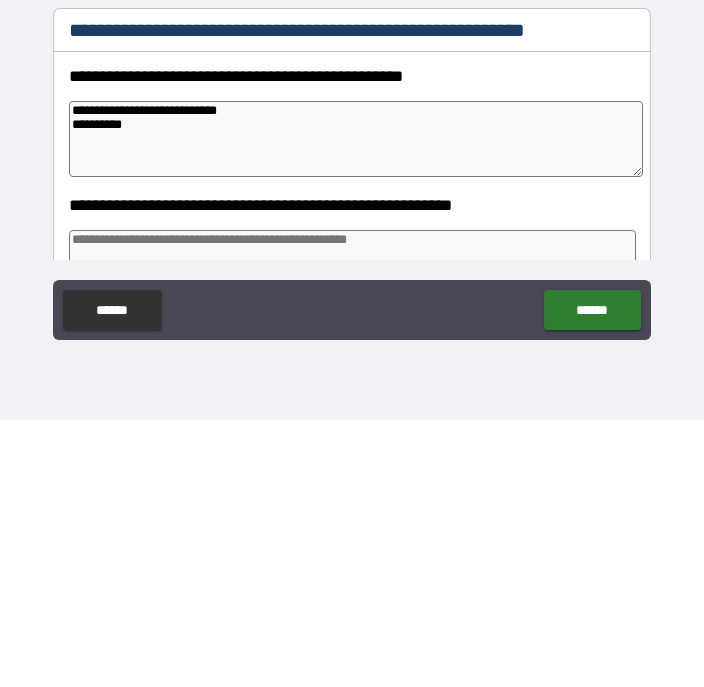 type on "**********" 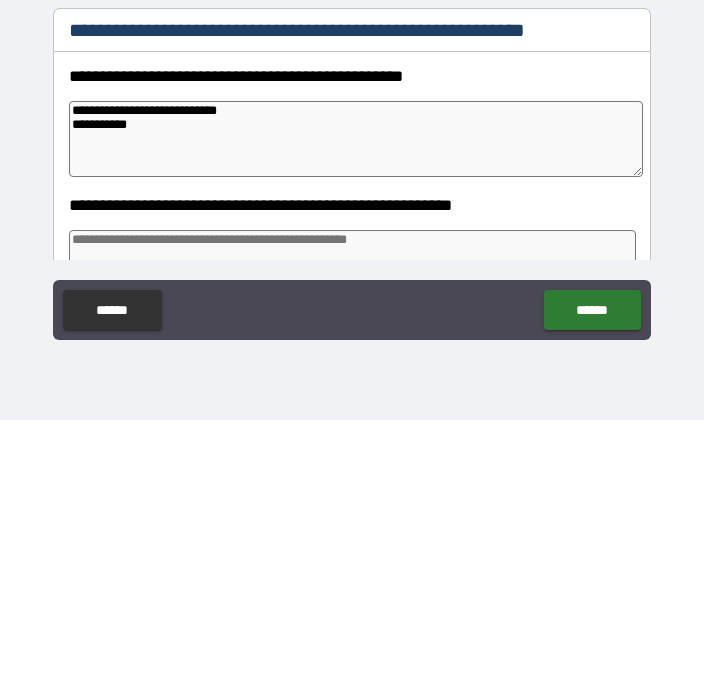 type on "*" 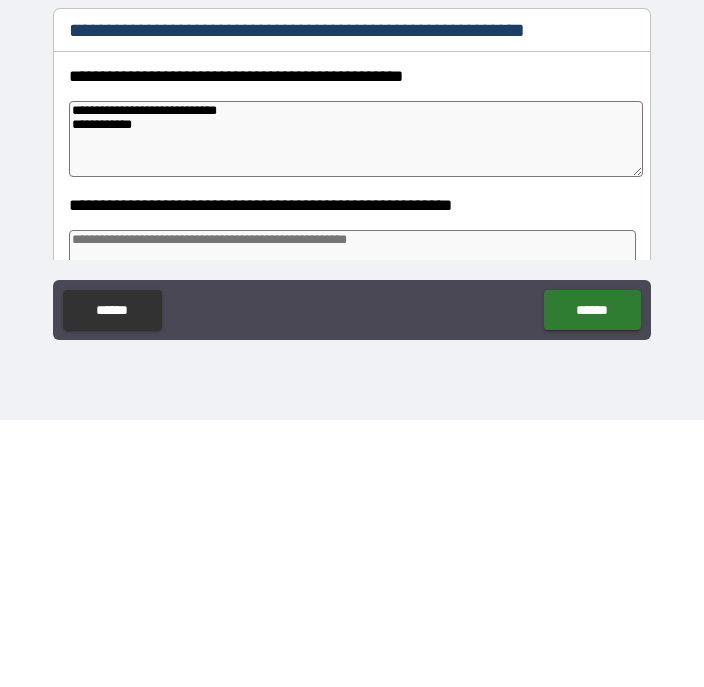 type on "*" 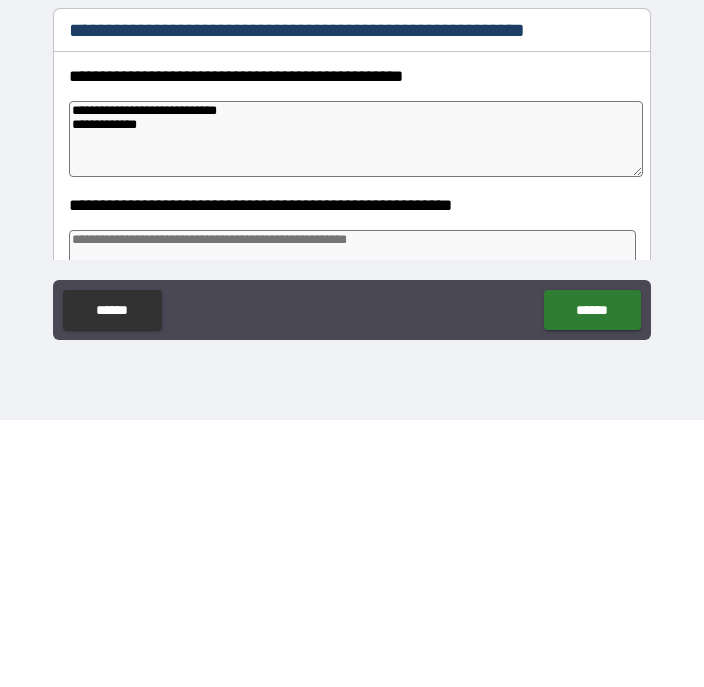 type on "*" 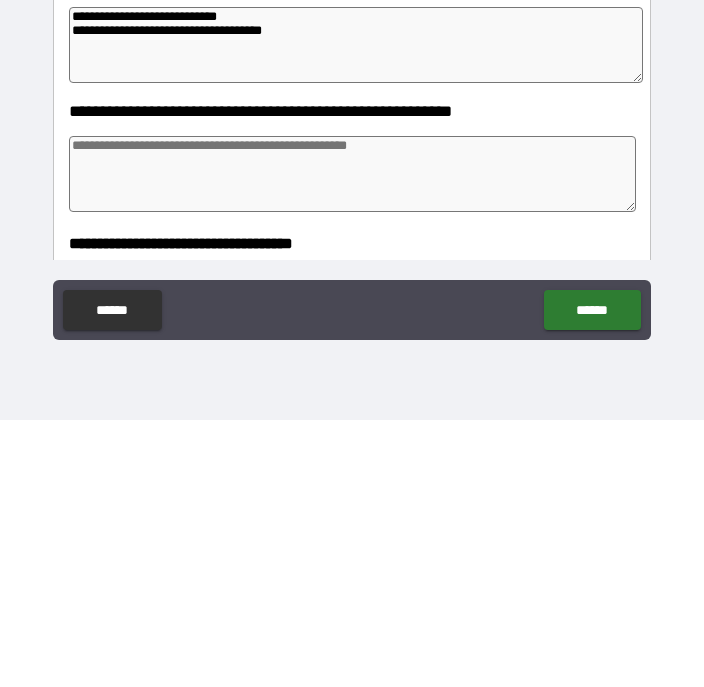scroll, scrollTop: 98, scrollLeft: 0, axis: vertical 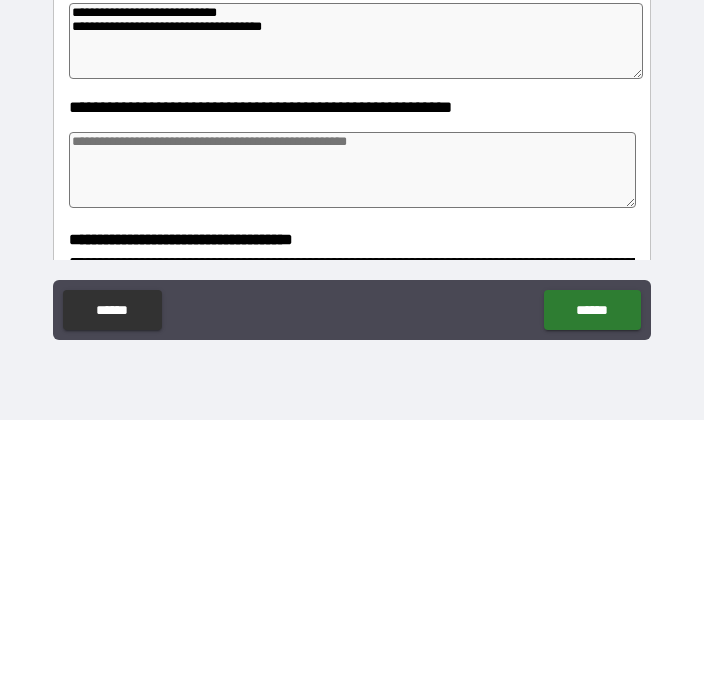click at bounding box center (353, 437) 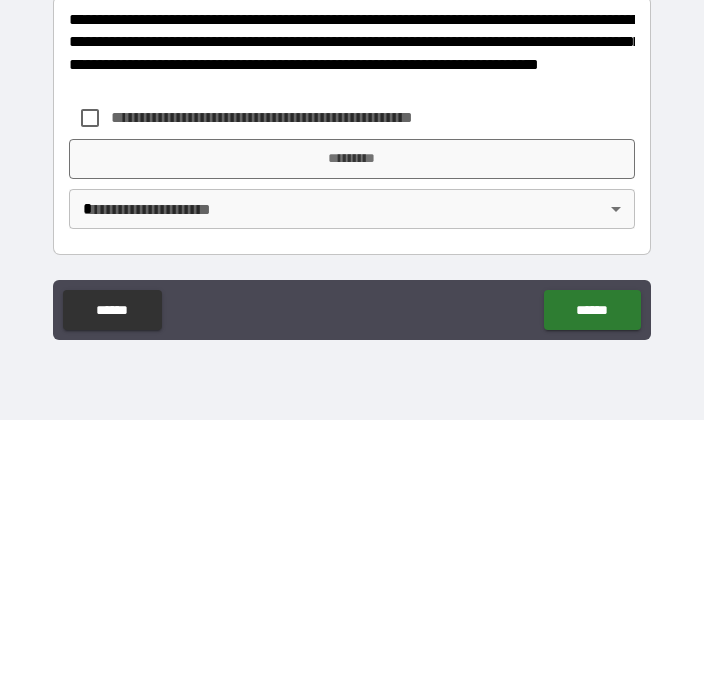 scroll, scrollTop: 689, scrollLeft: 0, axis: vertical 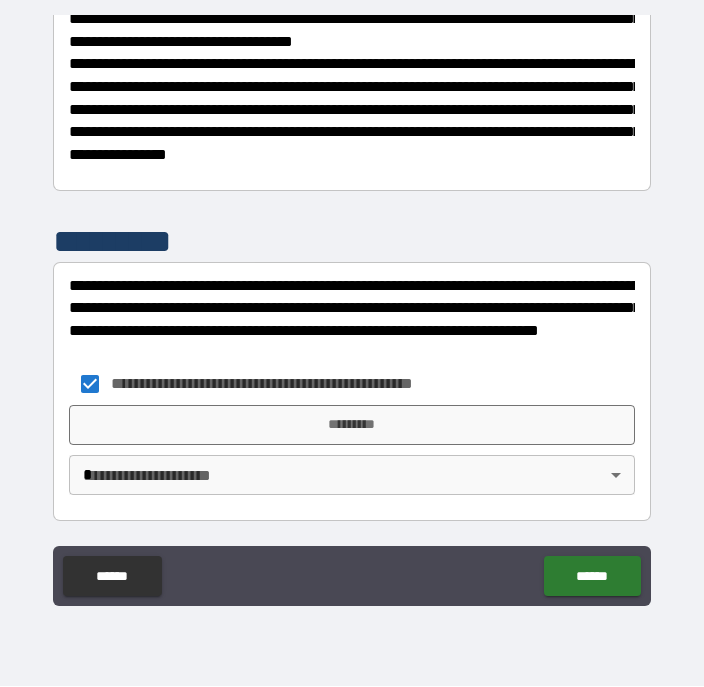 click on "*********" at bounding box center [352, 426] 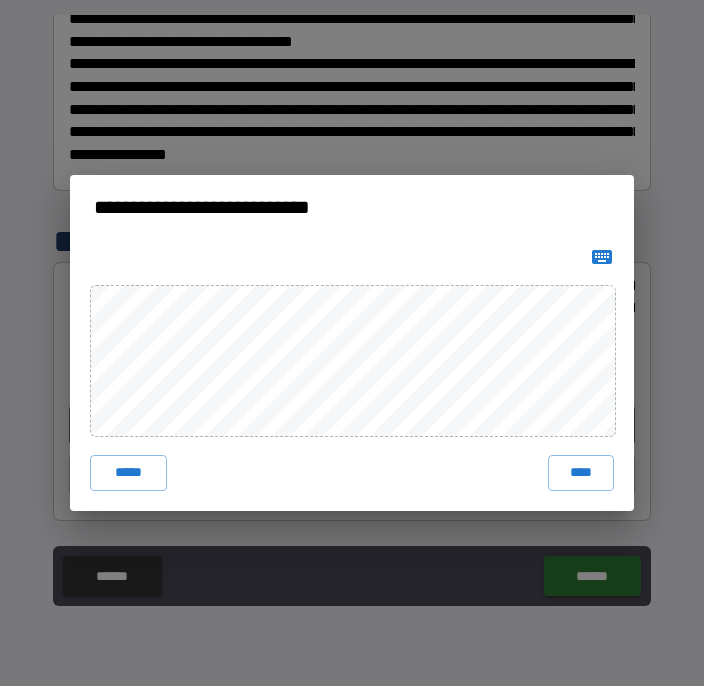 click on "****" at bounding box center [581, 474] 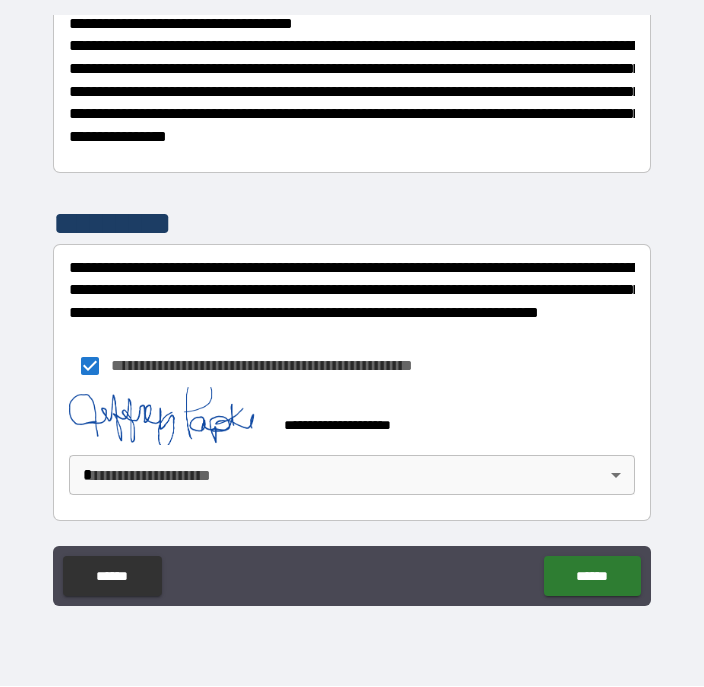 scroll, scrollTop: 707, scrollLeft: 0, axis: vertical 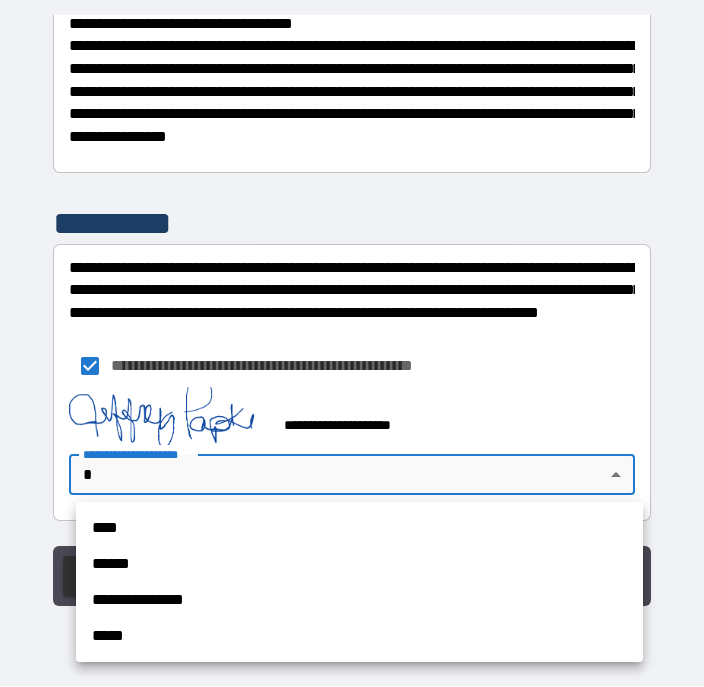 click on "****" at bounding box center [359, 529] 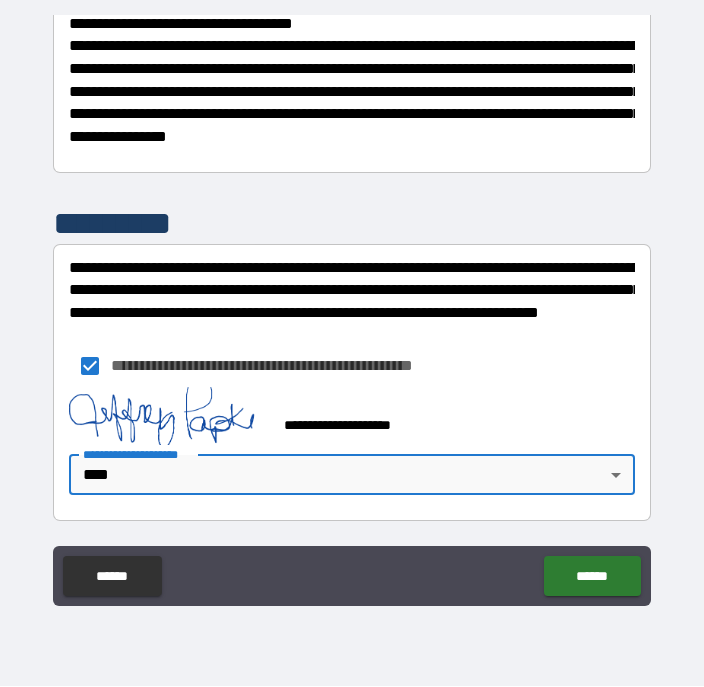 click on "******" at bounding box center (592, 577) 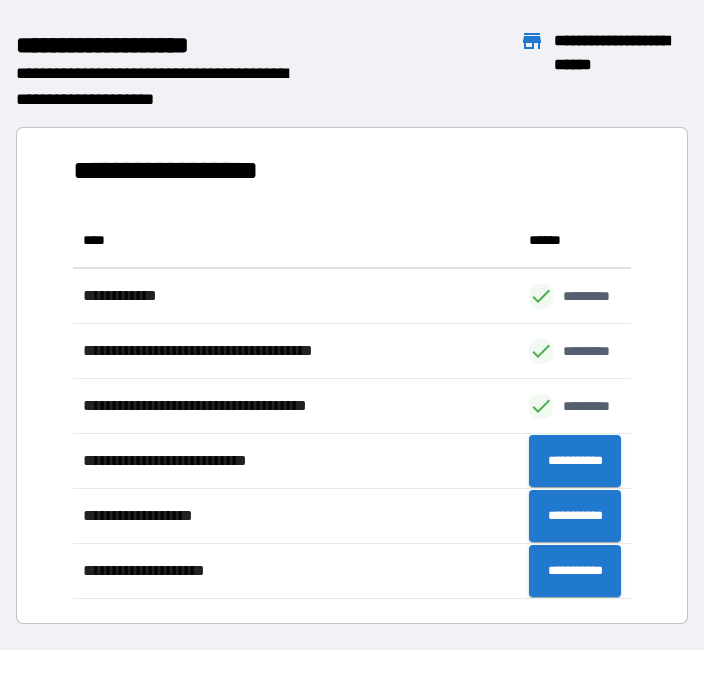 scroll, scrollTop: 1, scrollLeft: 1, axis: both 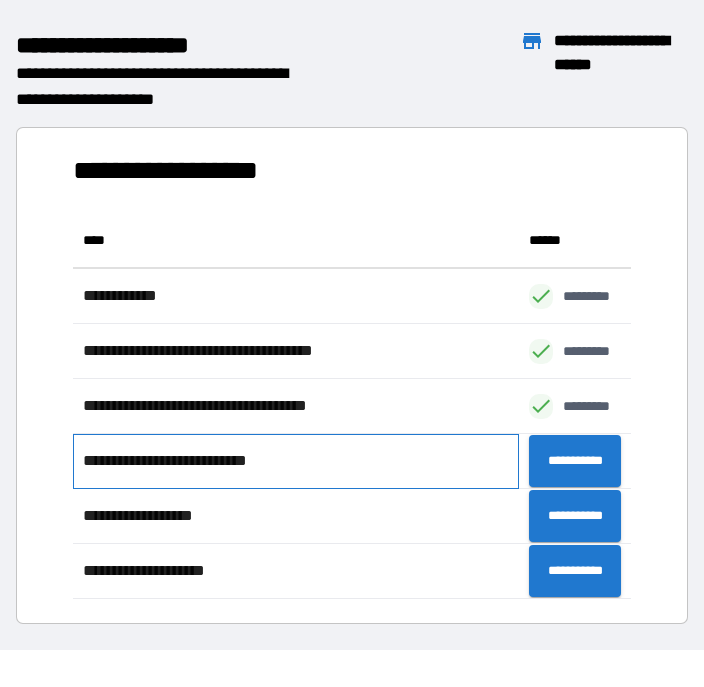 click on "**********" at bounding box center (296, 462) 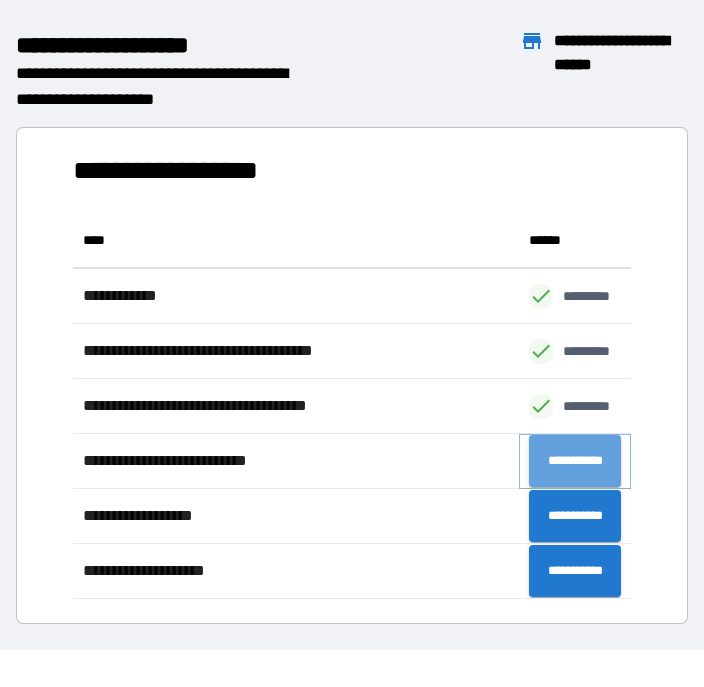 click on "**********" at bounding box center [575, 462] 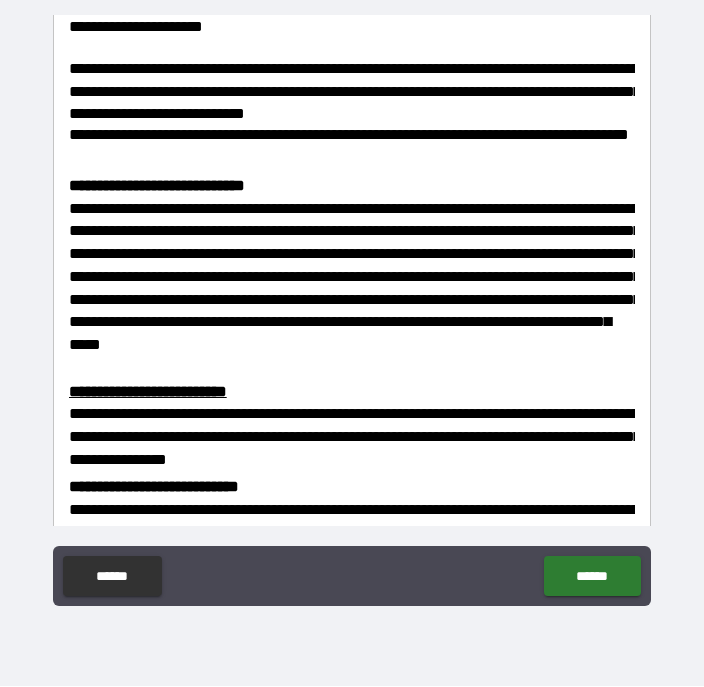 scroll, scrollTop: 392, scrollLeft: 0, axis: vertical 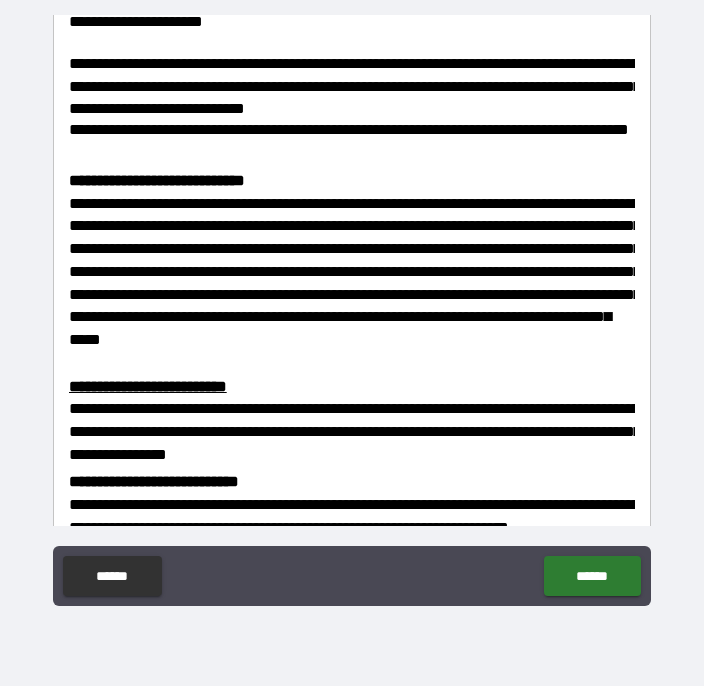 click on "**********" at bounding box center [352, 282] 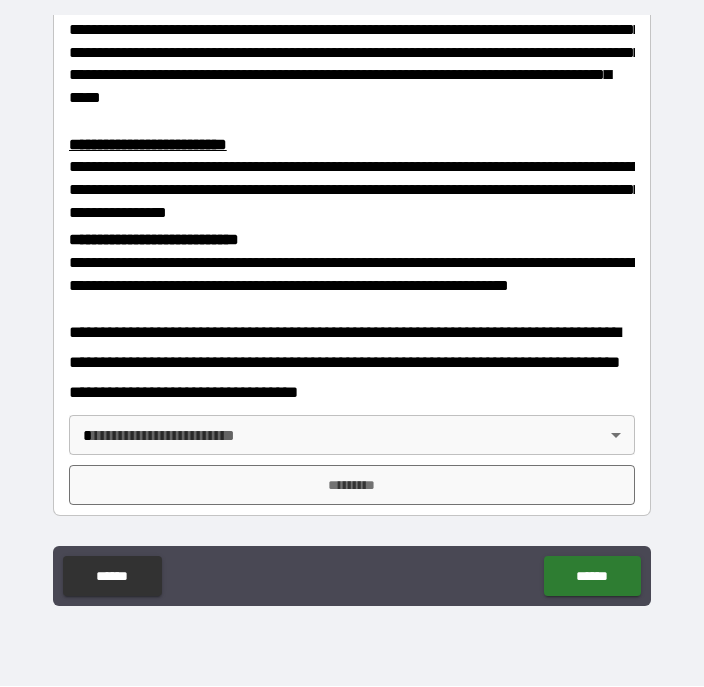 scroll, scrollTop: 641, scrollLeft: 0, axis: vertical 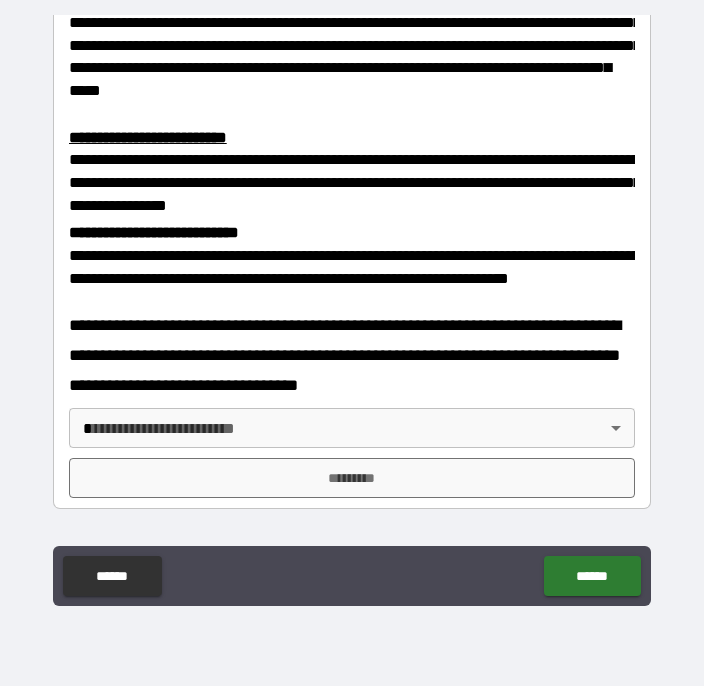 click on "**********" at bounding box center (352, 325) 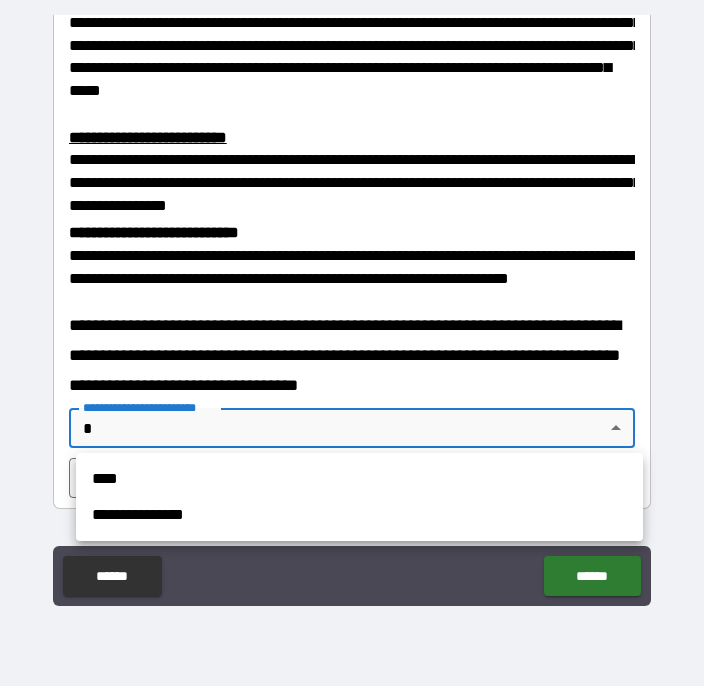 click on "****" at bounding box center (359, 480) 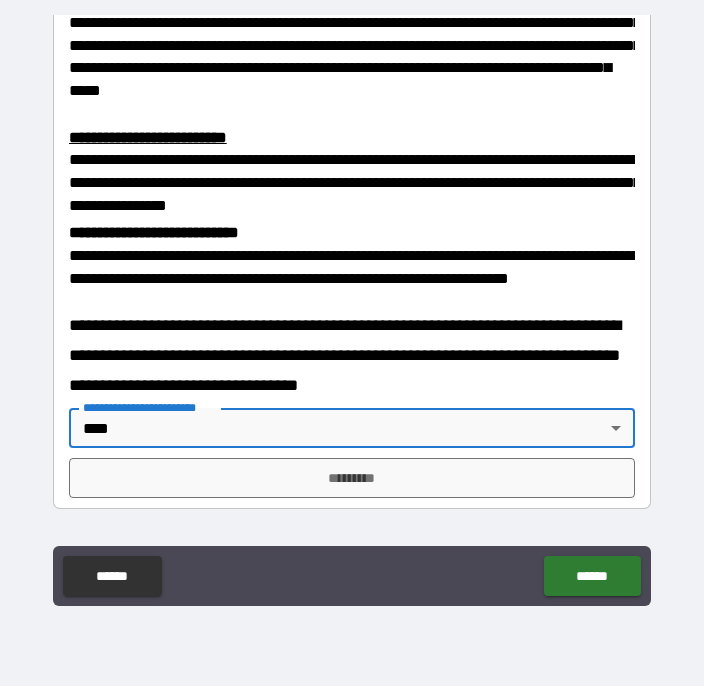 click on "*********" at bounding box center (352, 479) 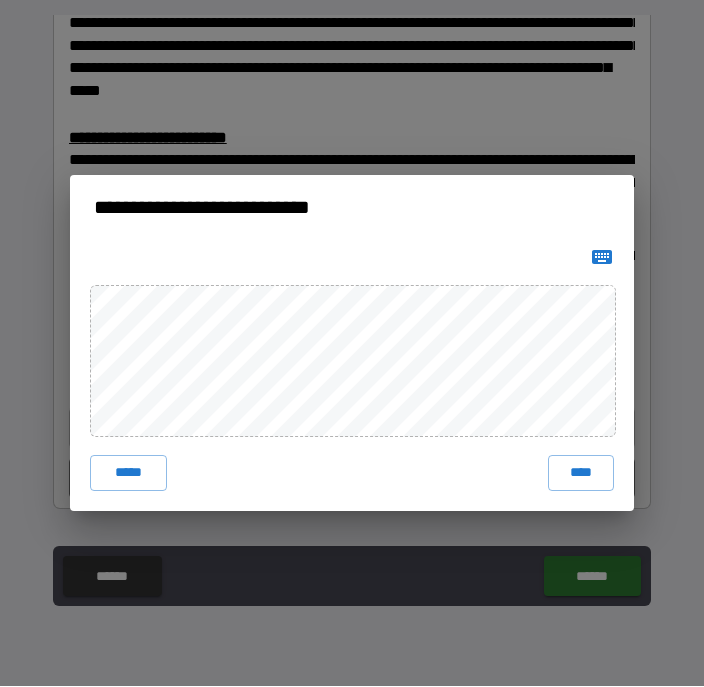 click on "****" at bounding box center (581, 474) 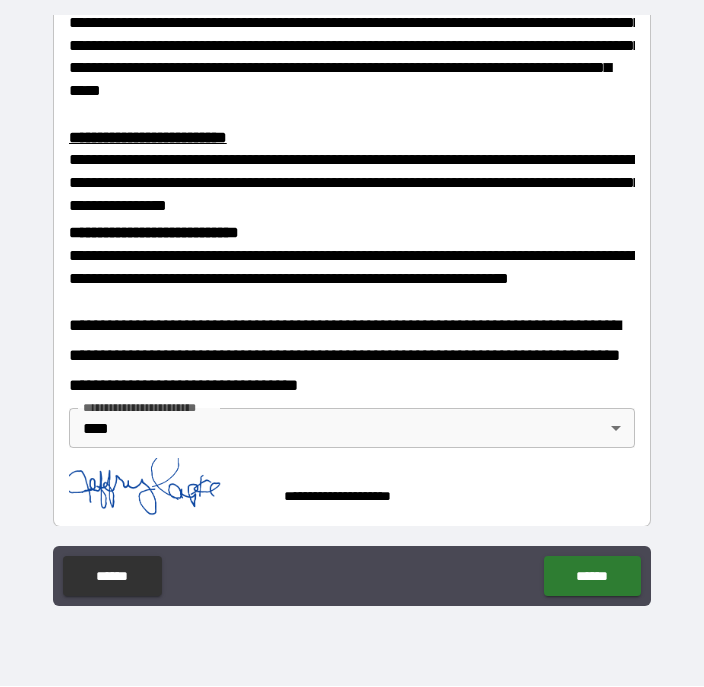 click on "******" at bounding box center [592, 577] 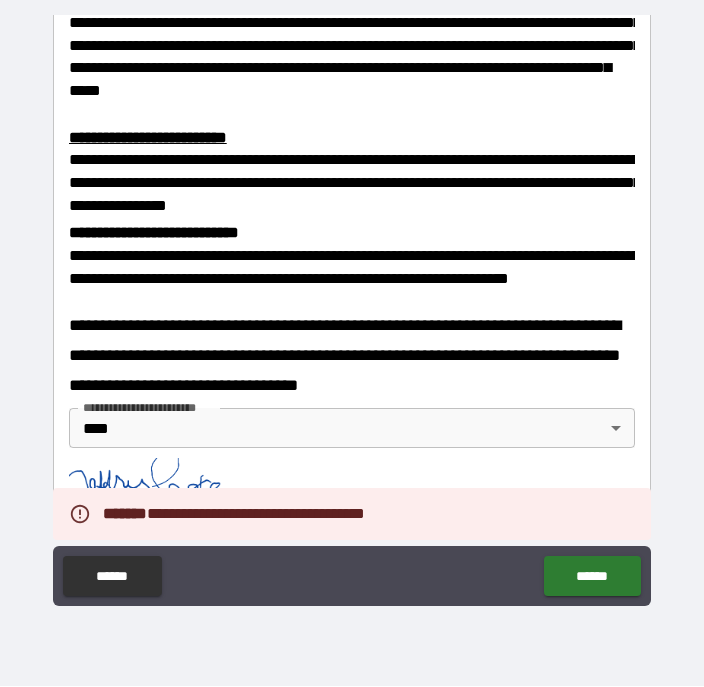 click on "******" at bounding box center (592, 577) 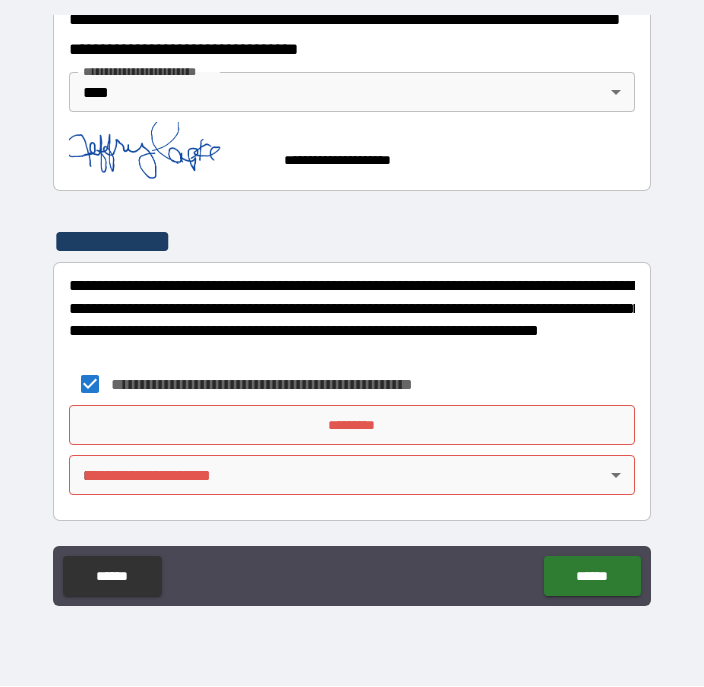 scroll, scrollTop: 975, scrollLeft: 0, axis: vertical 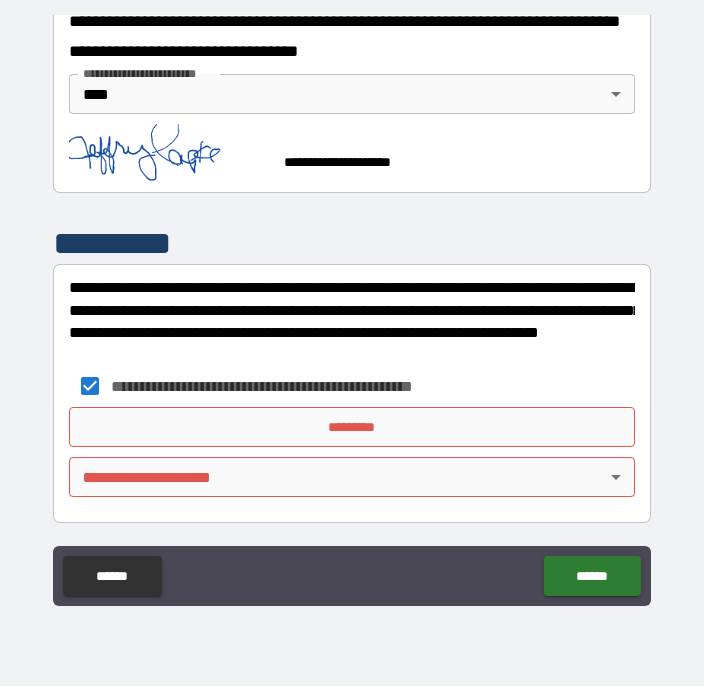 click on "*********" at bounding box center [352, 428] 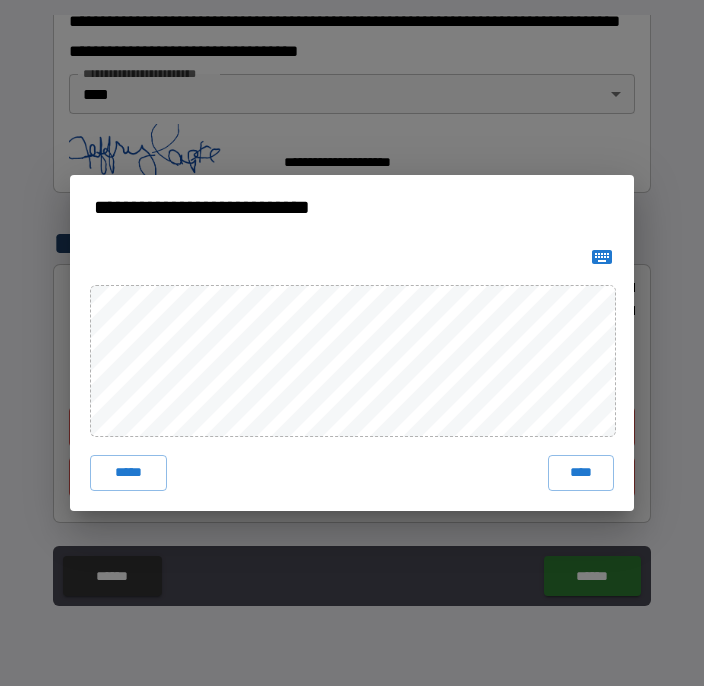 click on "****" at bounding box center [581, 474] 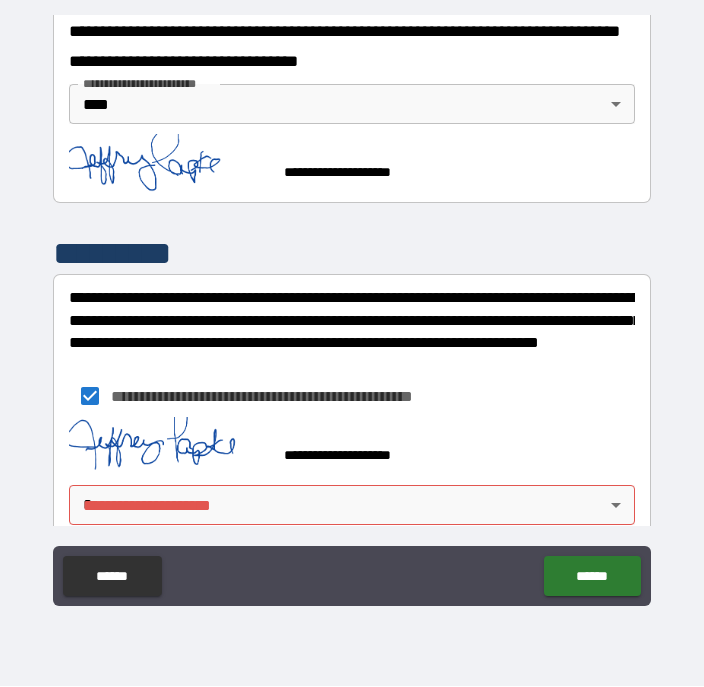 click on "**********" at bounding box center (352, 325) 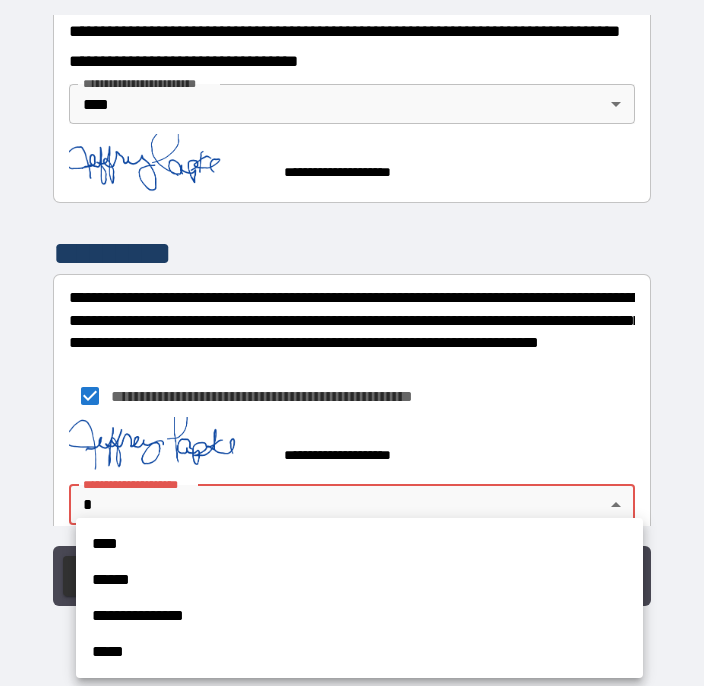 click on "****" at bounding box center [359, 545] 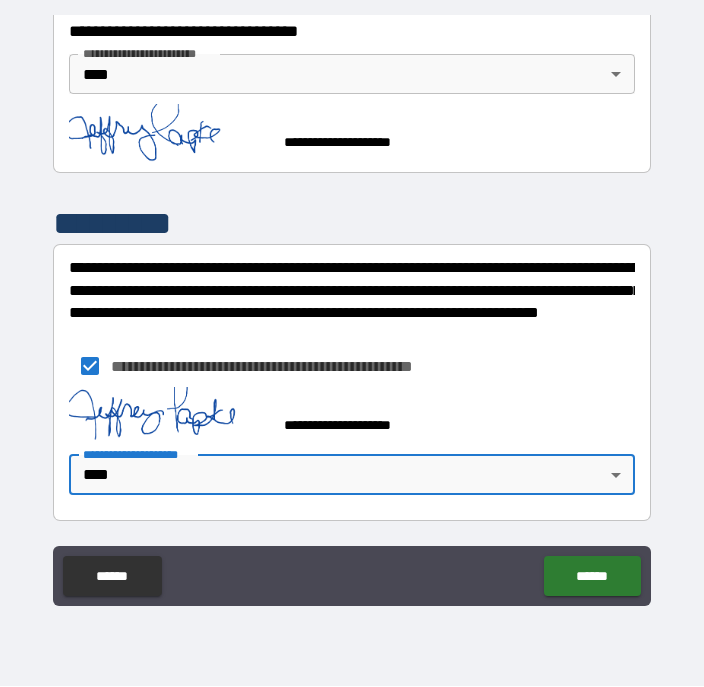 scroll, scrollTop: 993, scrollLeft: 0, axis: vertical 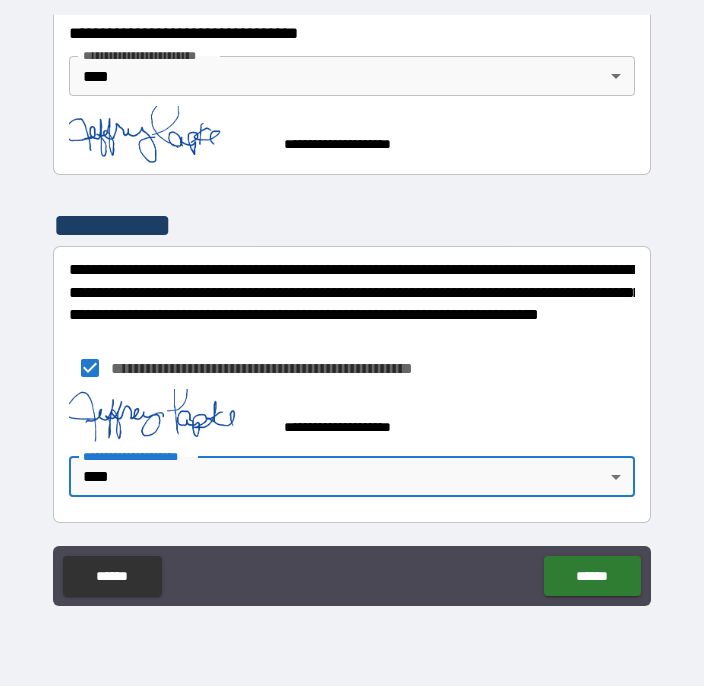 click on "******" at bounding box center [592, 577] 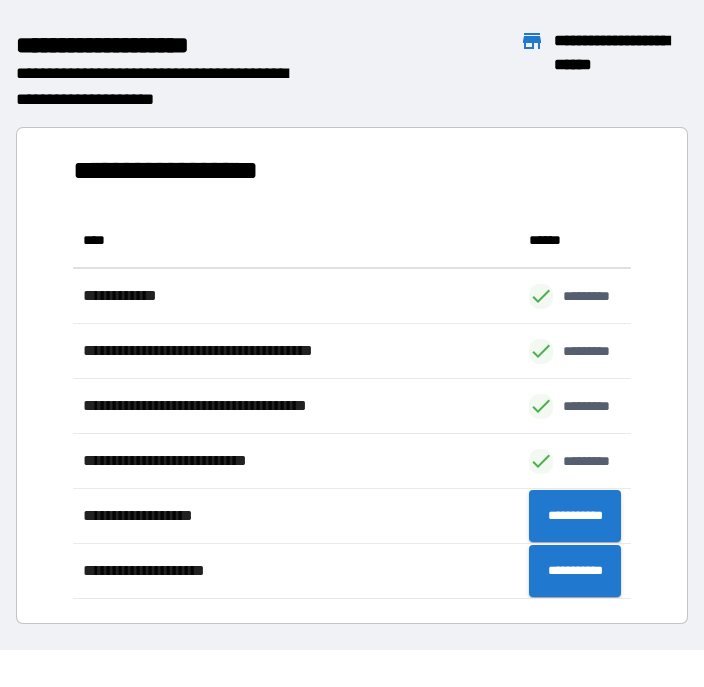scroll, scrollTop: 386, scrollLeft: 558, axis: both 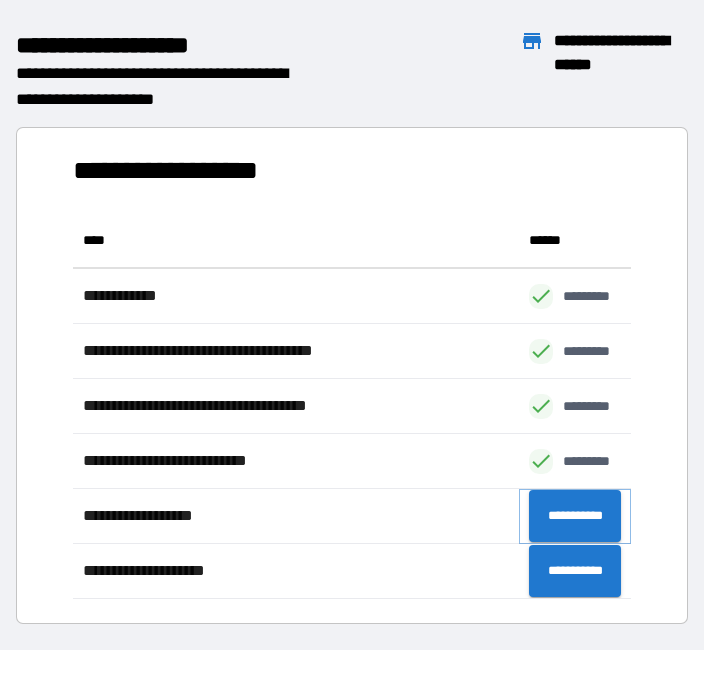 click on "**********" at bounding box center [575, 517] 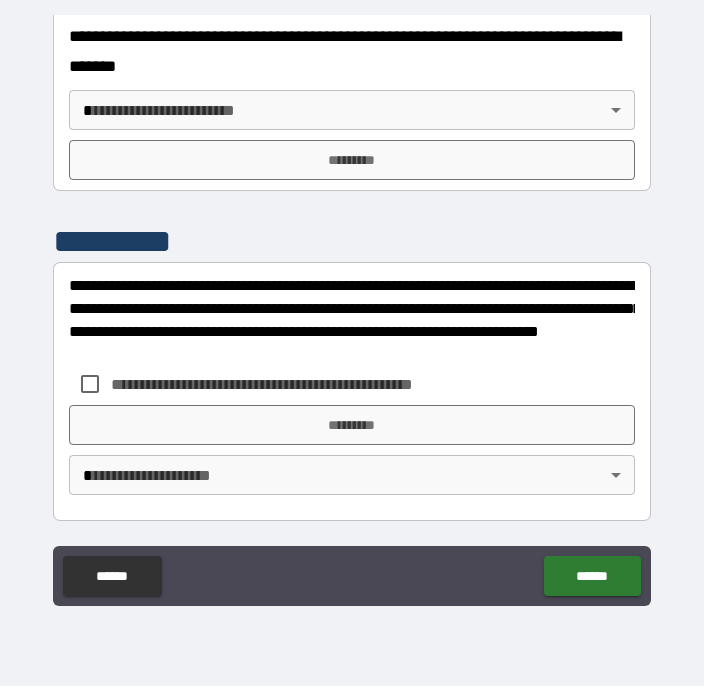 scroll, scrollTop: 2662, scrollLeft: 0, axis: vertical 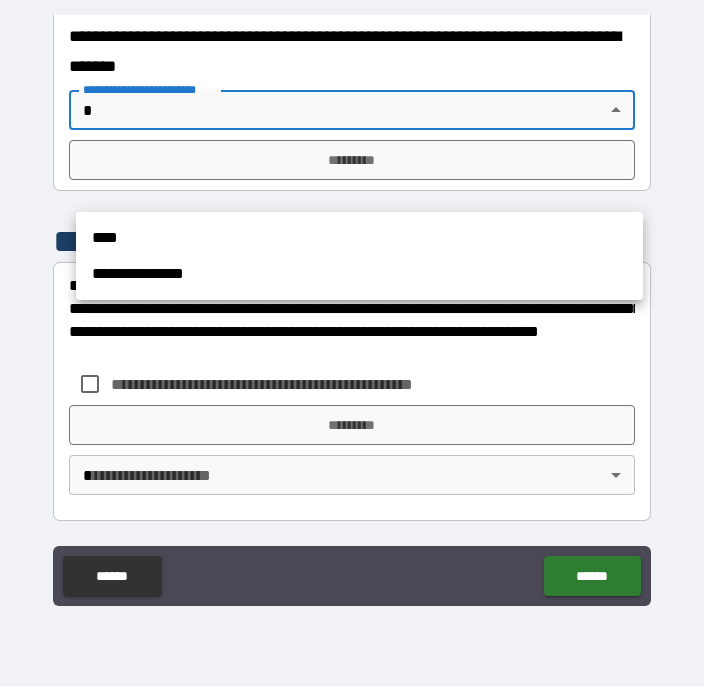 click on "****" at bounding box center (359, 239) 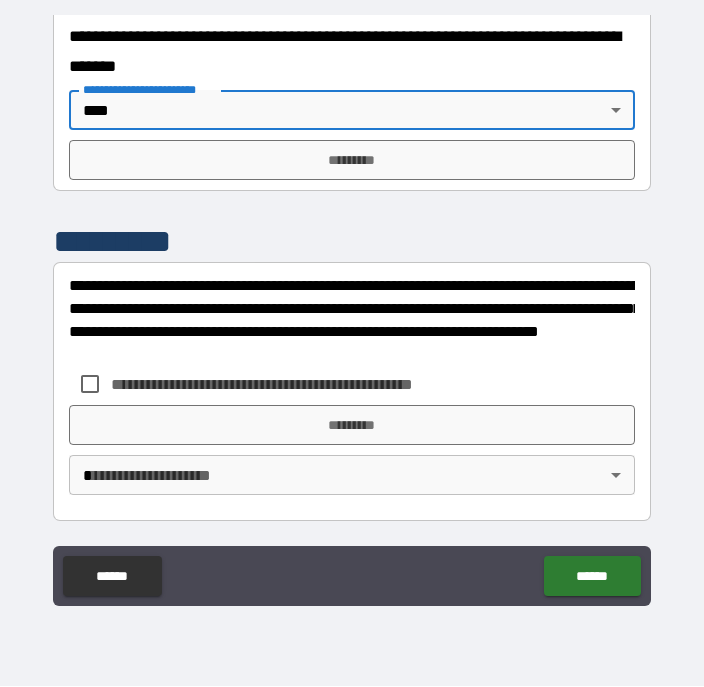 click on "*********" at bounding box center (352, 161) 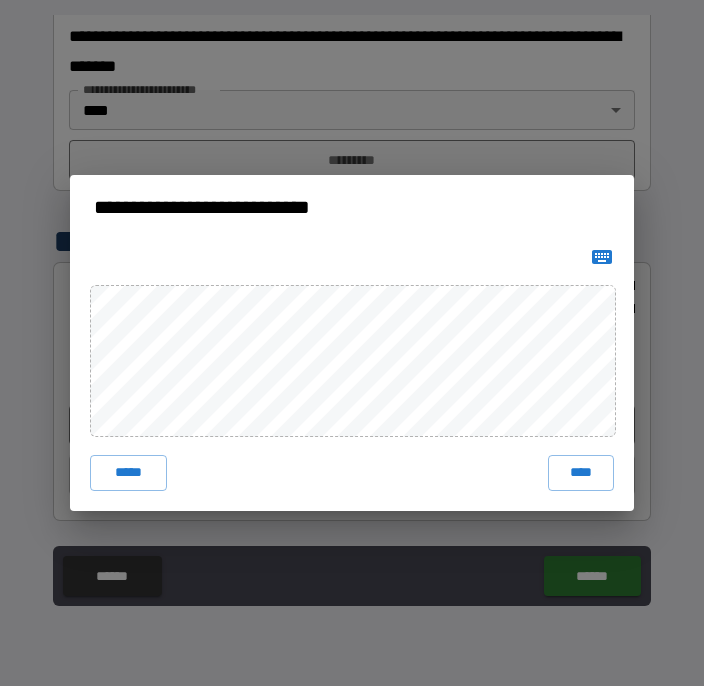 click on "****" at bounding box center [581, 474] 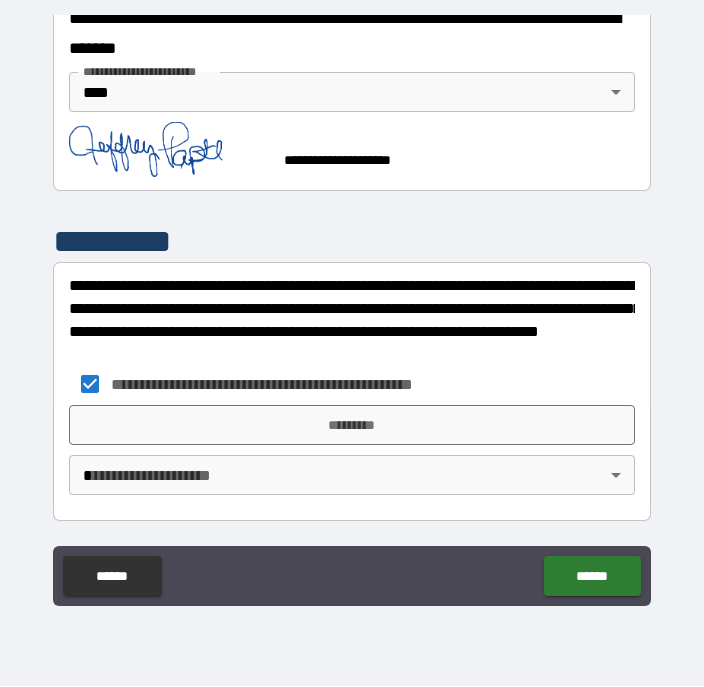 click on "*********" at bounding box center (352, 426) 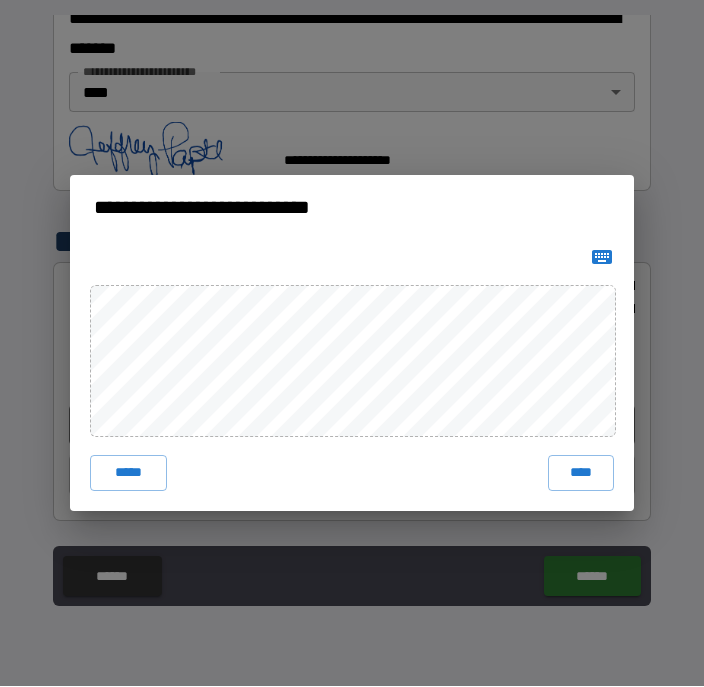 click on "****" at bounding box center (581, 474) 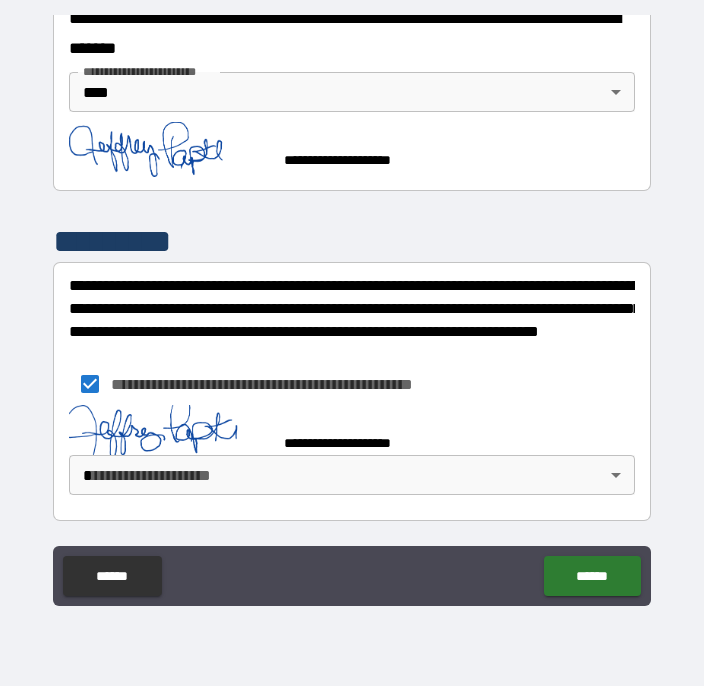 scroll, scrollTop: 2745, scrollLeft: 0, axis: vertical 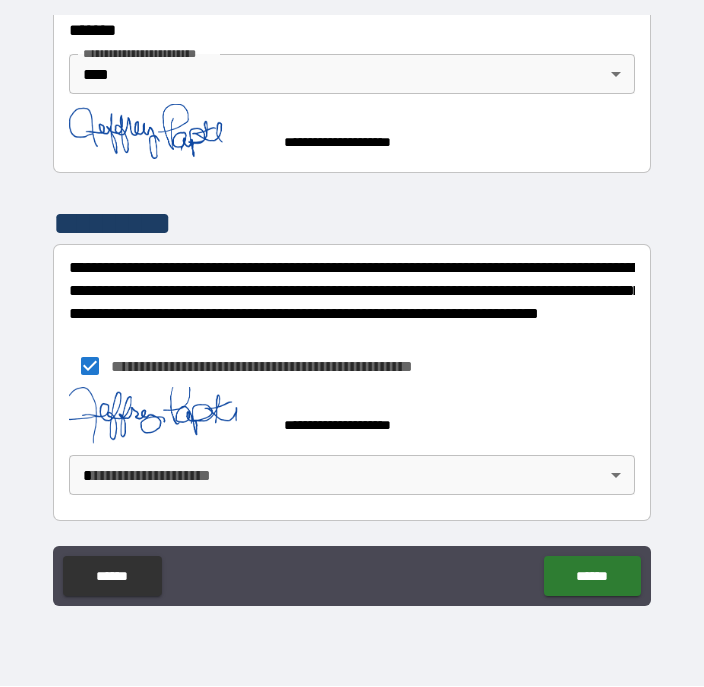 click on "**********" at bounding box center [352, 325] 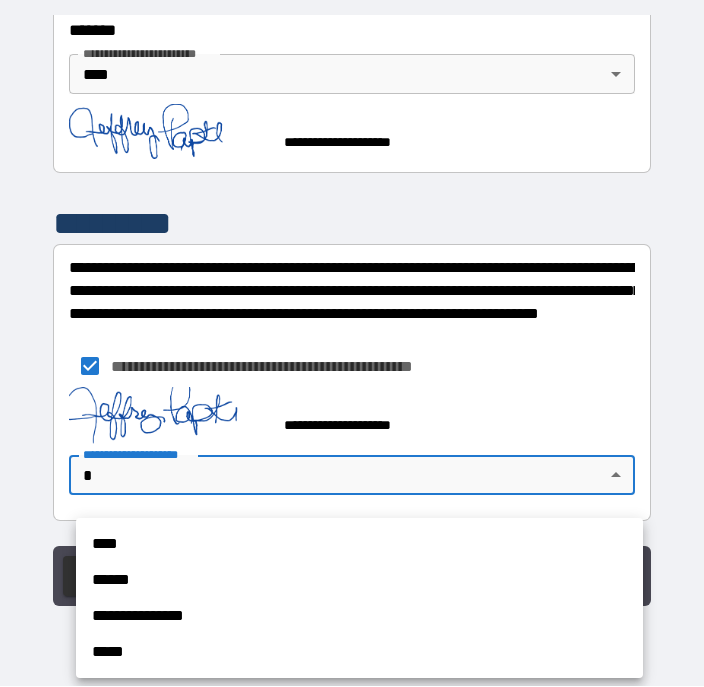 click on "****" at bounding box center [359, 545] 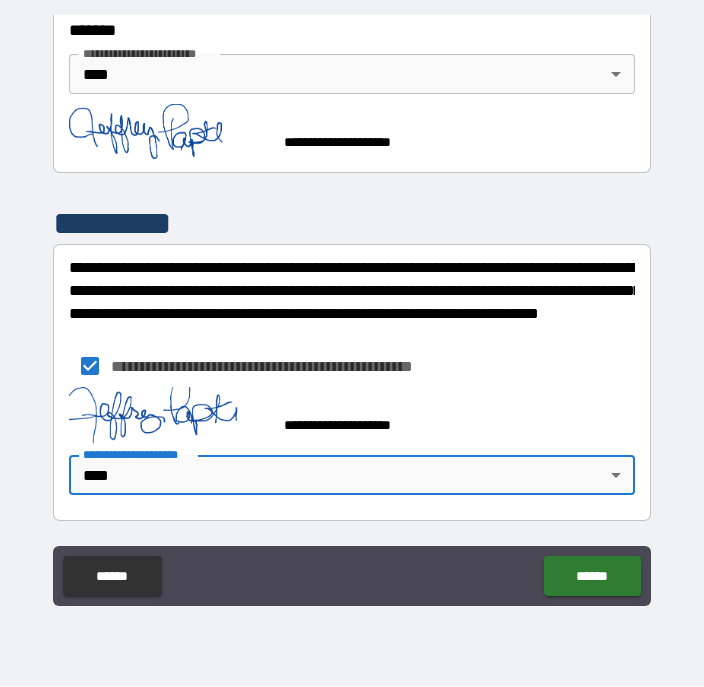 scroll, scrollTop: 2773, scrollLeft: 0, axis: vertical 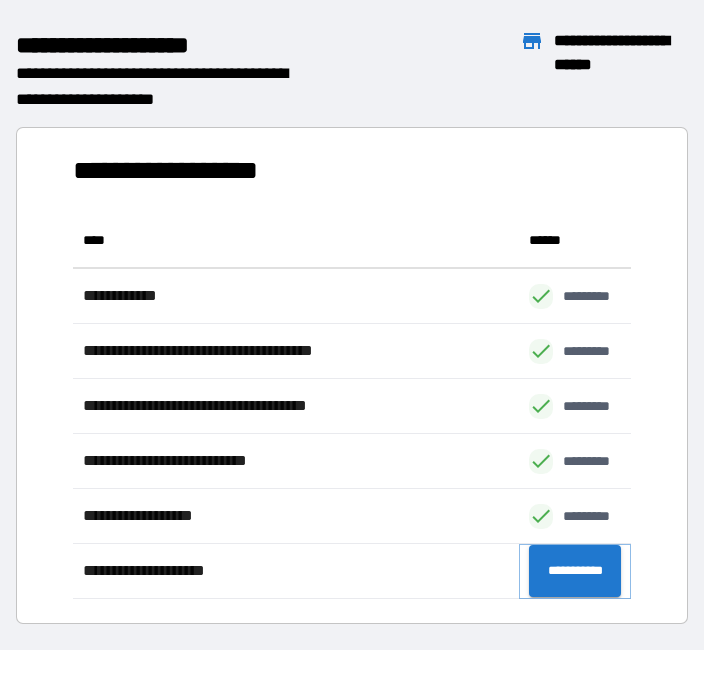 click on "**********" at bounding box center (575, 572) 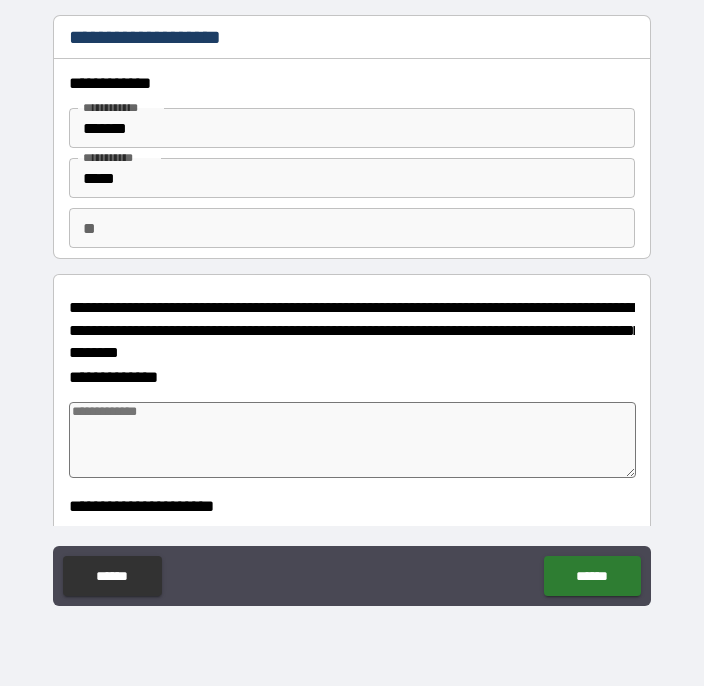 click at bounding box center (353, 441) 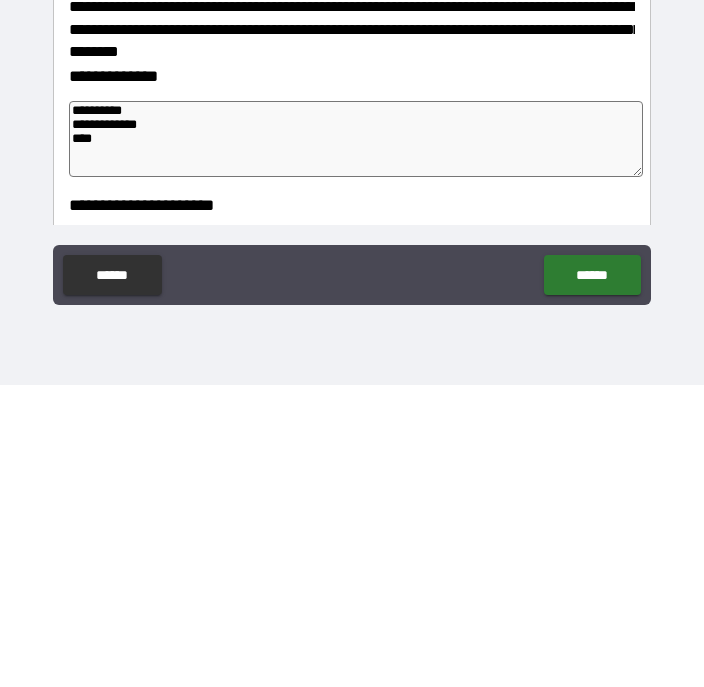 click on "**********" at bounding box center [356, 441] 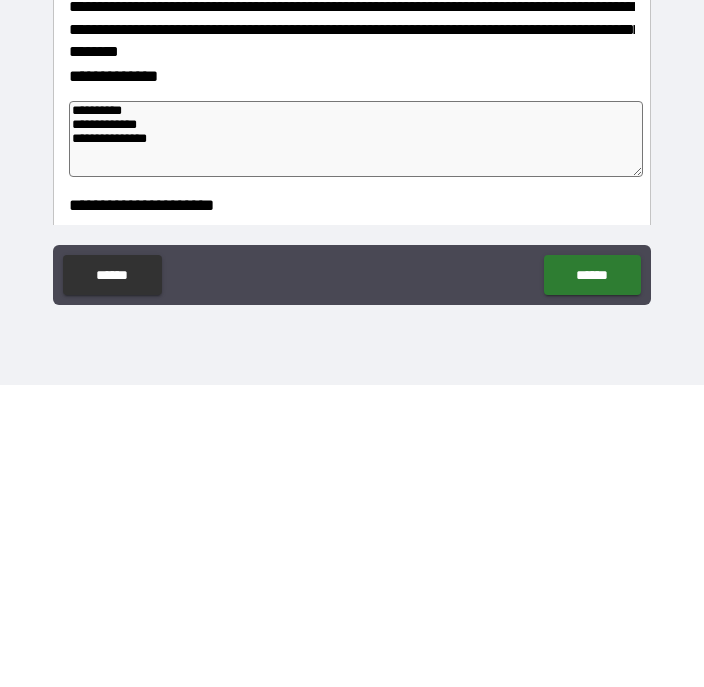 click on "******" 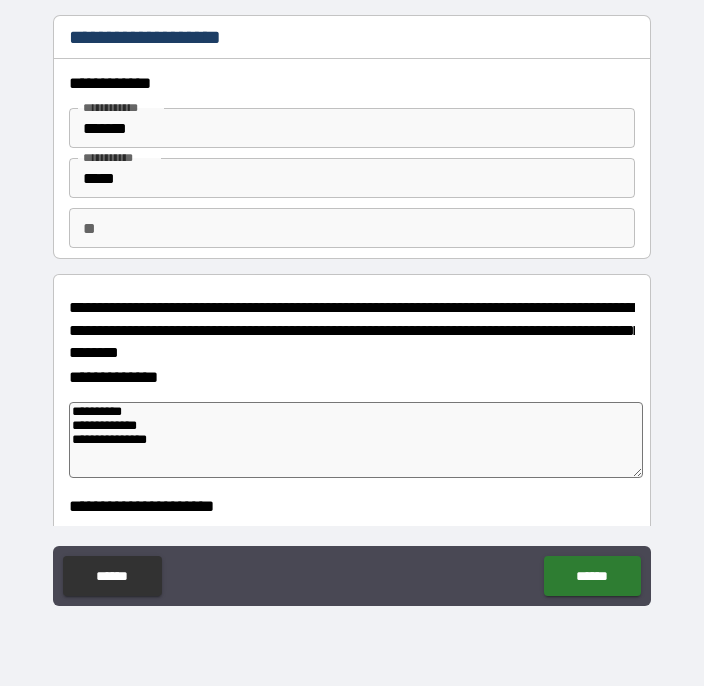click on "**********" at bounding box center (356, 441) 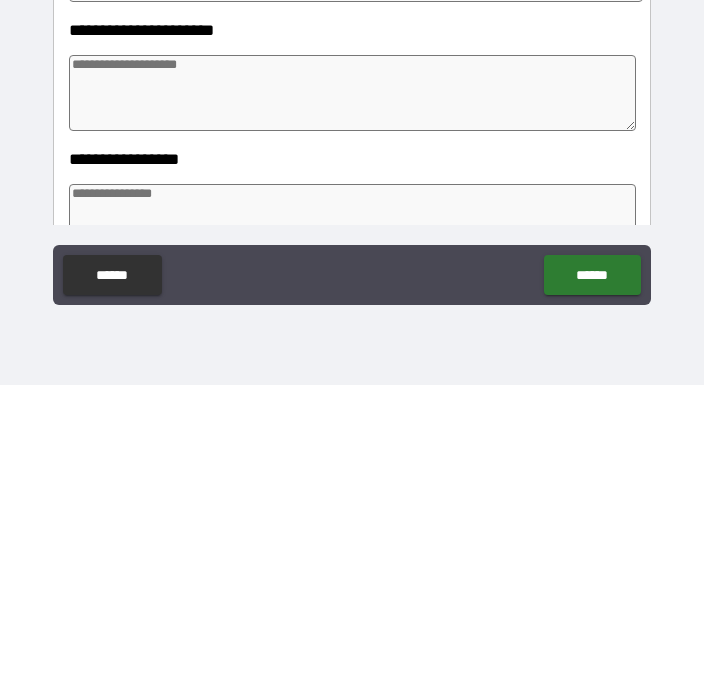 scroll, scrollTop: 177, scrollLeft: 0, axis: vertical 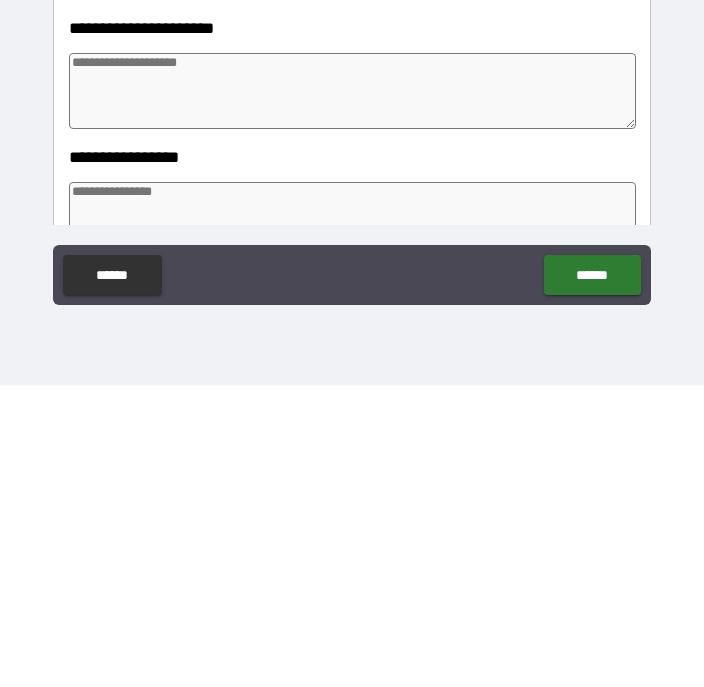 click at bounding box center [353, 393] 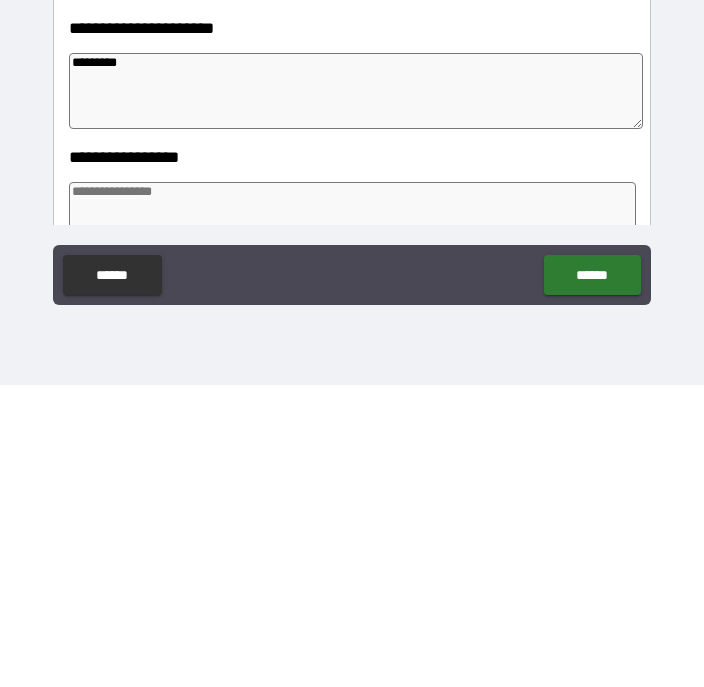 click on "******" 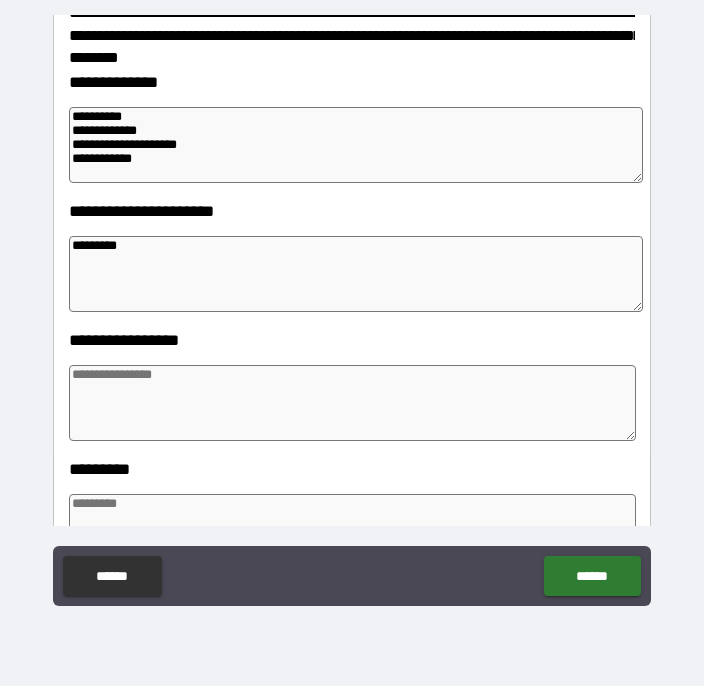 scroll, scrollTop: 300, scrollLeft: 0, axis: vertical 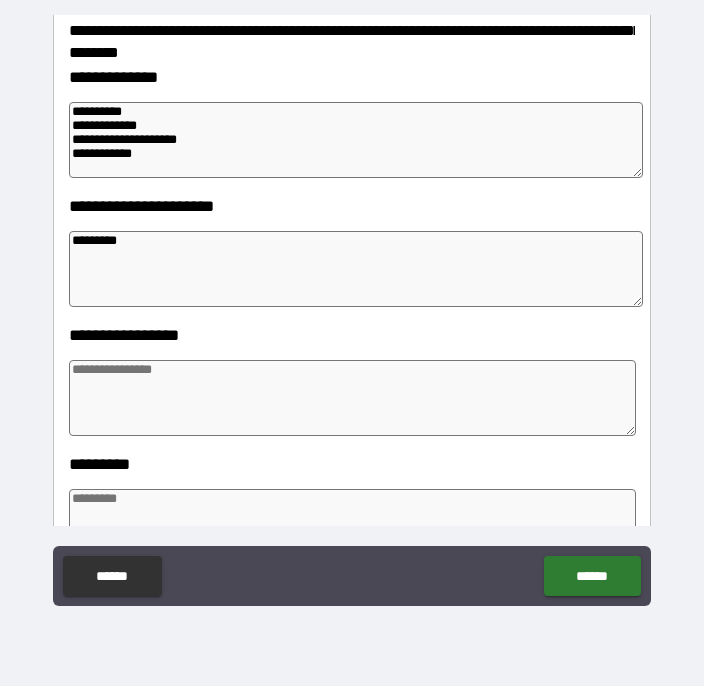 click on "*********" at bounding box center (356, 270) 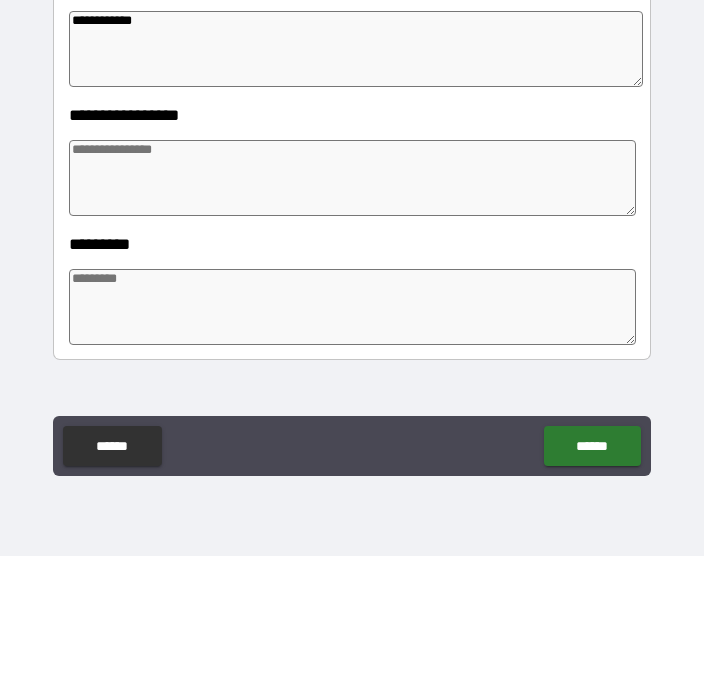 scroll, scrollTop: 386, scrollLeft: 0, axis: vertical 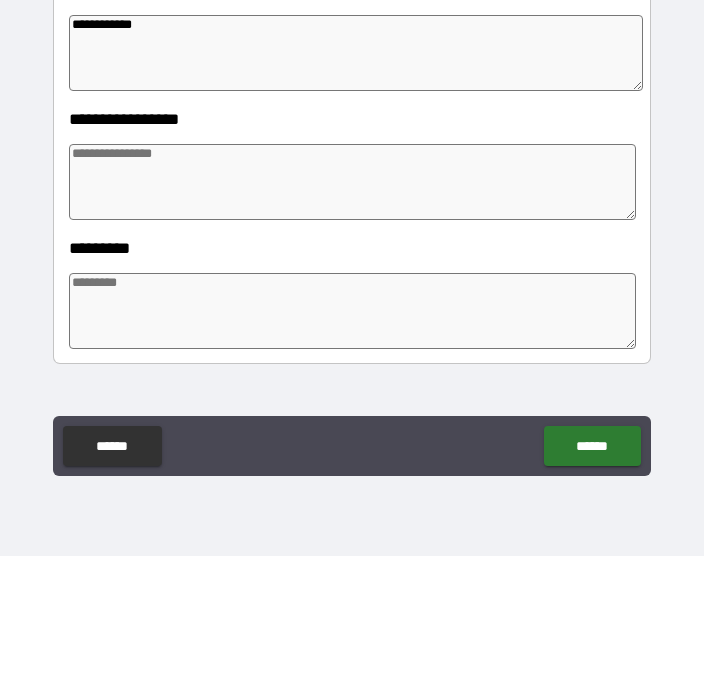 click at bounding box center (353, 313) 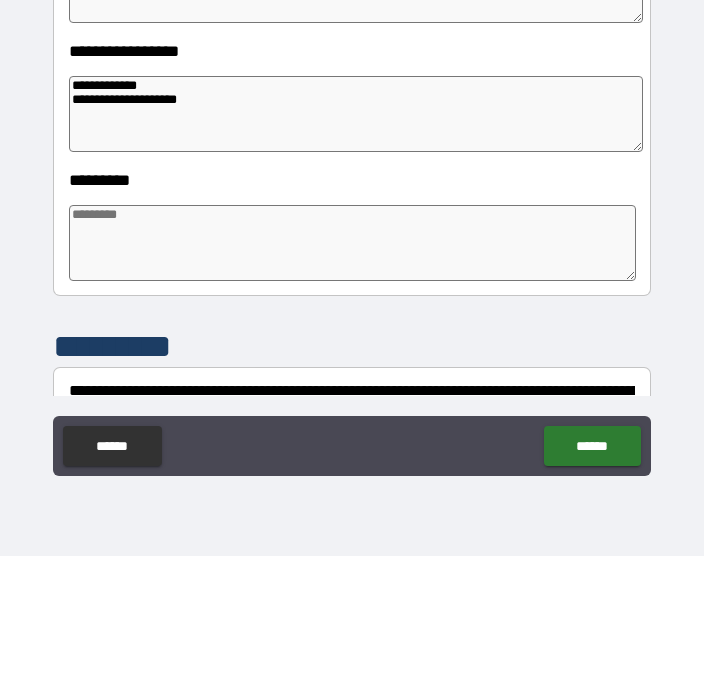 scroll, scrollTop: 506, scrollLeft: 0, axis: vertical 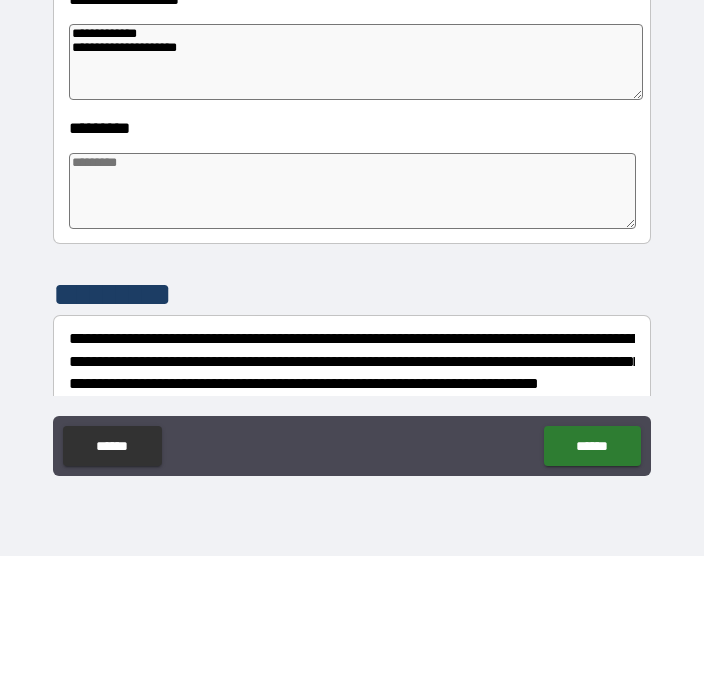 click at bounding box center [353, 322] 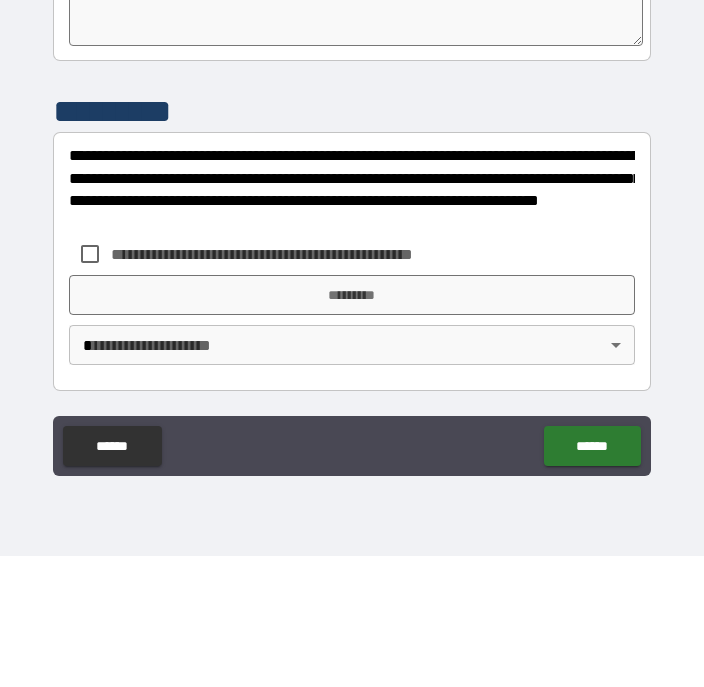 scroll, scrollTop: 689, scrollLeft: 0, axis: vertical 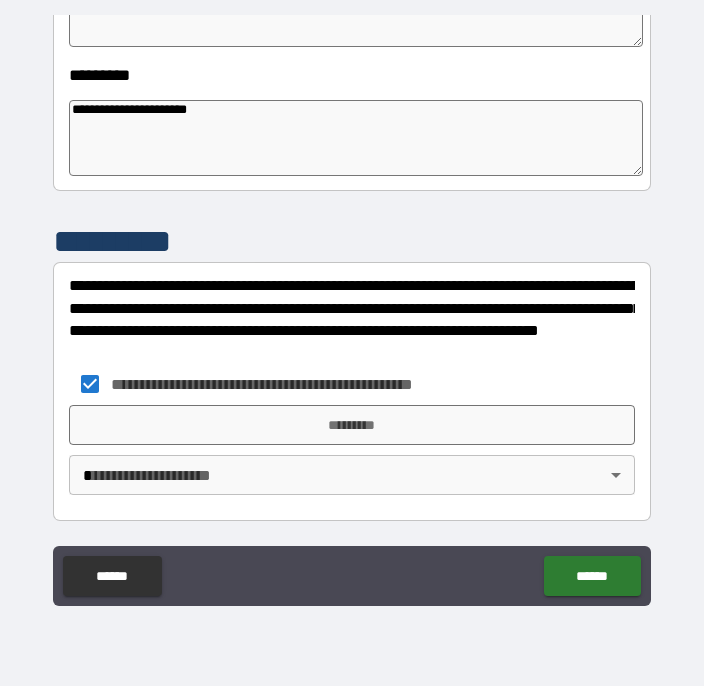 click on "*********" at bounding box center (352, 426) 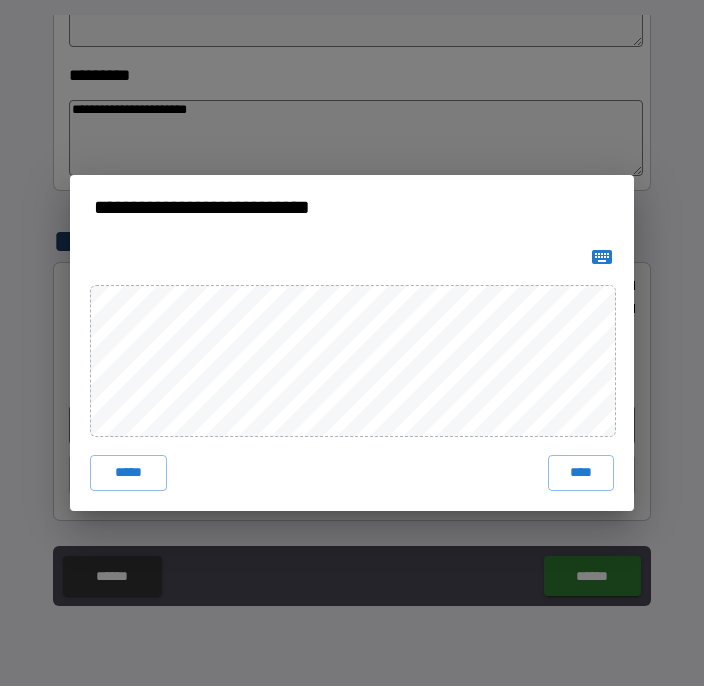 click on "****" at bounding box center [581, 474] 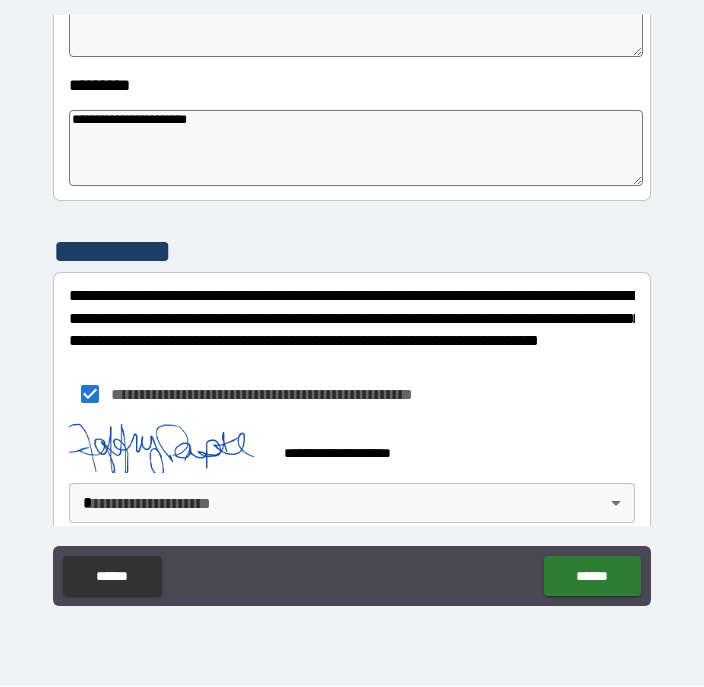 click on "**********" at bounding box center [352, 325] 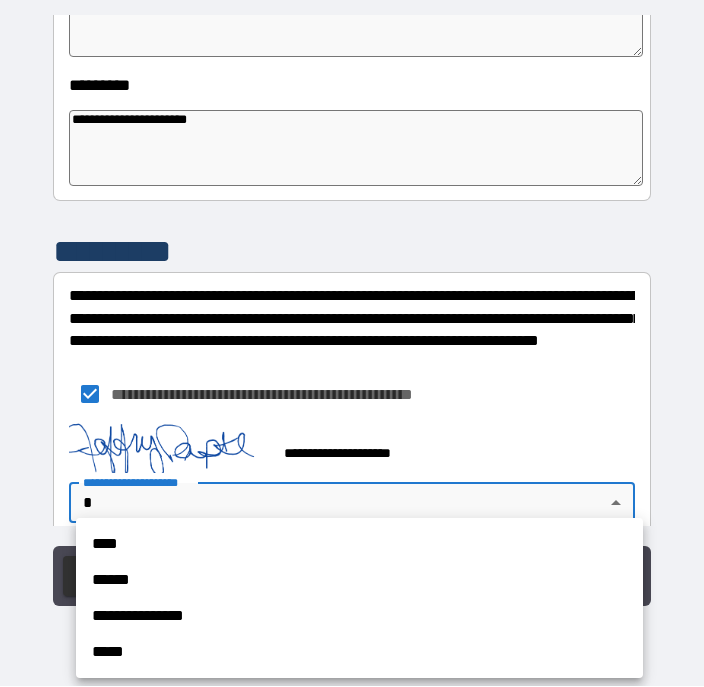 click on "****" at bounding box center (359, 545) 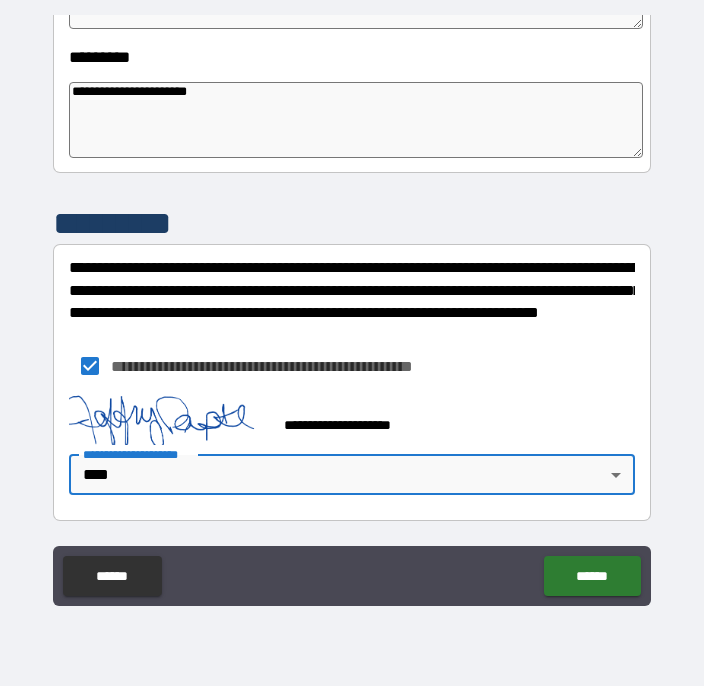 scroll, scrollTop: 707, scrollLeft: 0, axis: vertical 